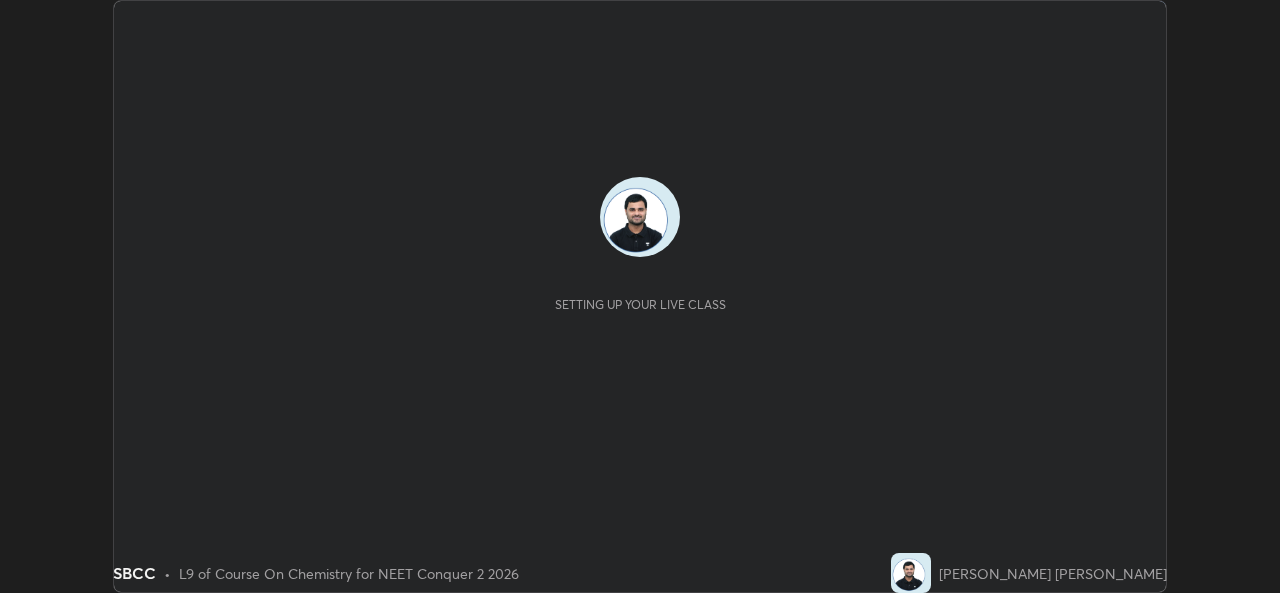 scroll, scrollTop: 0, scrollLeft: 0, axis: both 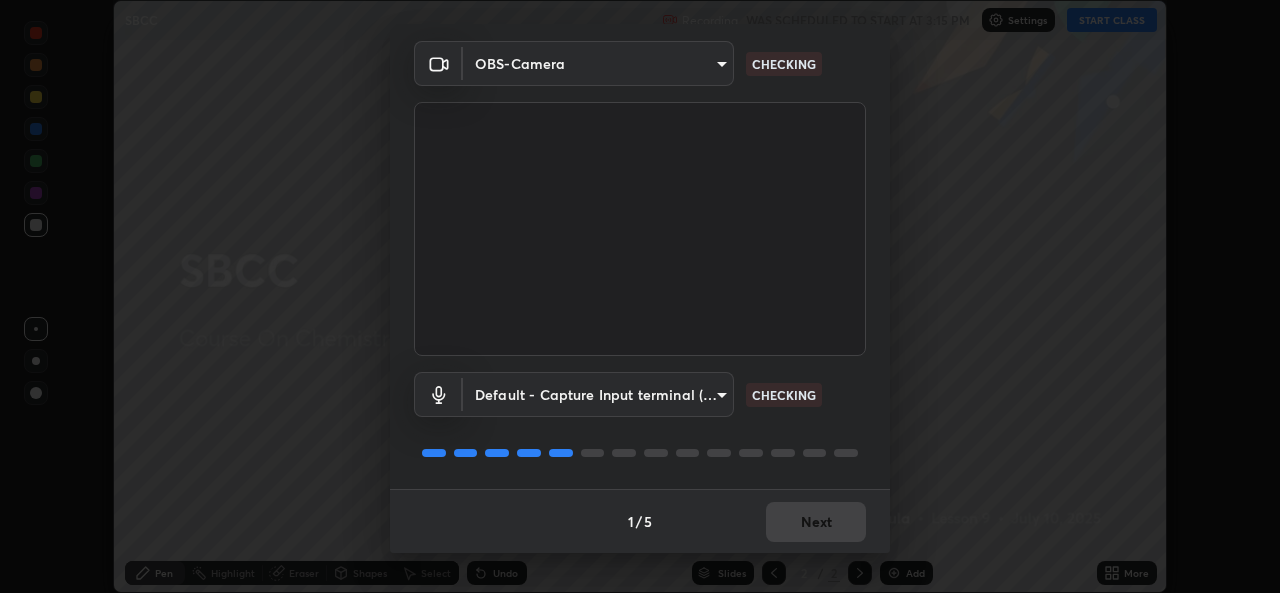 click on "Erase all SBCC Recording WAS SCHEDULED TO START AT  3:15 PM Settings START CLASS Setting up your live class SBCC • L9 of Course On Chemistry for NEET Conquer 2 2026 [PERSON_NAME] [PERSON_NAME] Pen Highlight Eraser Shapes Select Undo Slides 2 / 2 Add More Enable hand raising Enable raise hand to speak to learners. Once enabled, chat will be turned off temporarily. Enable x   No doubts shared Encourage your learners to ask a doubt for better clarity Report an issue Reason for reporting Buffering Chat not working Audio - Video sync issue Educator video quality low ​ Attach an image Report Media settings OBS-Camera f47a7f386da6b37966ffdc2a8aebbe5700fe4761235876db172c3ce5033f9aab CHECKING Default - Capture Input terminal (Digital Array MIC) default CHECKING 1 / 5 Next" at bounding box center (640, 296) 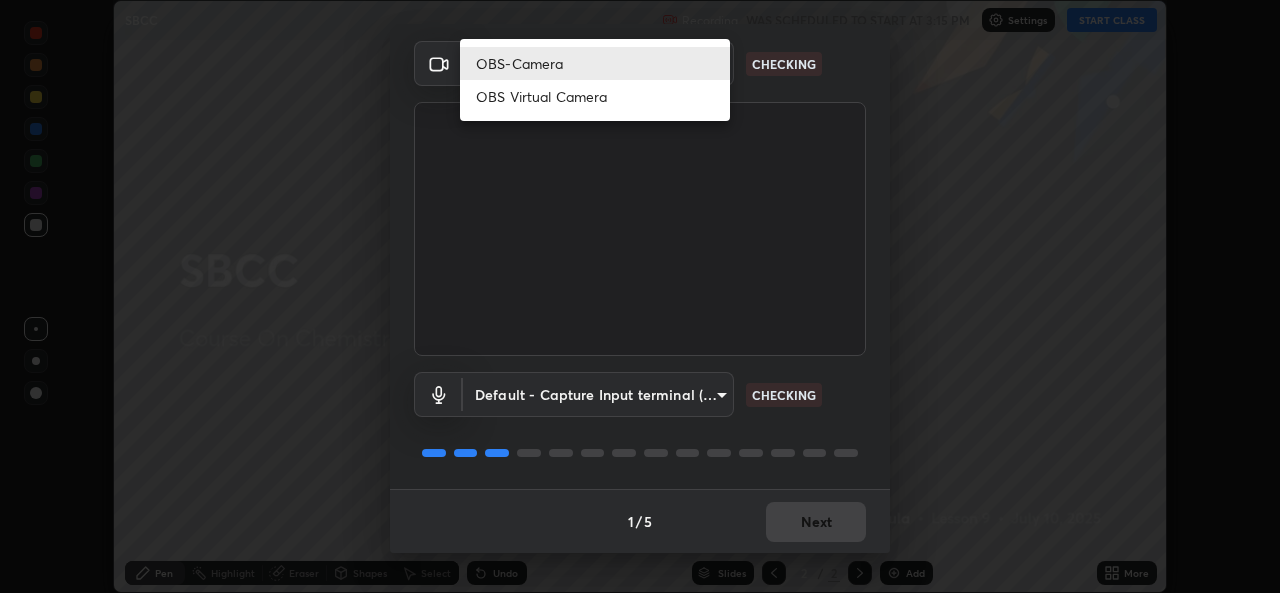 click on "OBS Virtual Camera" at bounding box center (595, 96) 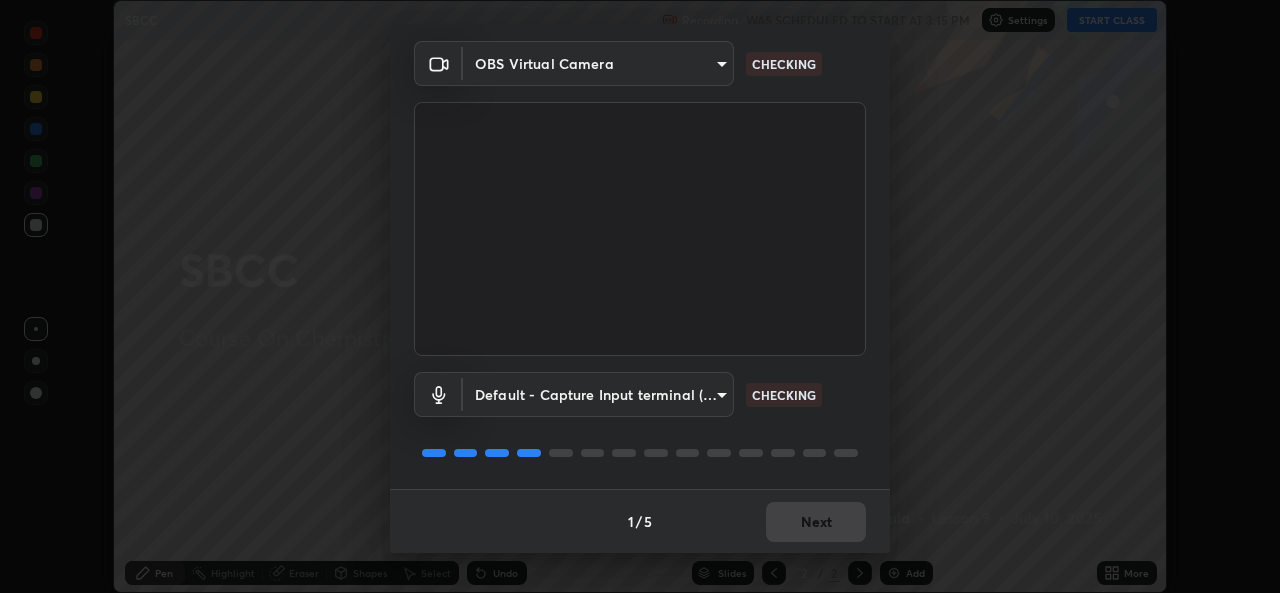 click on "Erase all SBCC Recording WAS SCHEDULED TO START AT  3:15 PM Settings START CLASS Setting up your live class SBCC • L9 of Course On Chemistry for NEET Conquer 2 2026 [PERSON_NAME] [PERSON_NAME] Pen Highlight Eraser Shapes Select Undo Slides 2 / 2 Add More Enable hand raising Enable raise hand to speak to learners. Once enabled, chat will be turned off temporarily. Enable x   No doubts shared Encourage your learners to ask a doubt for better clarity Report an issue Reason for reporting Buffering Chat not working Audio - Video sync issue Educator video quality low ​ Attach an image Report Media settings OBS Virtual Camera d8e17e60bb603b0067dd3e2e4f8d4406f351b1b1f6f01d0eb27e56231d7bb4f1 CHECKING Default - Capture Input terminal (Digital Array MIC) default CHECKING 1 / 5 Next" at bounding box center [640, 296] 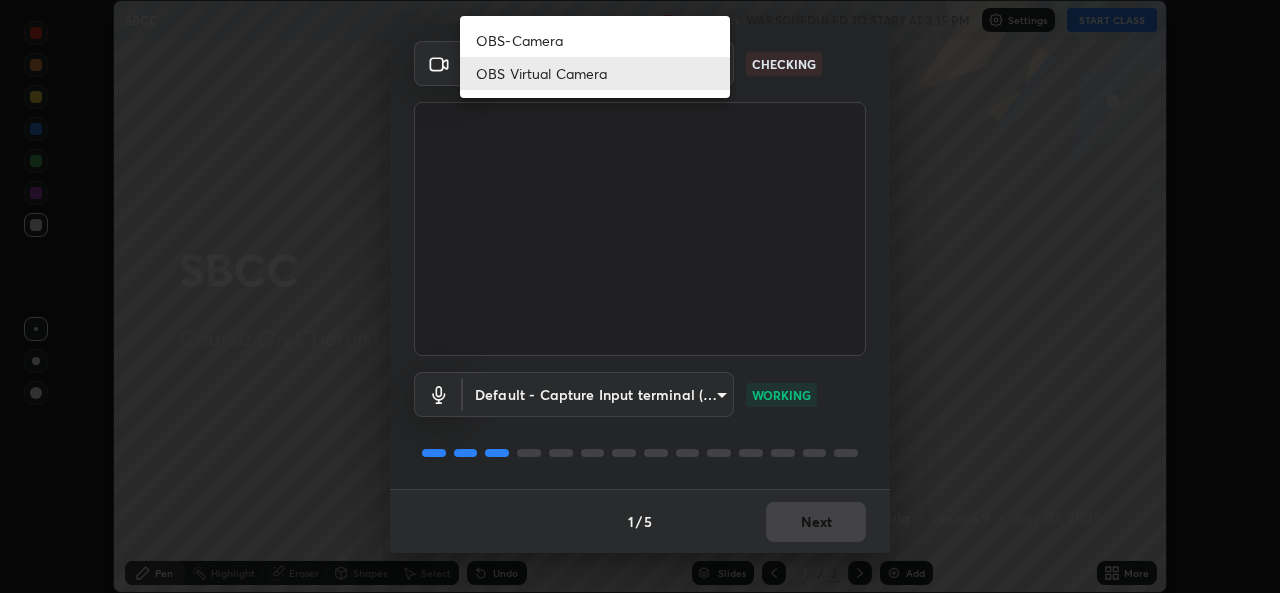 click on "OBS-Camera" at bounding box center (595, 40) 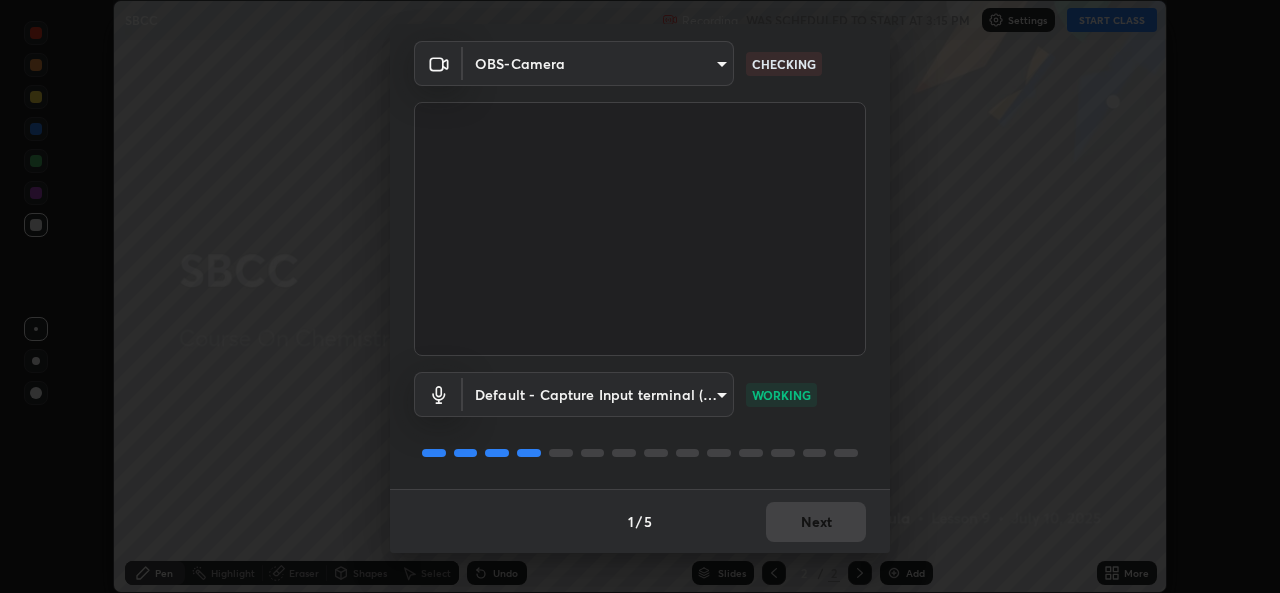 click on "1 / 5 Next" at bounding box center (640, 521) 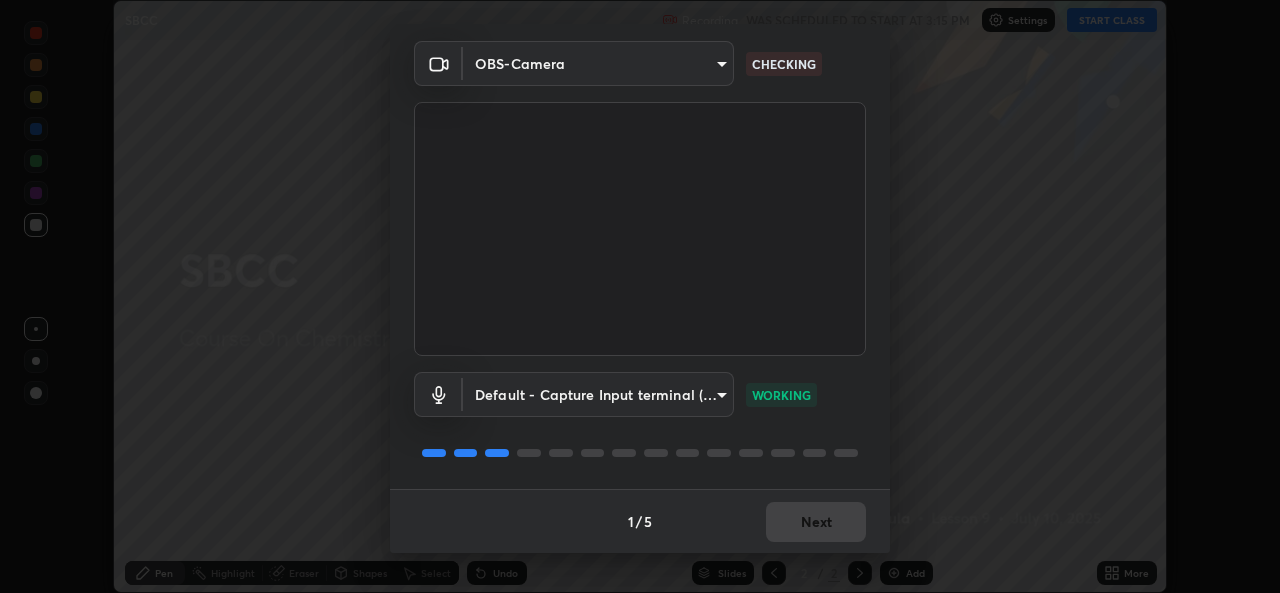 click on "Erase all SBCC Recording WAS SCHEDULED TO START AT  3:15 PM Settings START CLASS Setting up your live class SBCC • L9 of Course On Chemistry for NEET Conquer 2 2026 [PERSON_NAME] [PERSON_NAME] Pen Highlight Eraser Shapes Select Undo Slides 2 / 2 Add More Enable hand raising Enable raise hand to speak to learners. Once enabled, chat will be turned off temporarily. Enable x   No doubts shared Encourage your learners to ask a doubt for better clarity Report an issue Reason for reporting Buffering Chat not working Audio - Video sync issue Educator video quality low ​ Attach an image Report Media settings OBS-Camera f47a7f386da6b37966ffdc2a8aebbe5700fe4761235876db172c3ce5033f9aab CHECKING Default - Capture Input terminal (Digital Array MIC) default WORKING 1 / 5 Next" at bounding box center (640, 296) 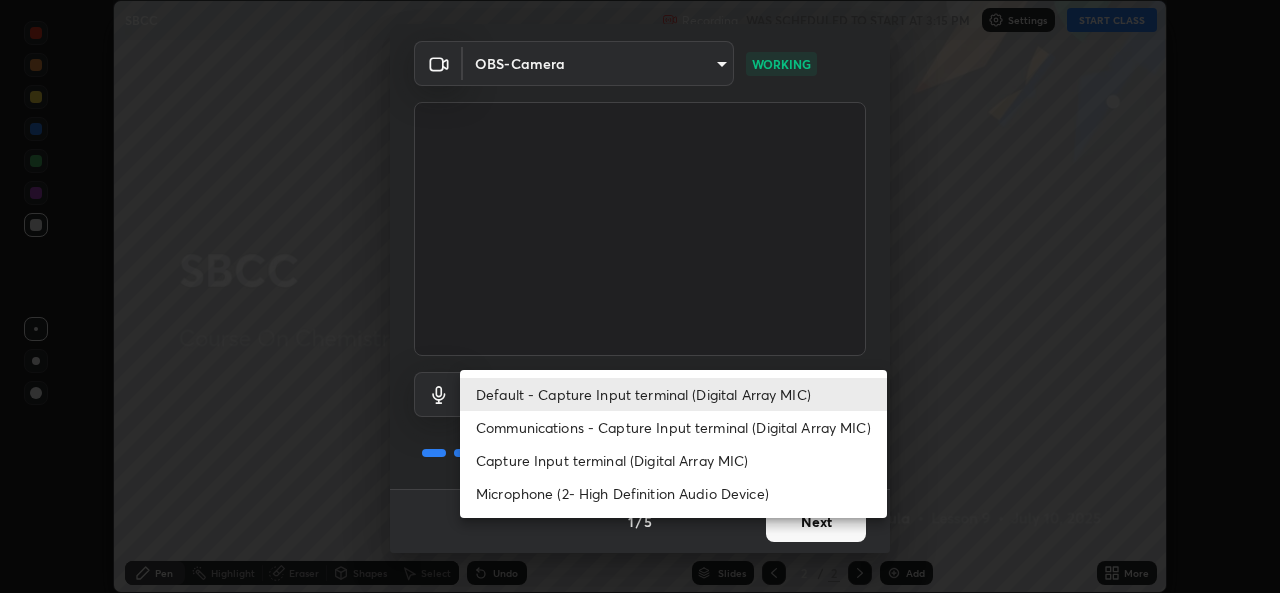 click on "Communications - Capture Input terminal (Digital Array MIC)" at bounding box center [673, 427] 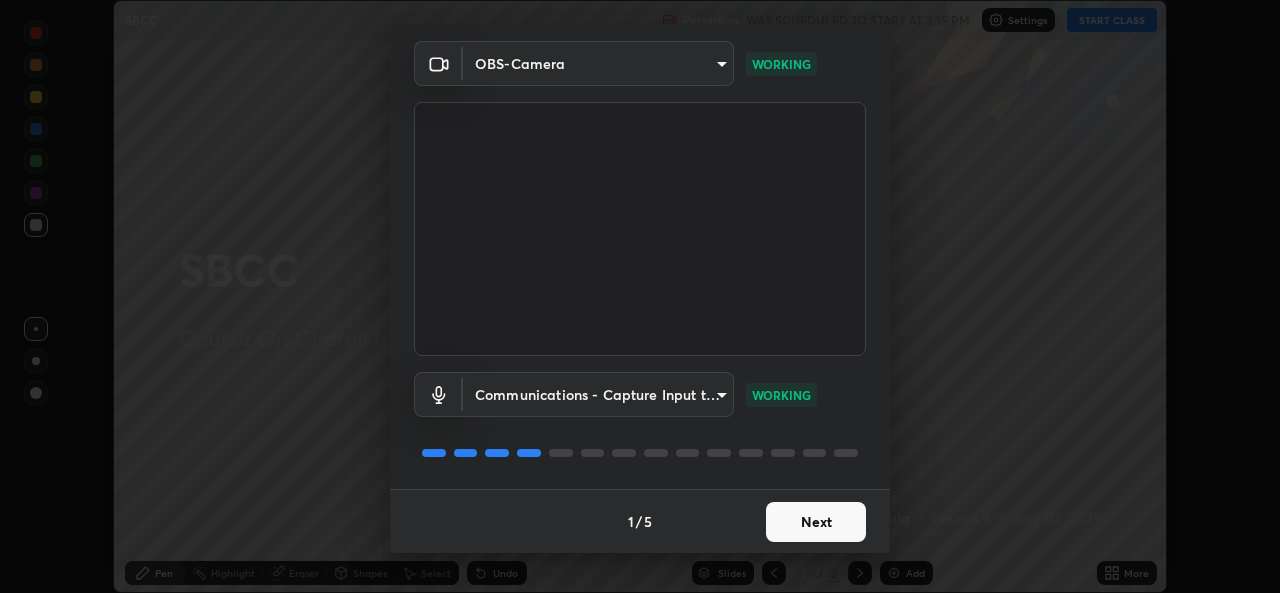 click on "Next" at bounding box center (816, 522) 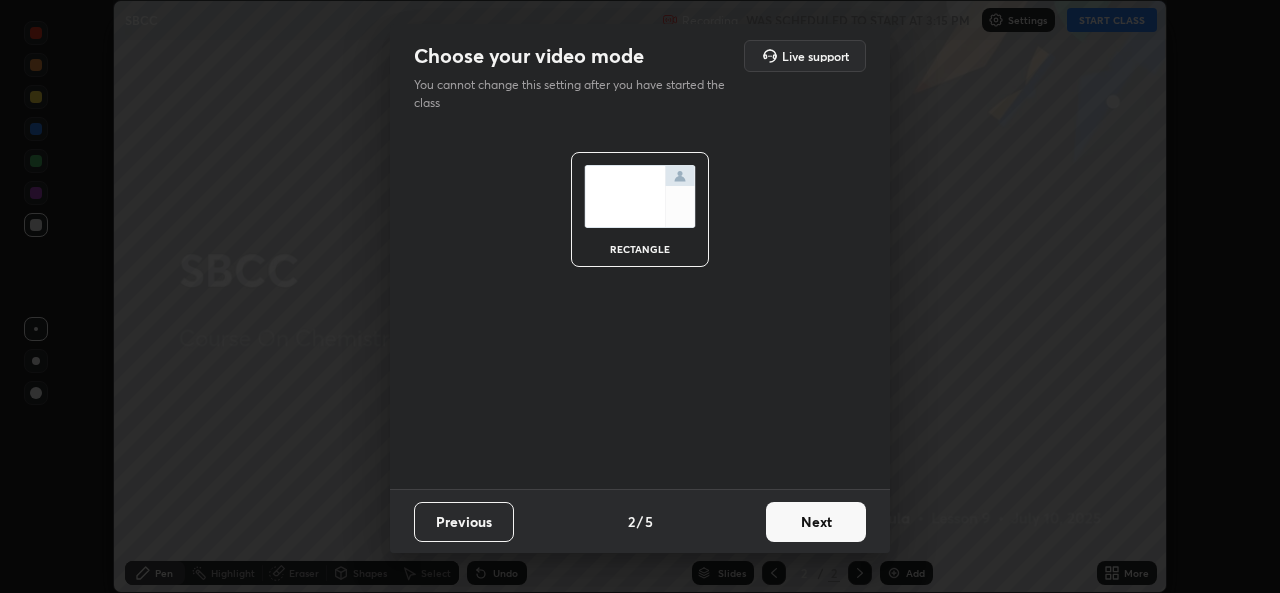 scroll, scrollTop: 0, scrollLeft: 0, axis: both 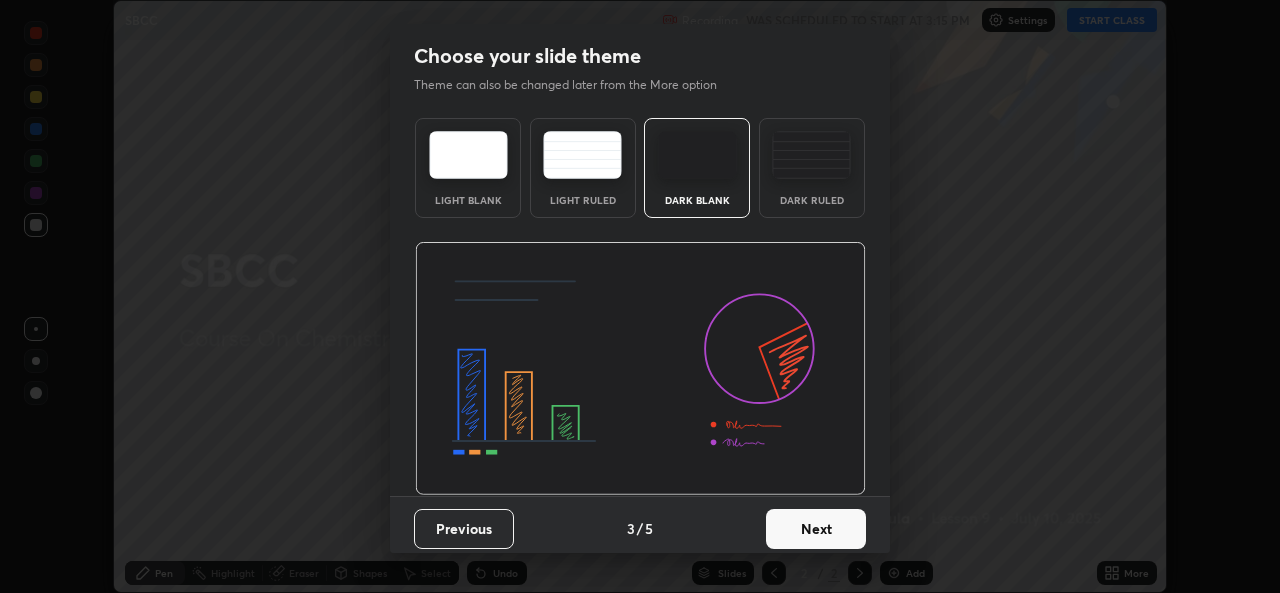 click on "Next" at bounding box center [816, 529] 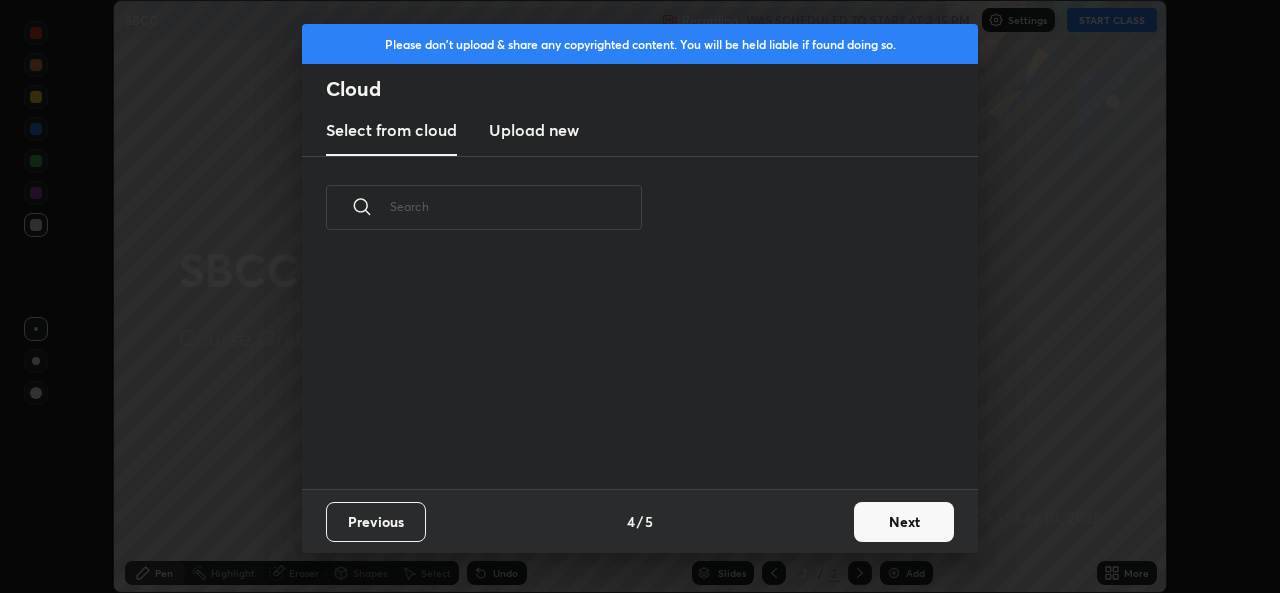 scroll, scrollTop: 7, scrollLeft: 11, axis: both 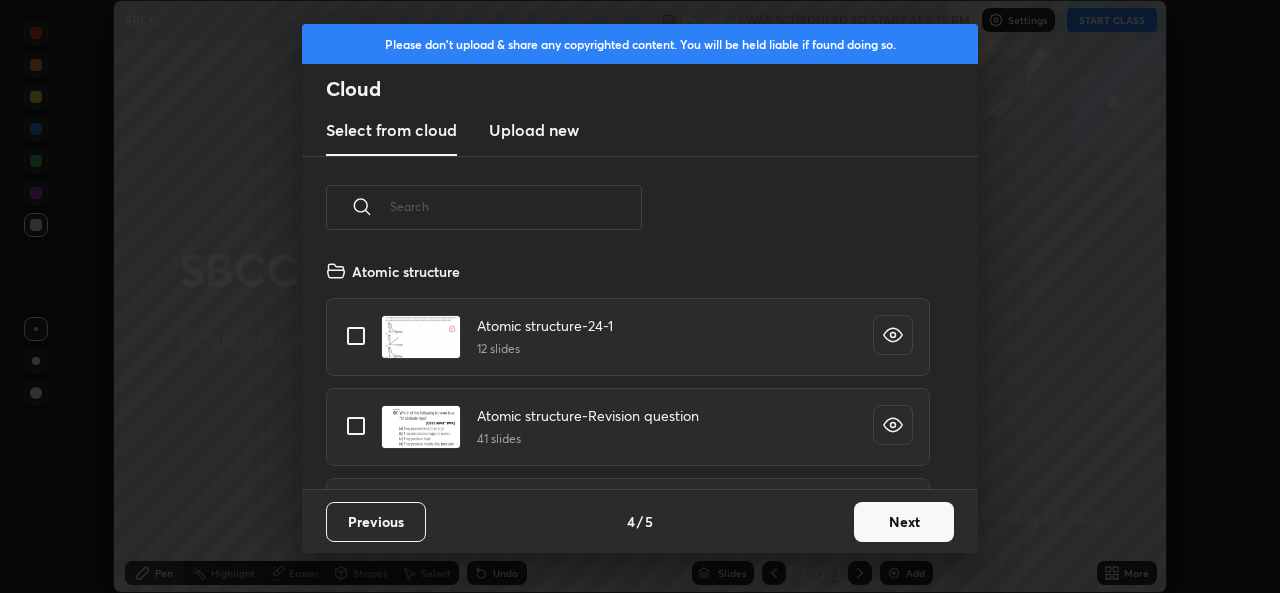 click on "Next" at bounding box center (904, 522) 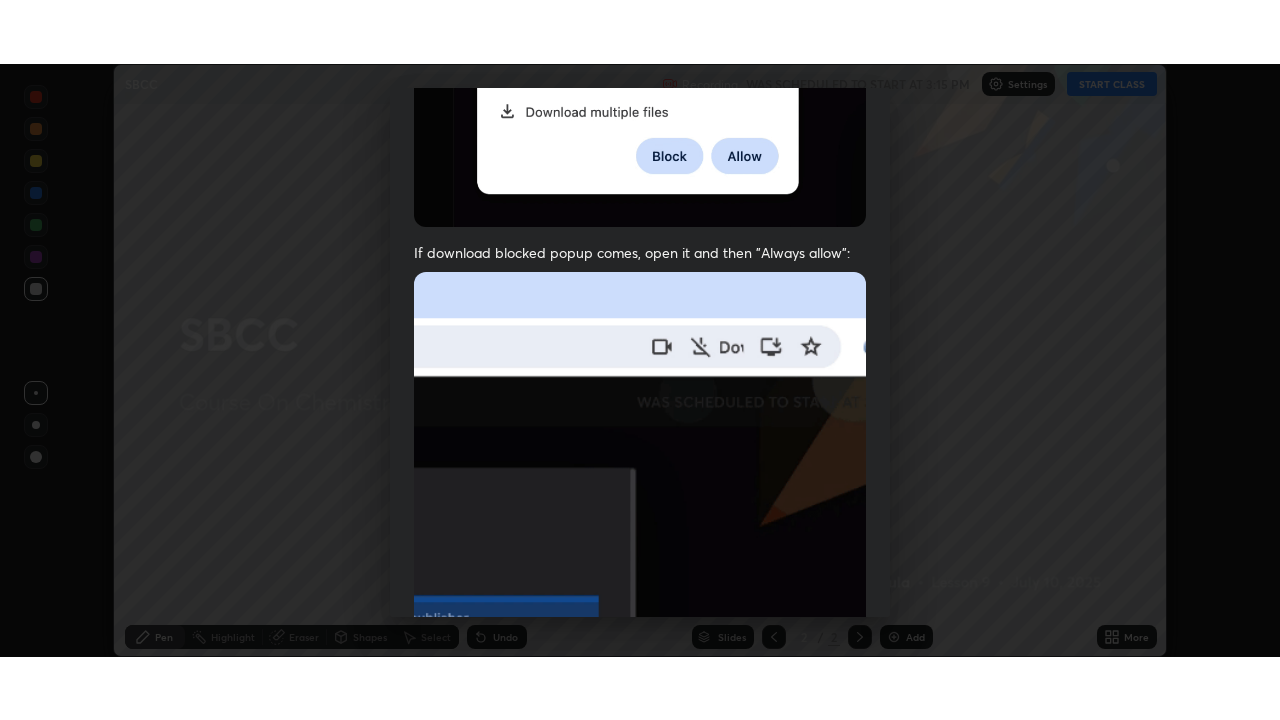 scroll, scrollTop: 471, scrollLeft: 0, axis: vertical 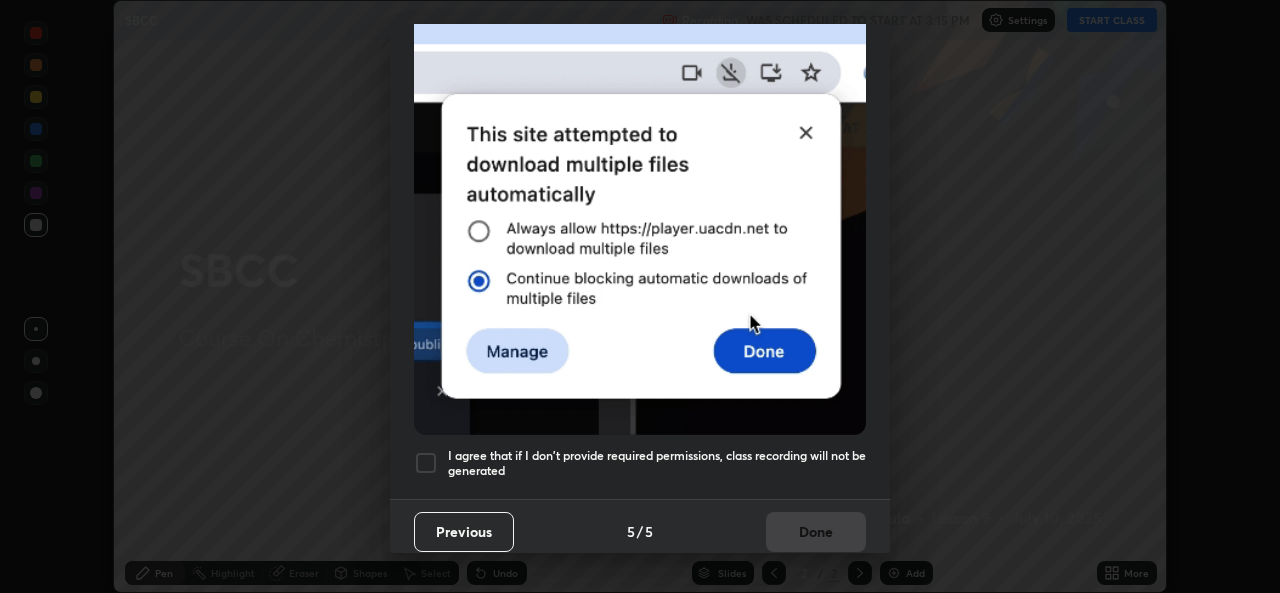click at bounding box center (426, 463) 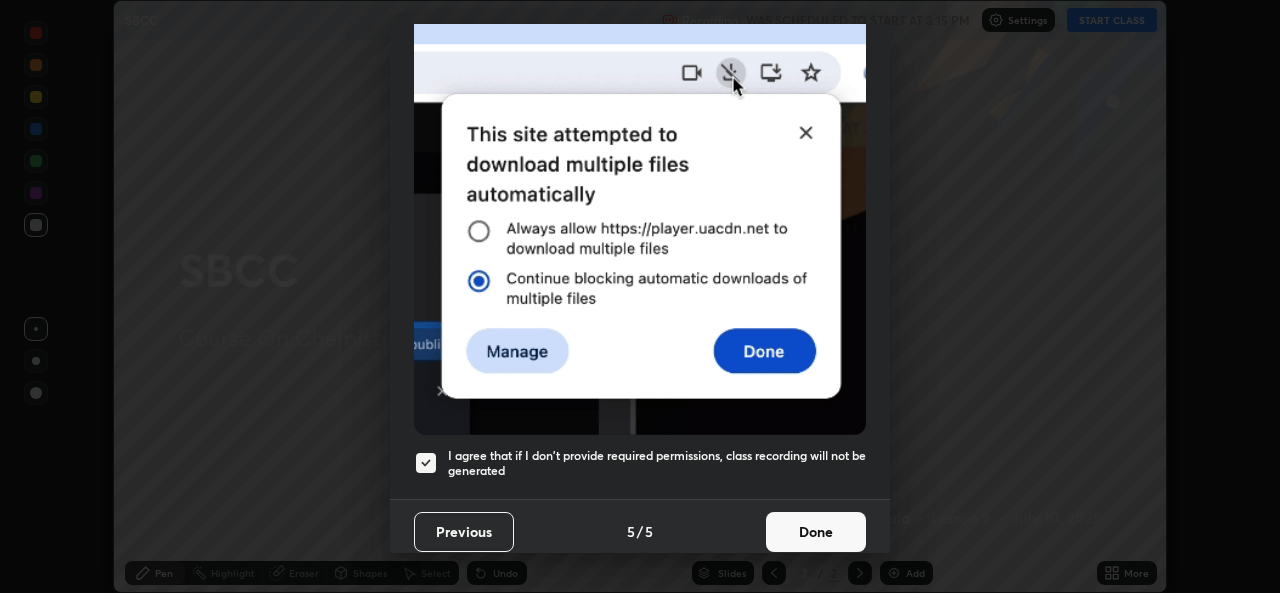 click on "Done" at bounding box center [816, 532] 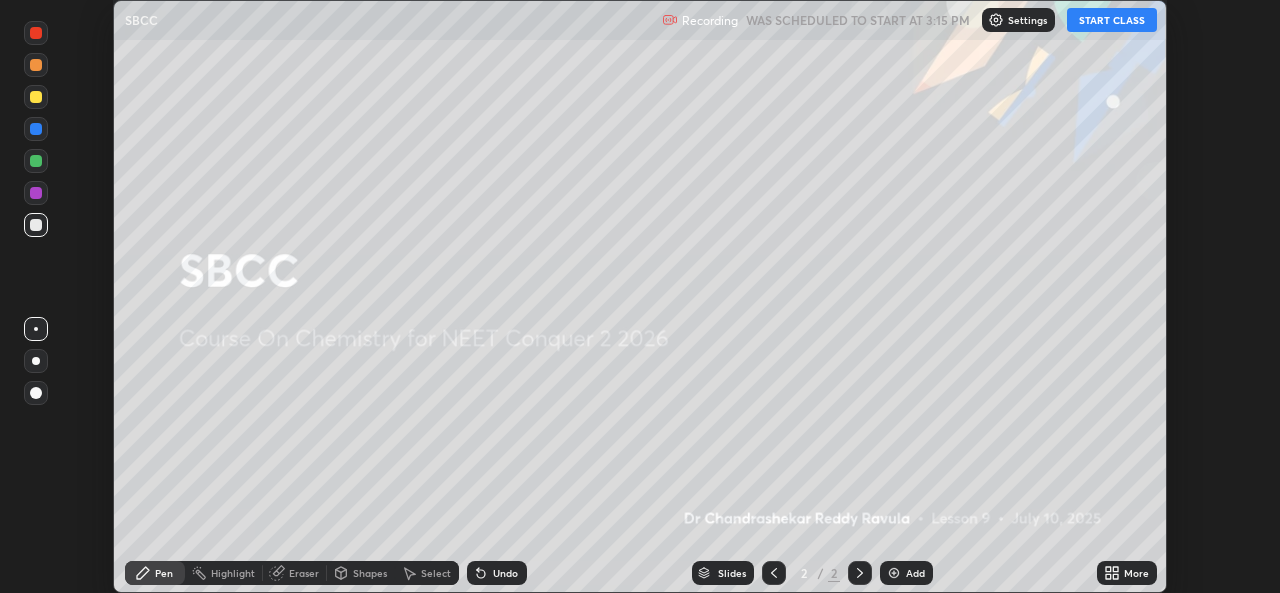 click on "START CLASS" at bounding box center [1112, 20] 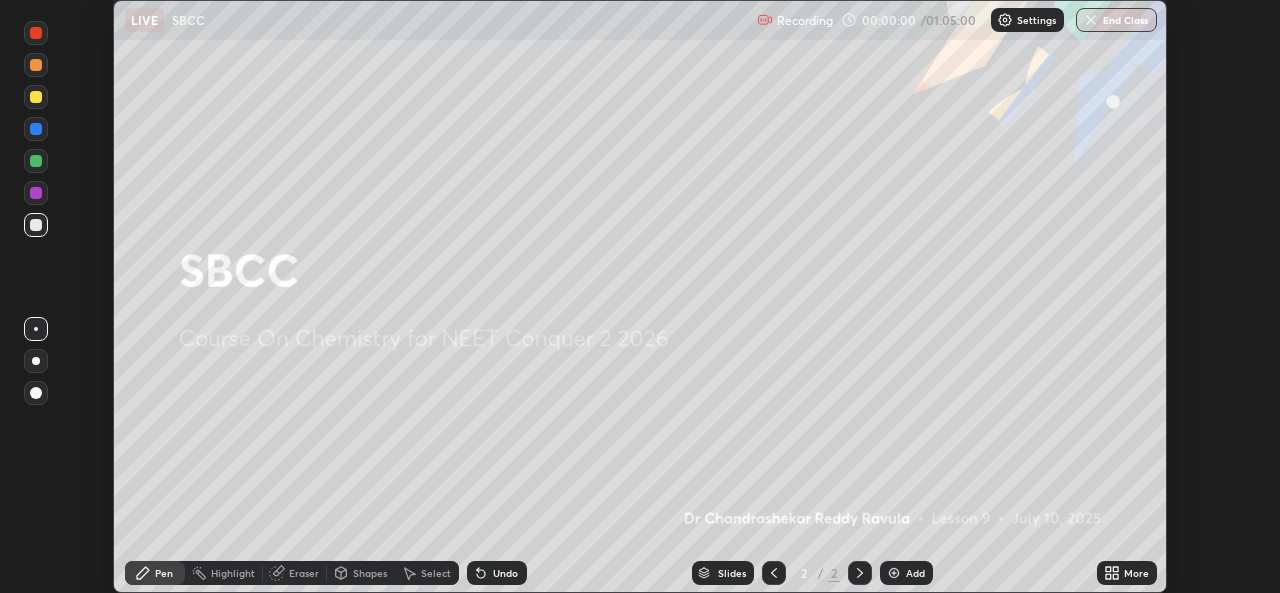 click on "More" at bounding box center (1136, 573) 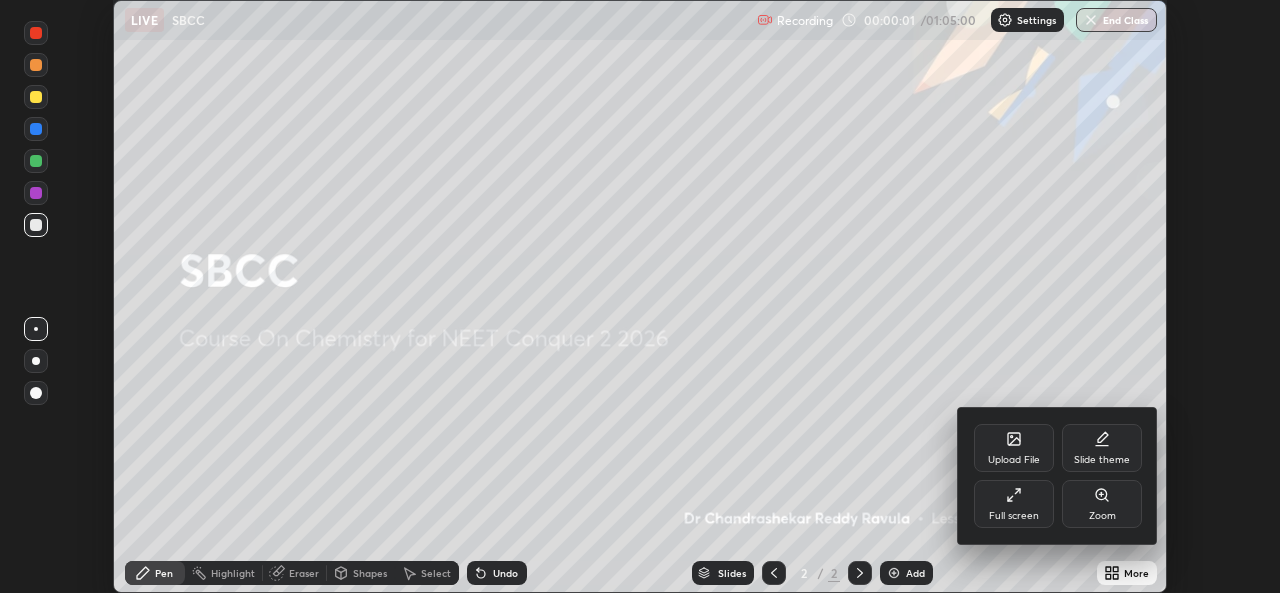 click on "Full screen" at bounding box center [1014, 504] 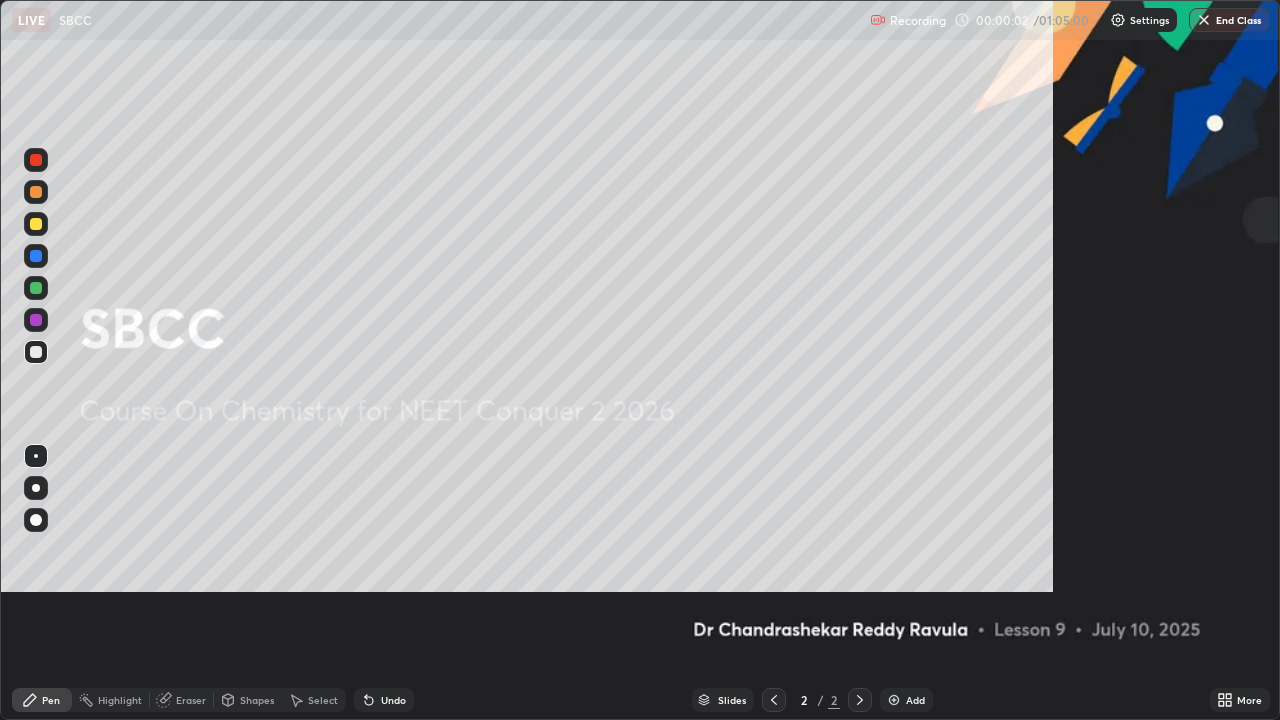 scroll, scrollTop: 99280, scrollLeft: 98720, axis: both 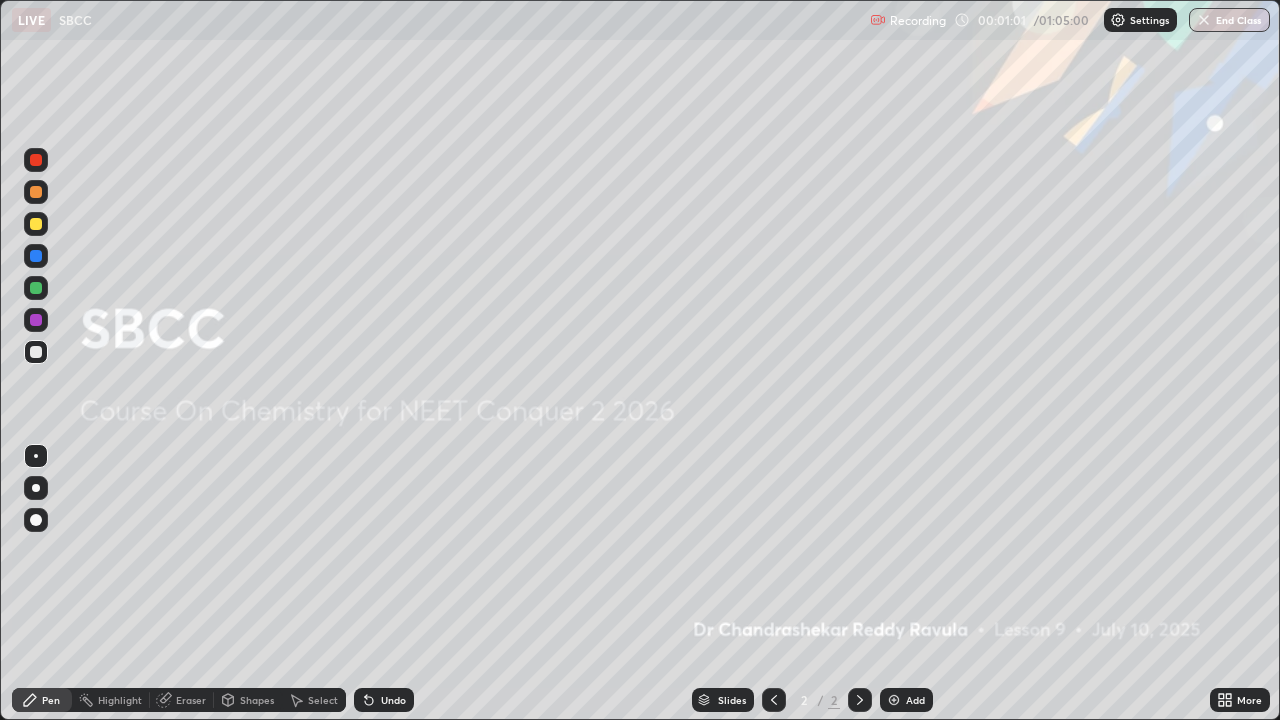 click 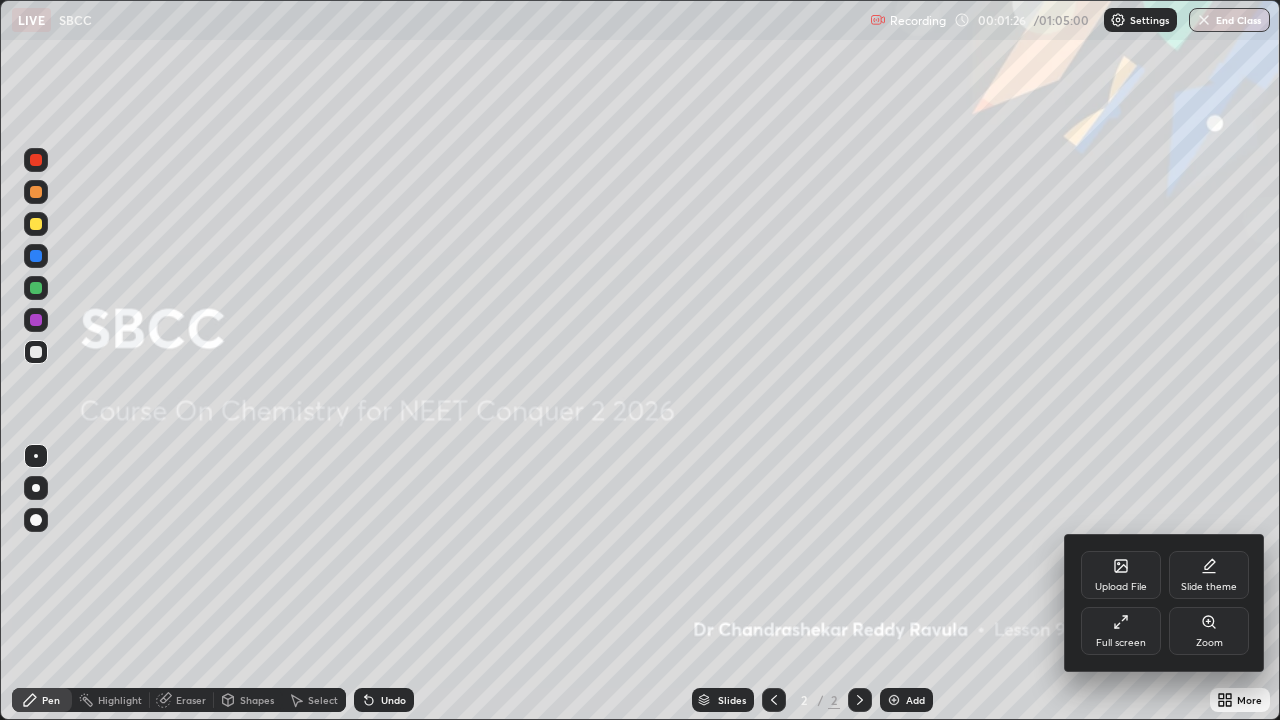 click on "Upload File" at bounding box center [1121, 575] 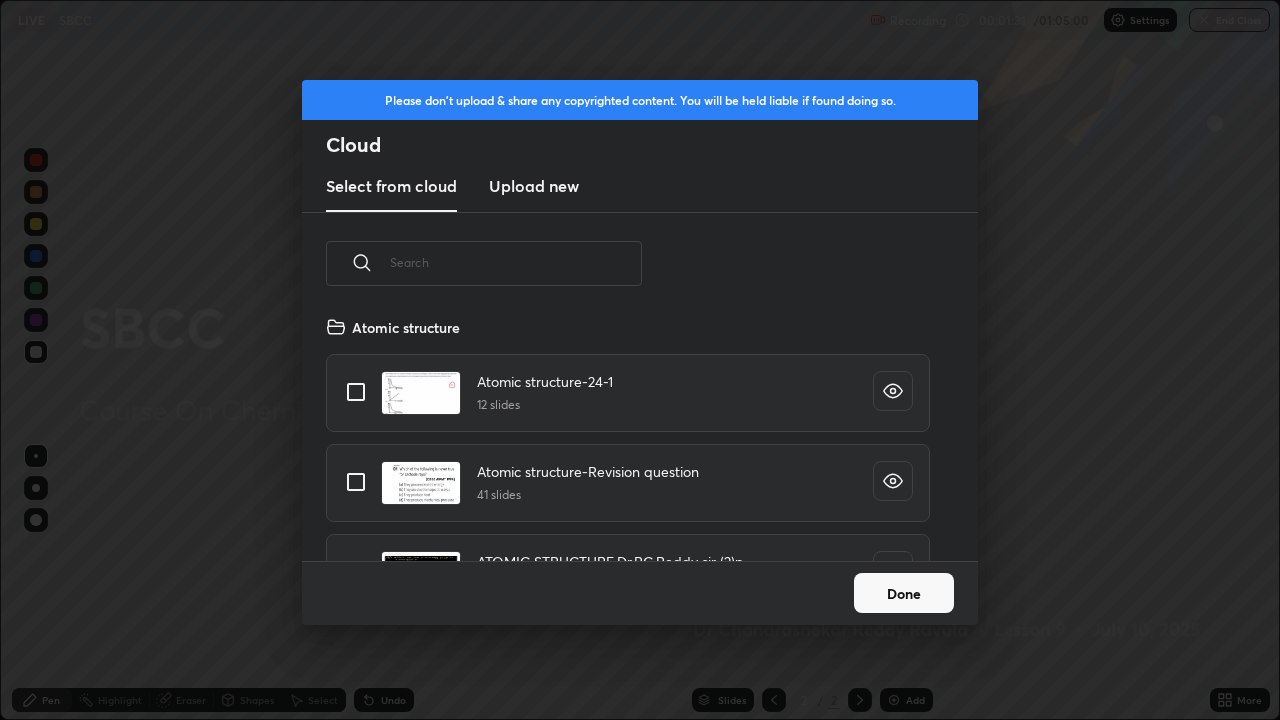 scroll, scrollTop: 7, scrollLeft: 11, axis: both 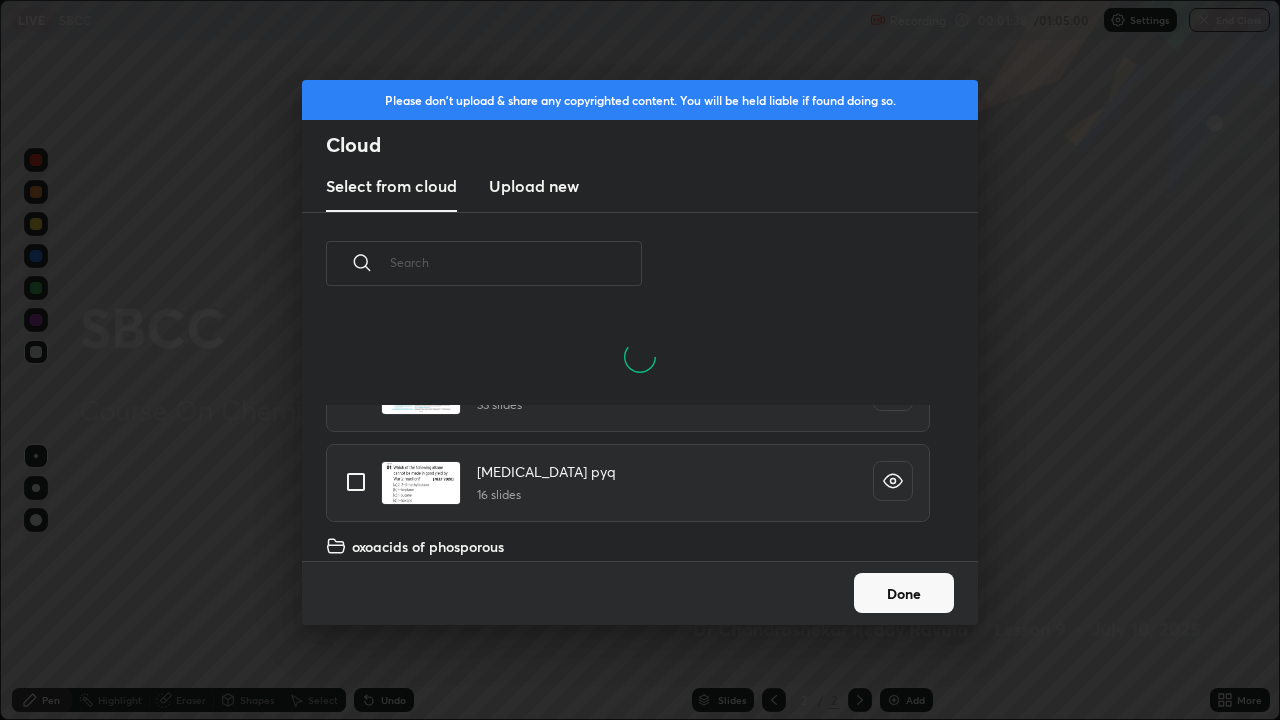 click on "[MEDICAL_DATA] pyq 16 slides" at bounding box center [628, 483] 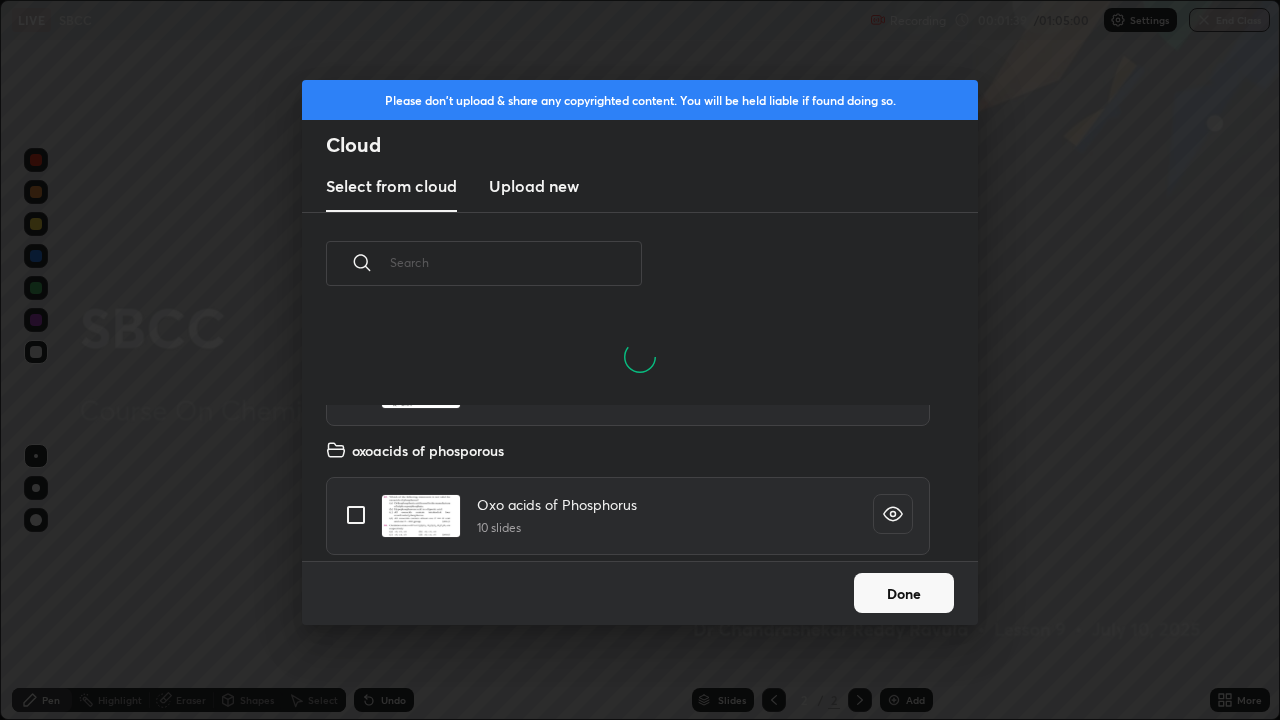 scroll, scrollTop: 7, scrollLeft: 11, axis: both 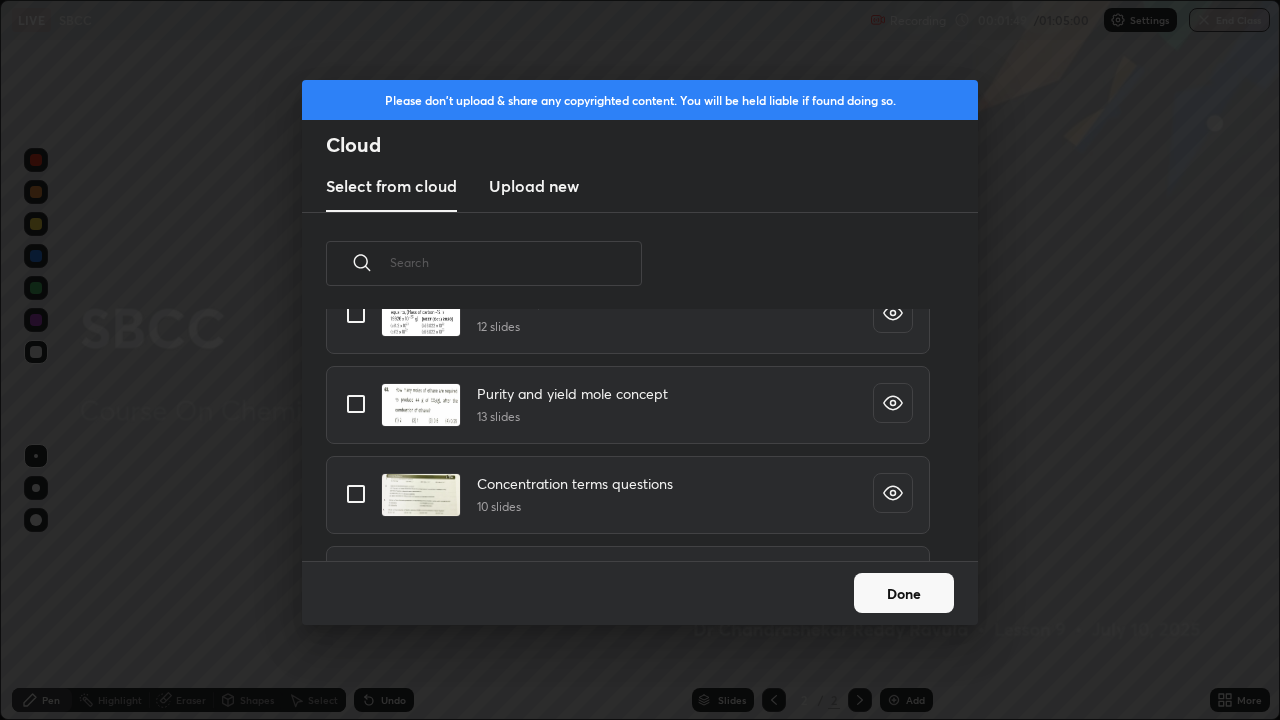 click at bounding box center (356, 404) 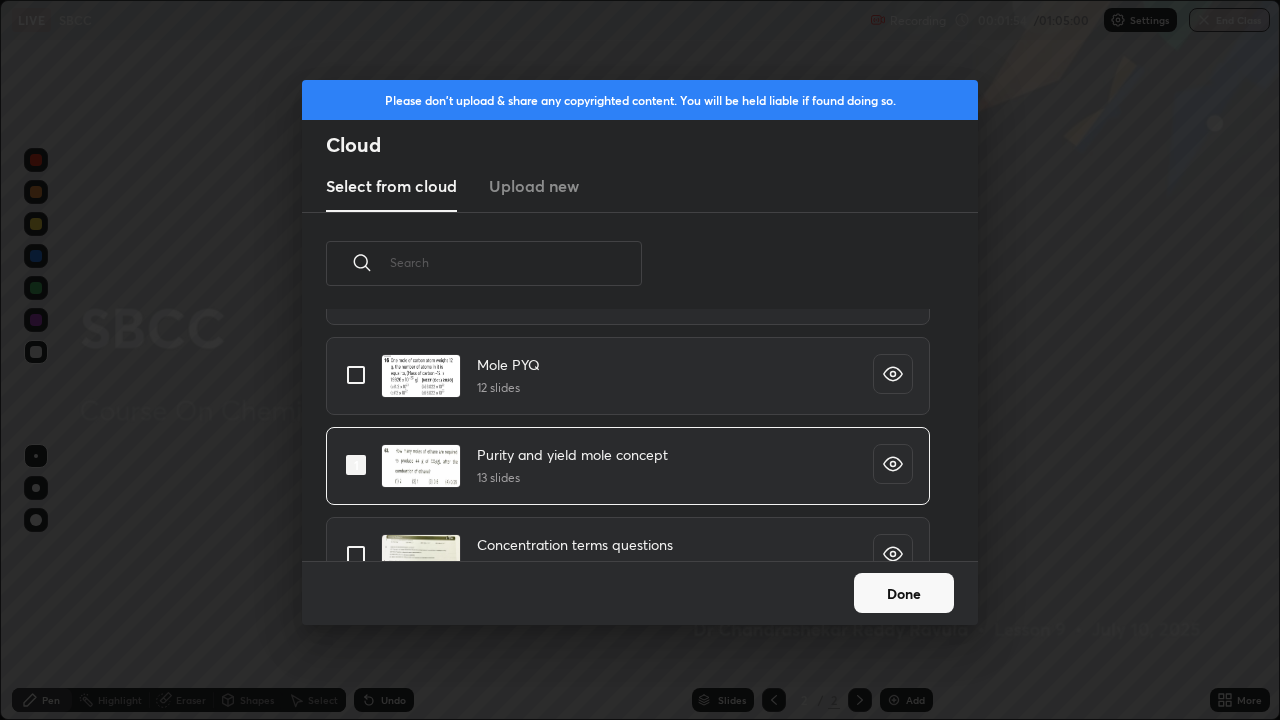 scroll, scrollTop: 2418, scrollLeft: 0, axis: vertical 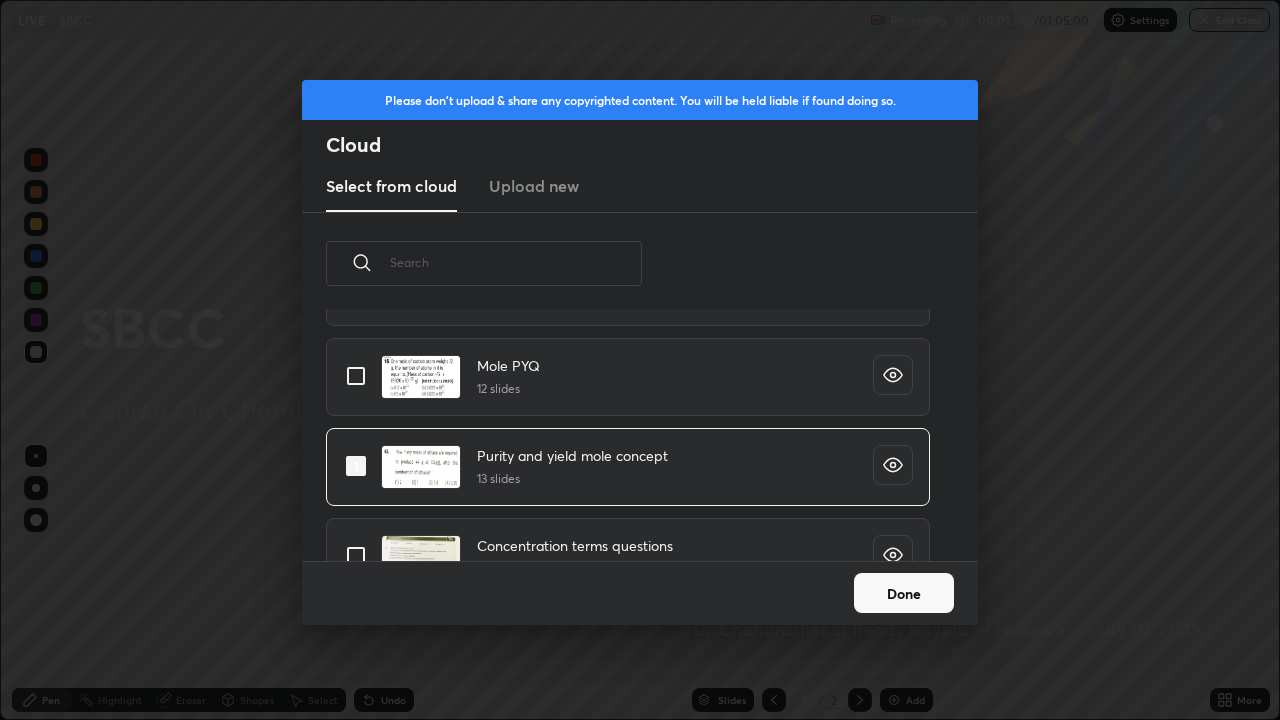 click at bounding box center [356, 376] 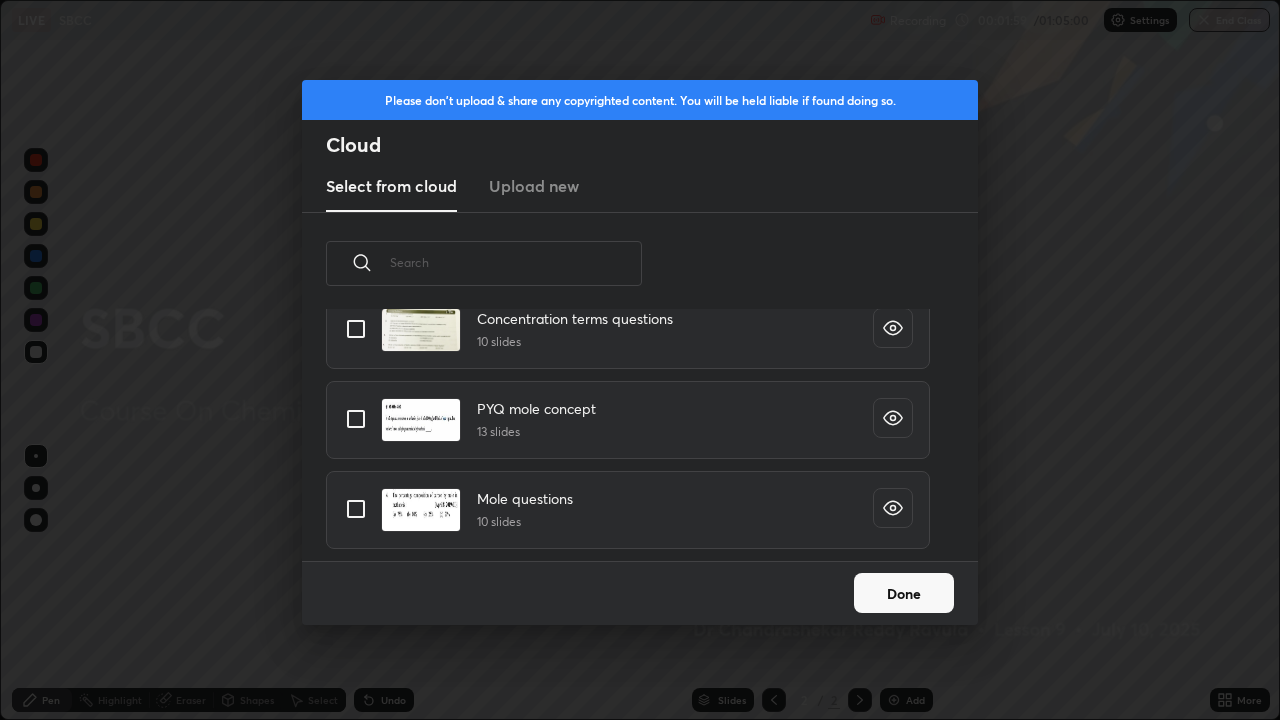 scroll, scrollTop: 2649, scrollLeft: 0, axis: vertical 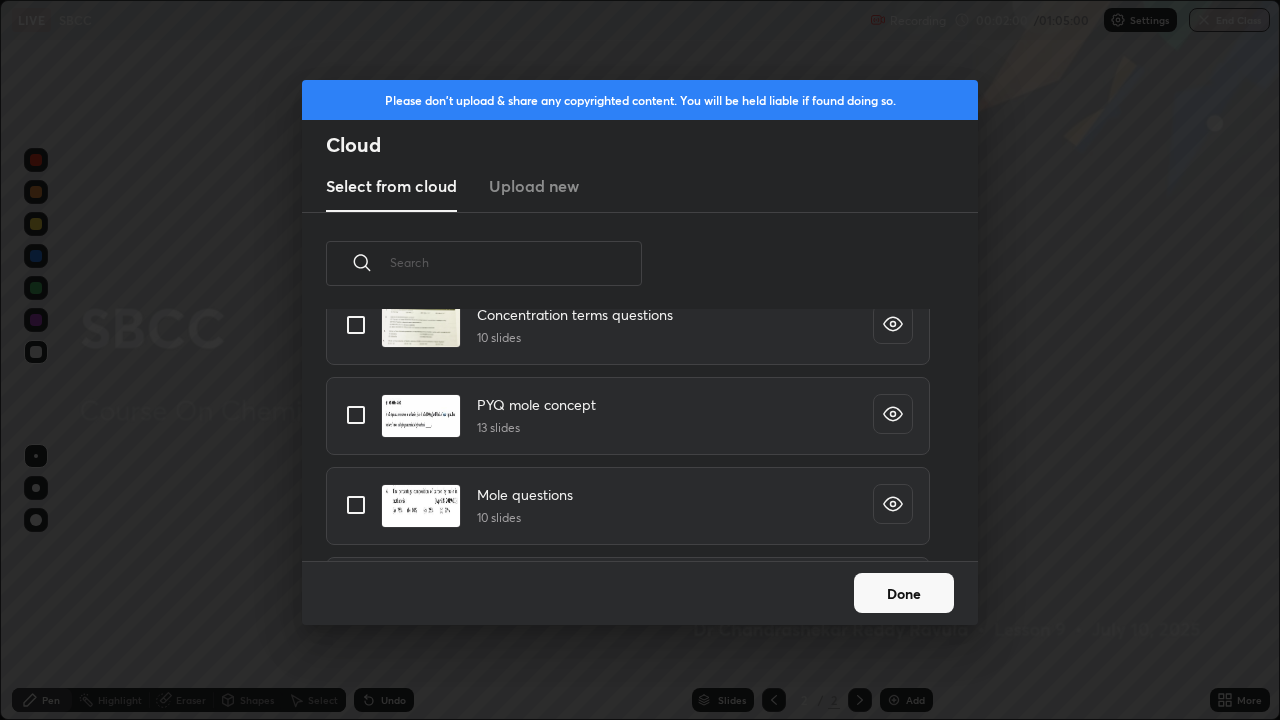 click at bounding box center (356, 415) 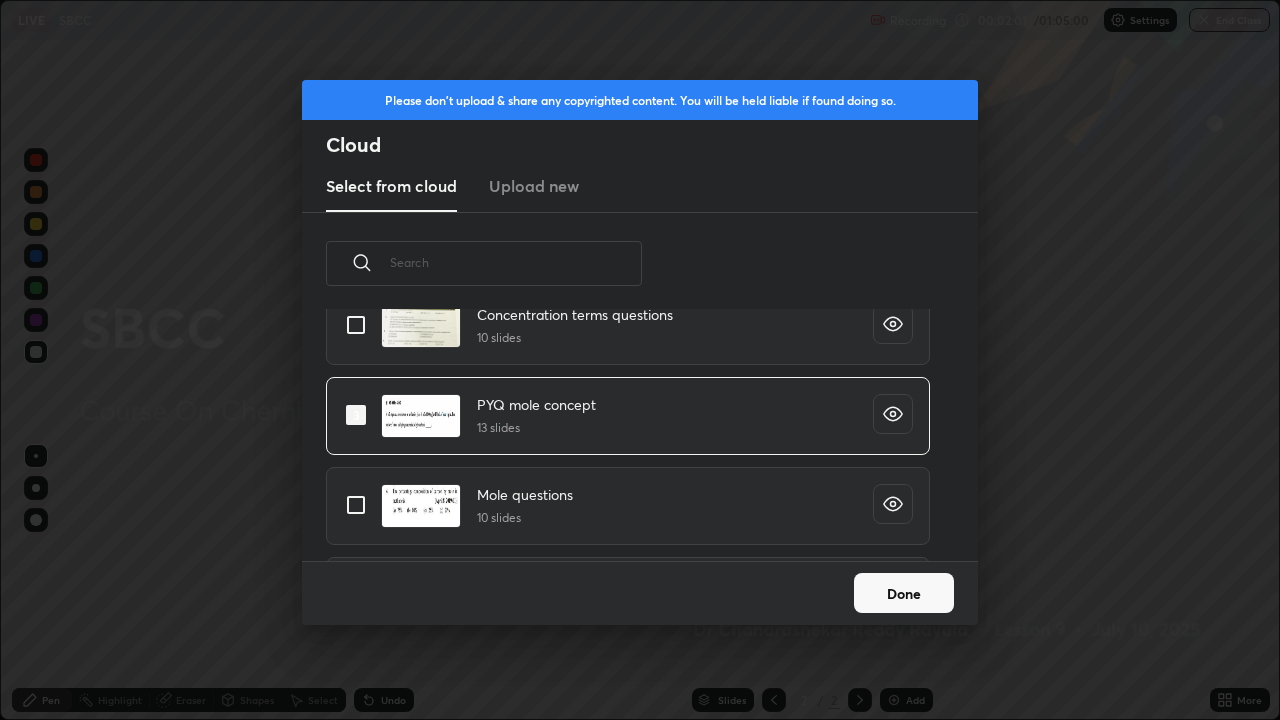 click at bounding box center (356, 505) 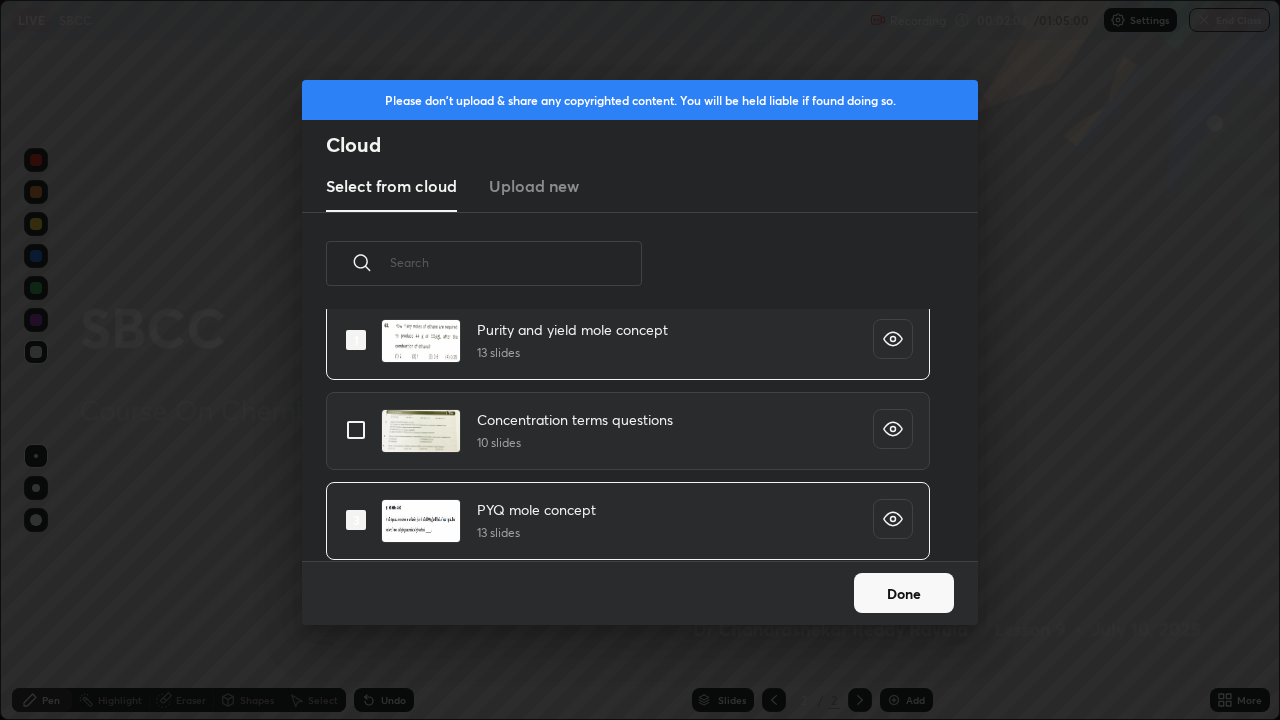 scroll, scrollTop: 3088, scrollLeft: 0, axis: vertical 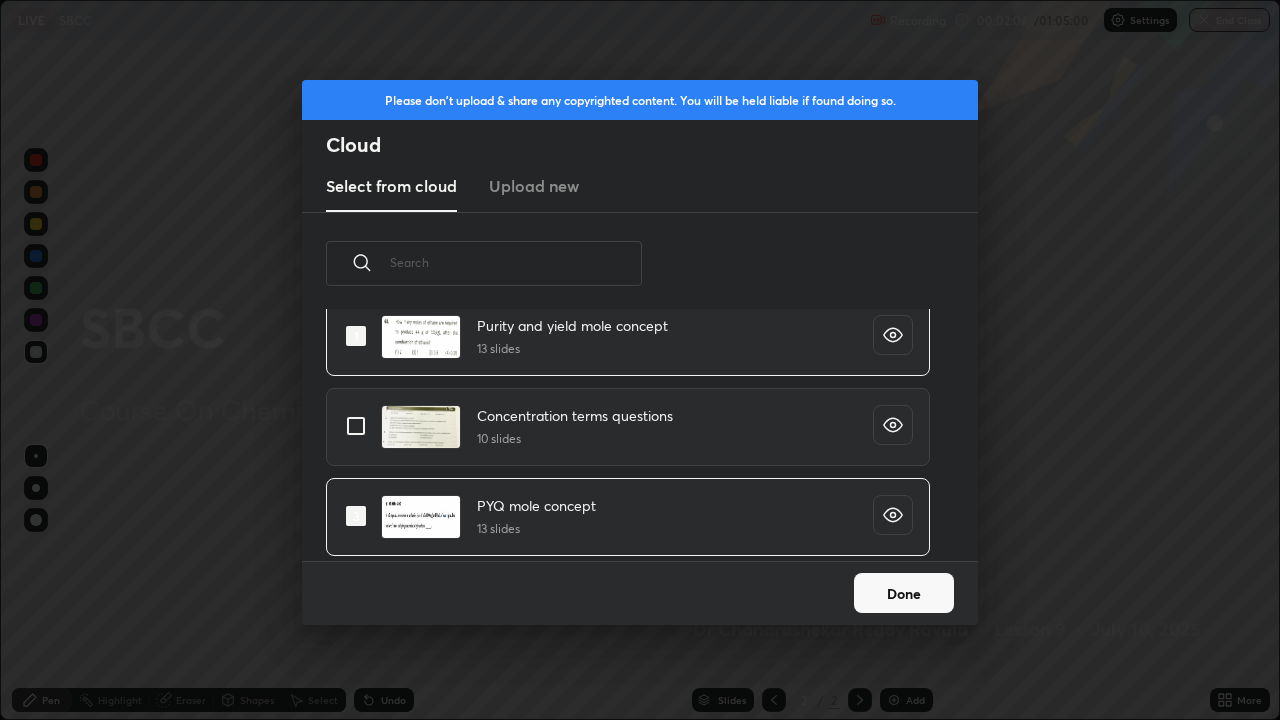 click on "Done" at bounding box center [904, 593] 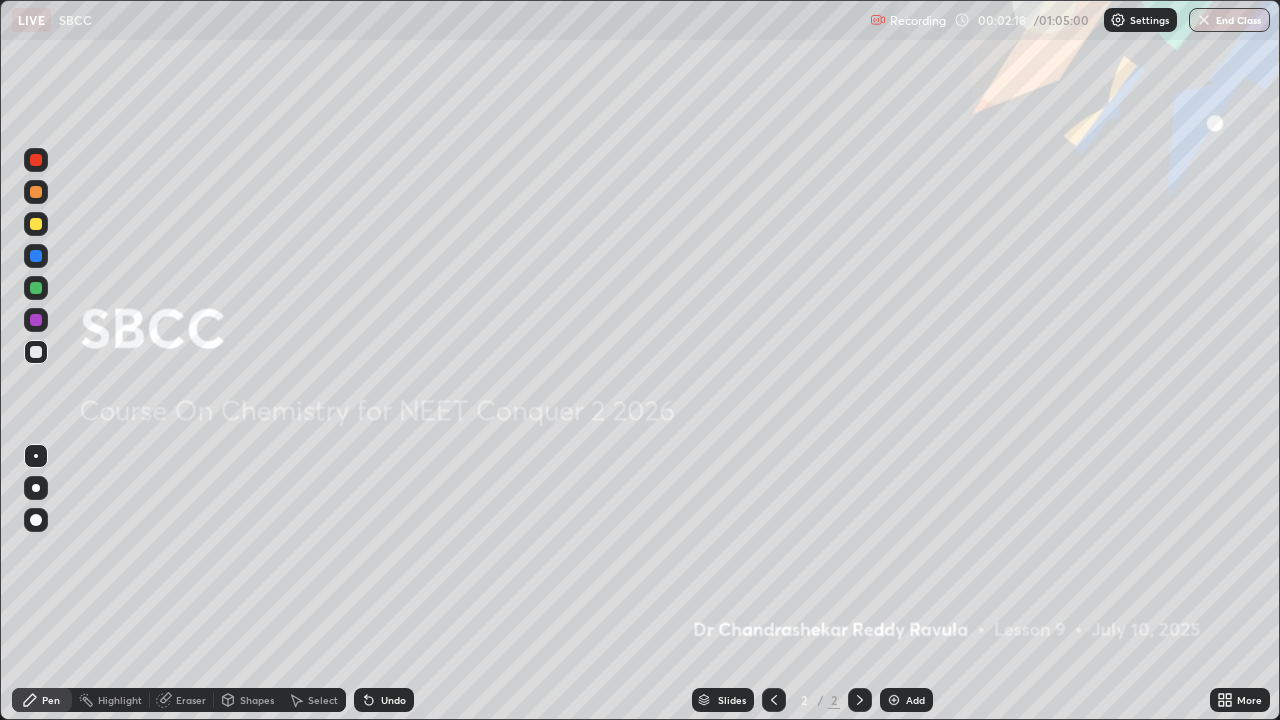 click at bounding box center (860, 700) 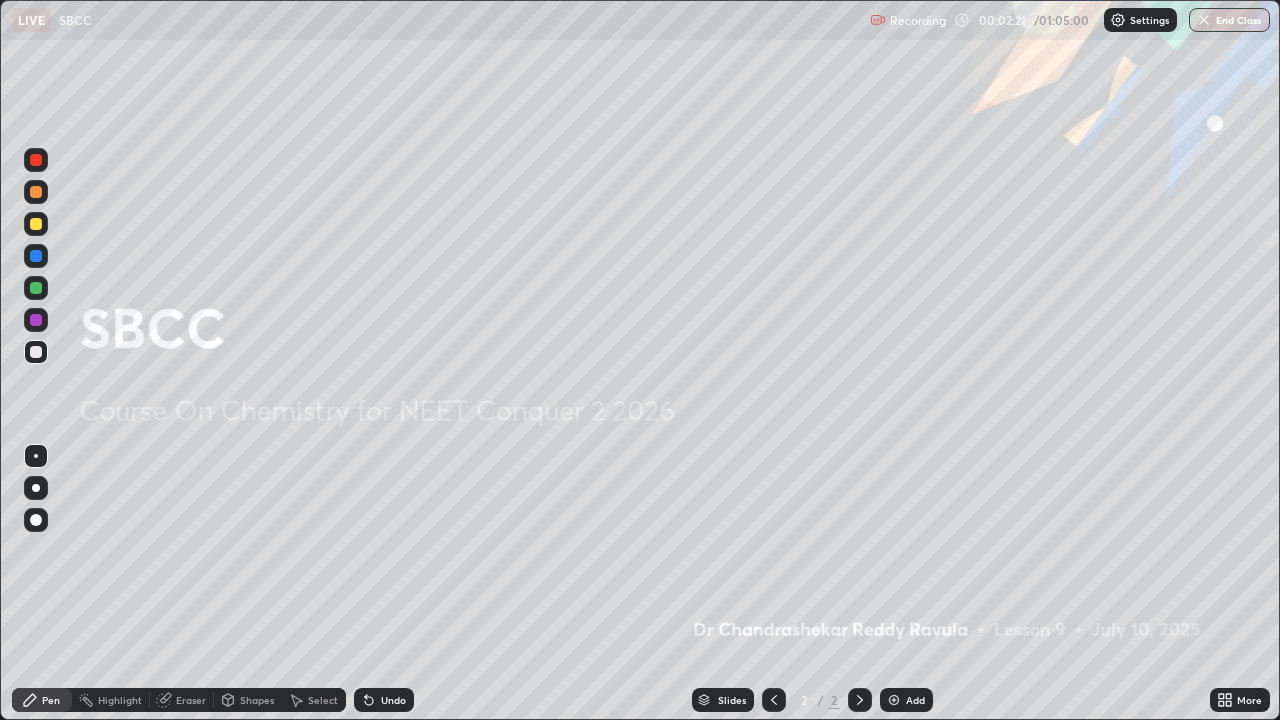 click 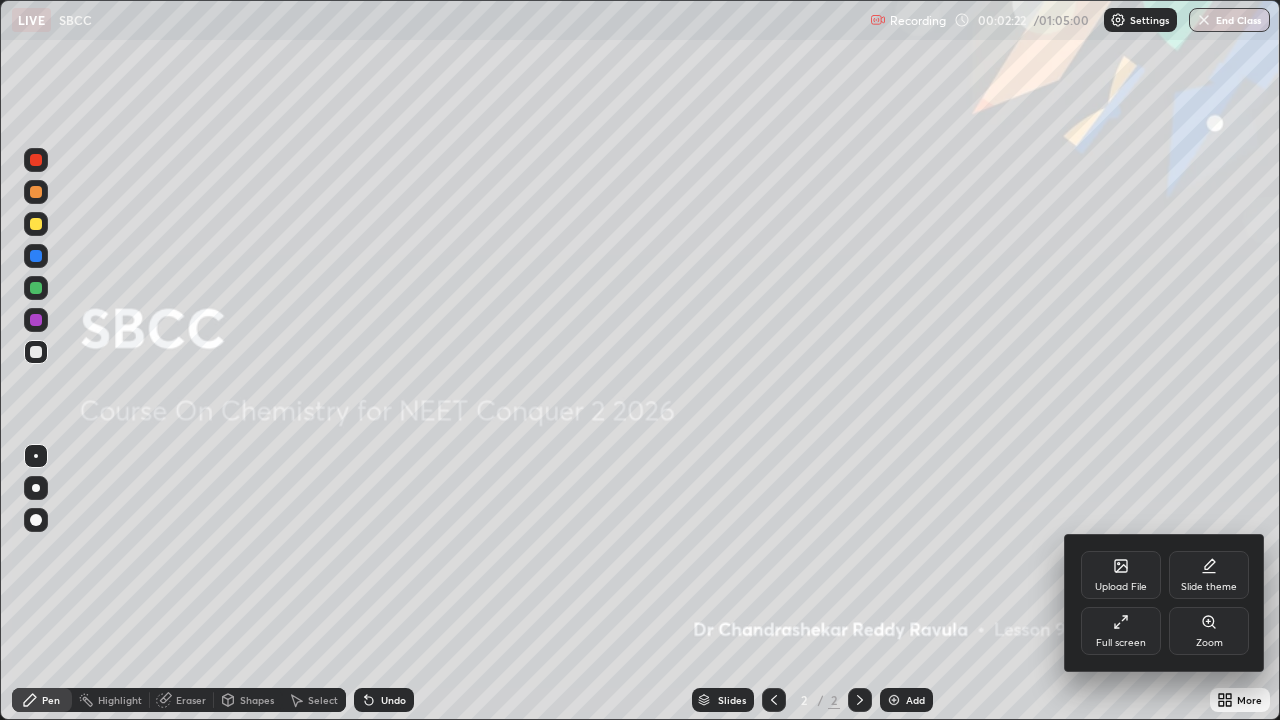 click on "Upload File" at bounding box center [1121, 575] 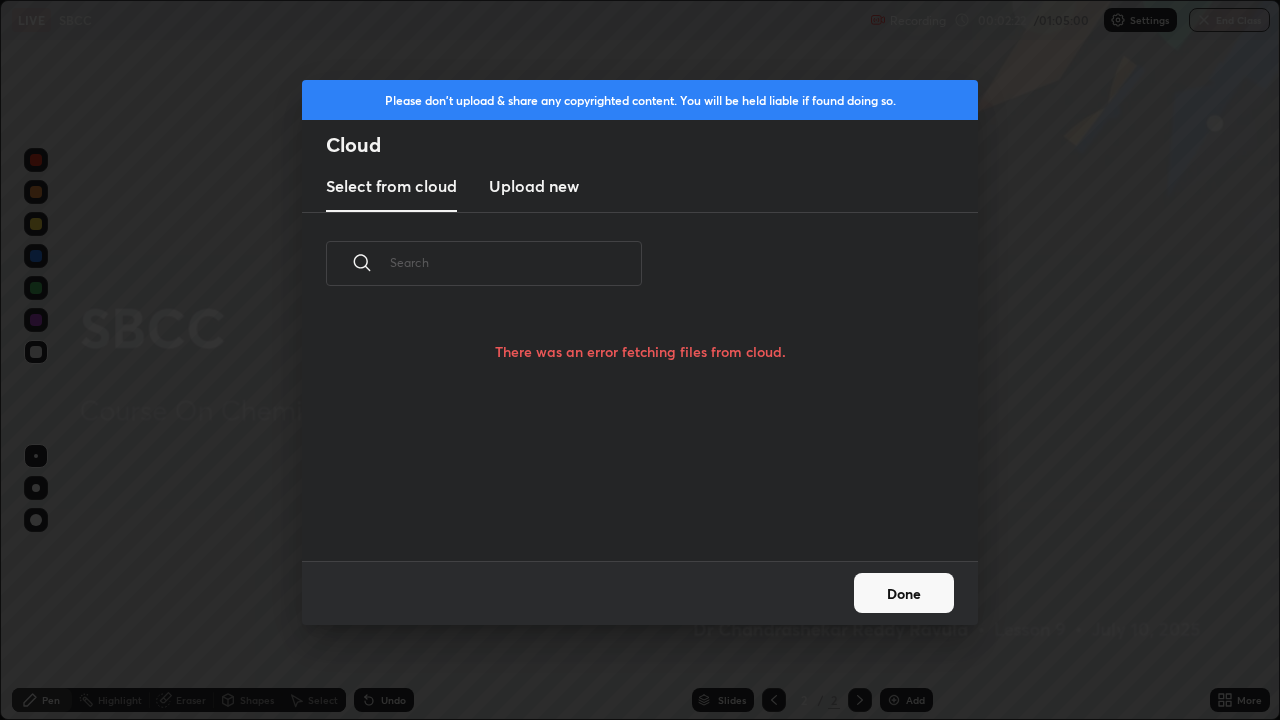 scroll, scrollTop: 7, scrollLeft: 11, axis: both 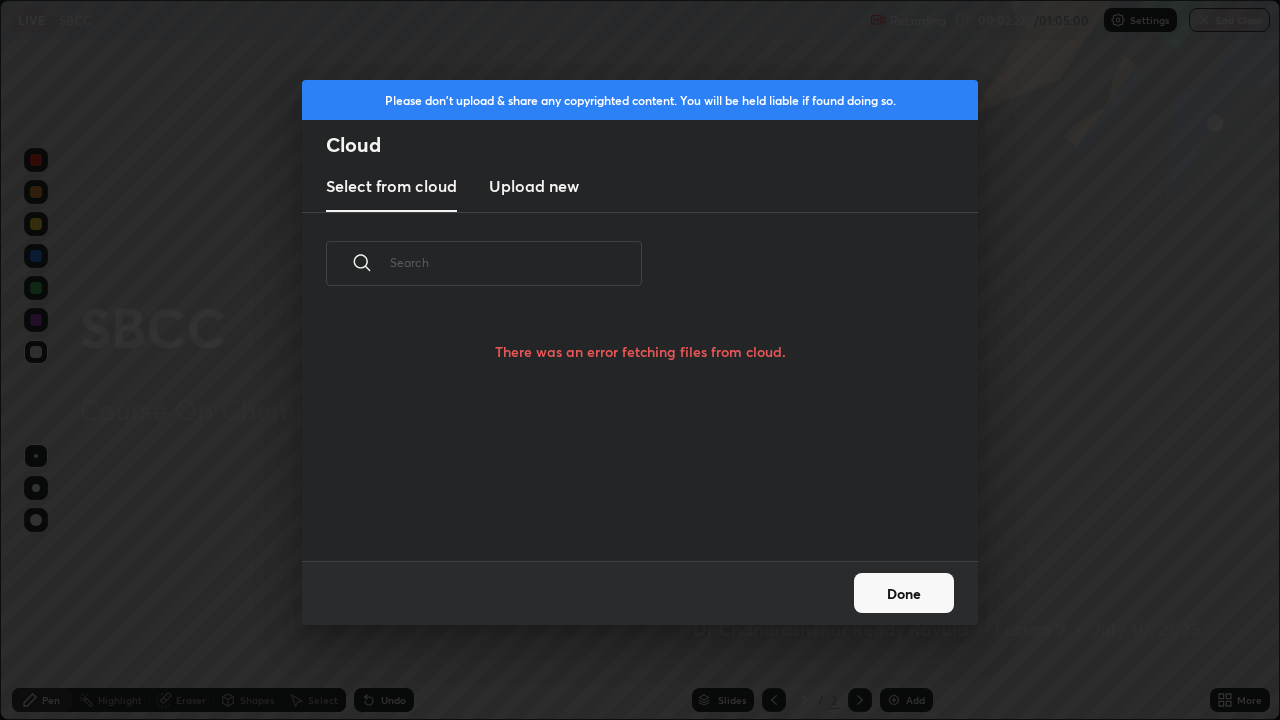 click on "Upload new" at bounding box center (534, 186) 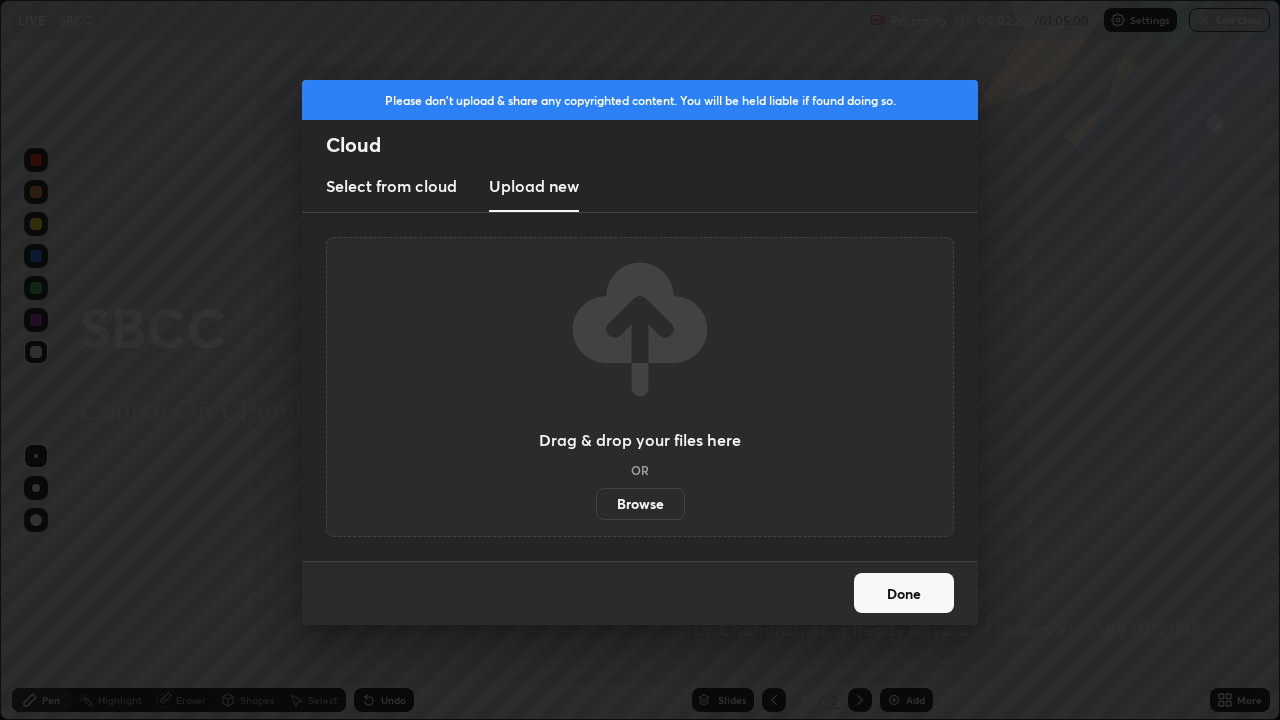 click on "Select from cloud" at bounding box center (391, 186) 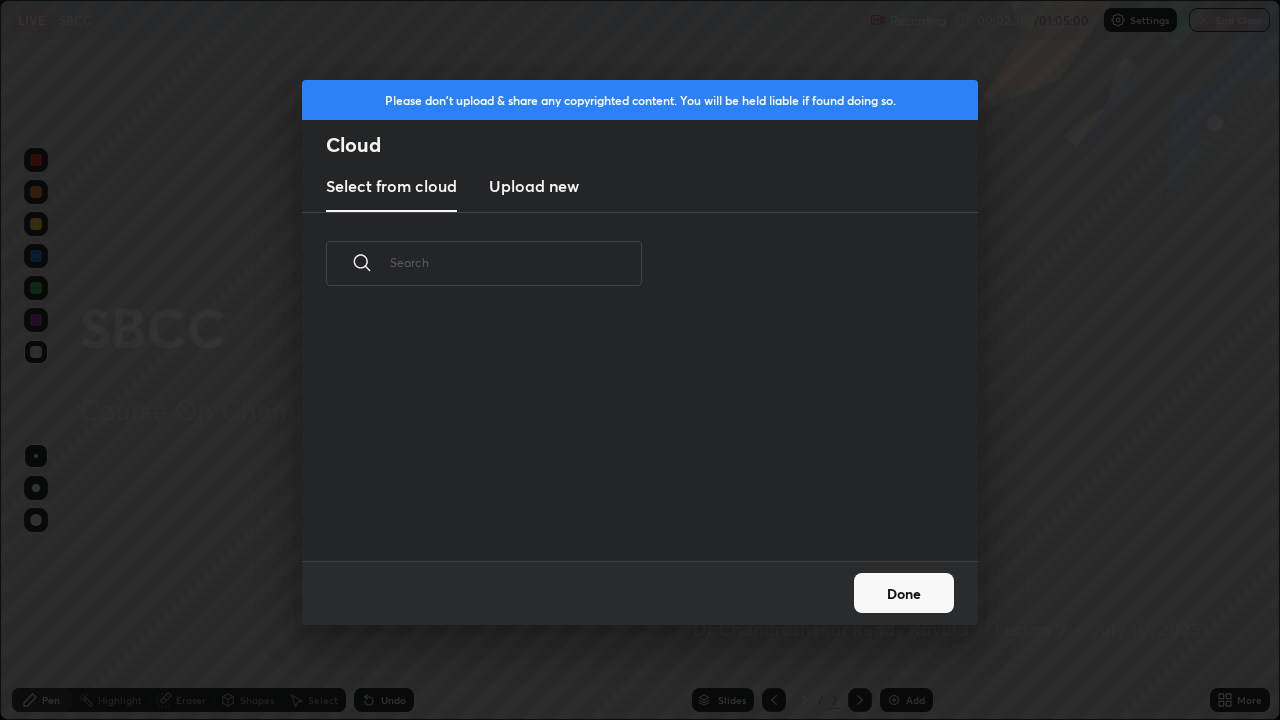 scroll, scrollTop: 246, scrollLeft: 642, axis: both 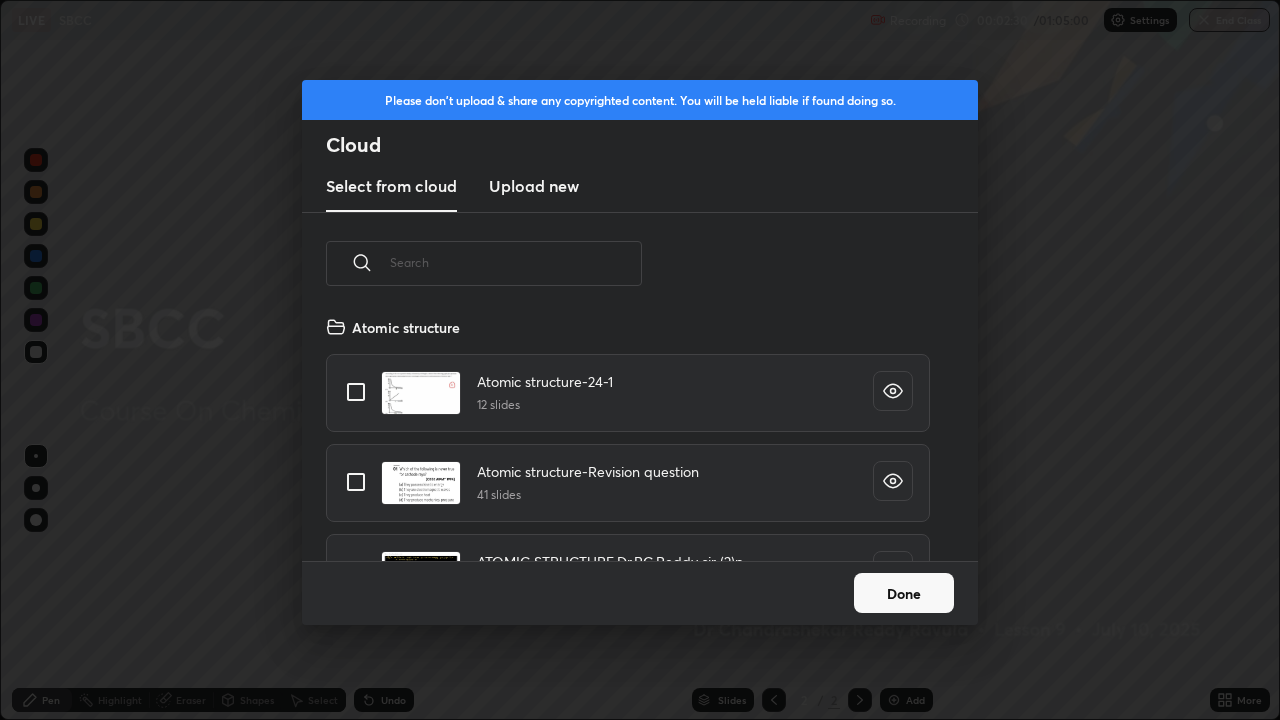 click at bounding box center (516, 262) 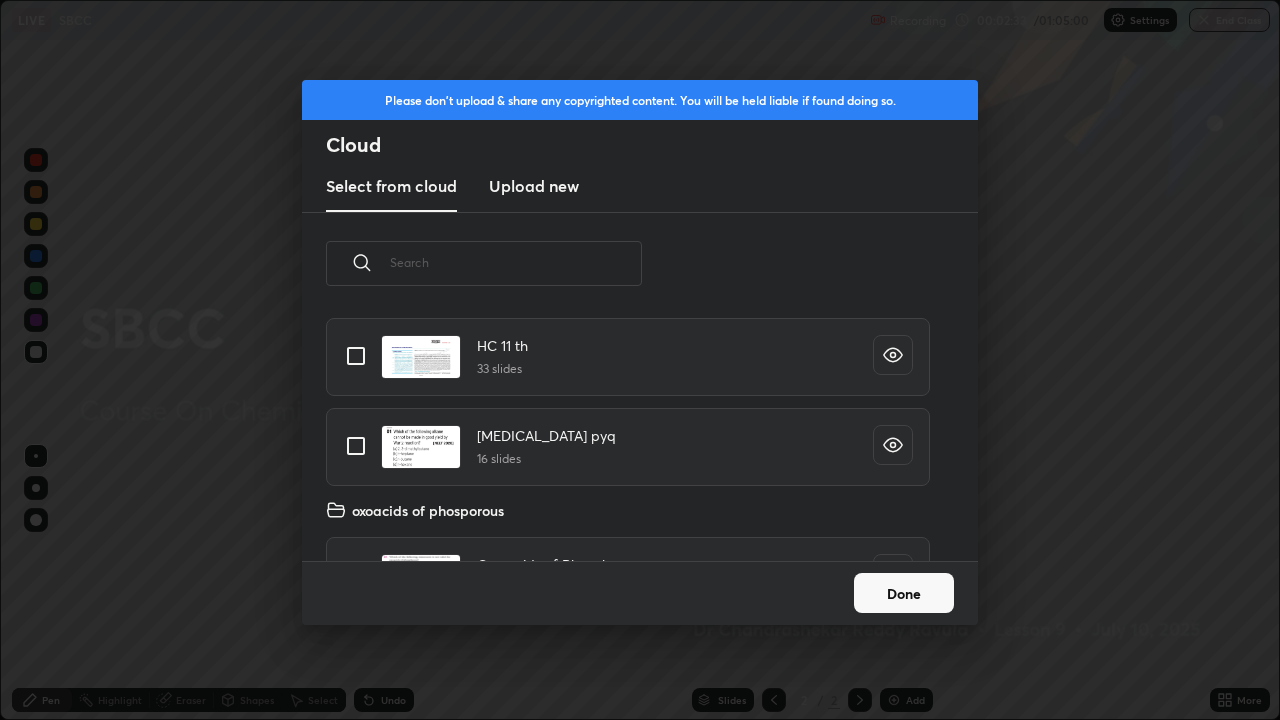scroll, scrollTop: 1293, scrollLeft: 0, axis: vertical 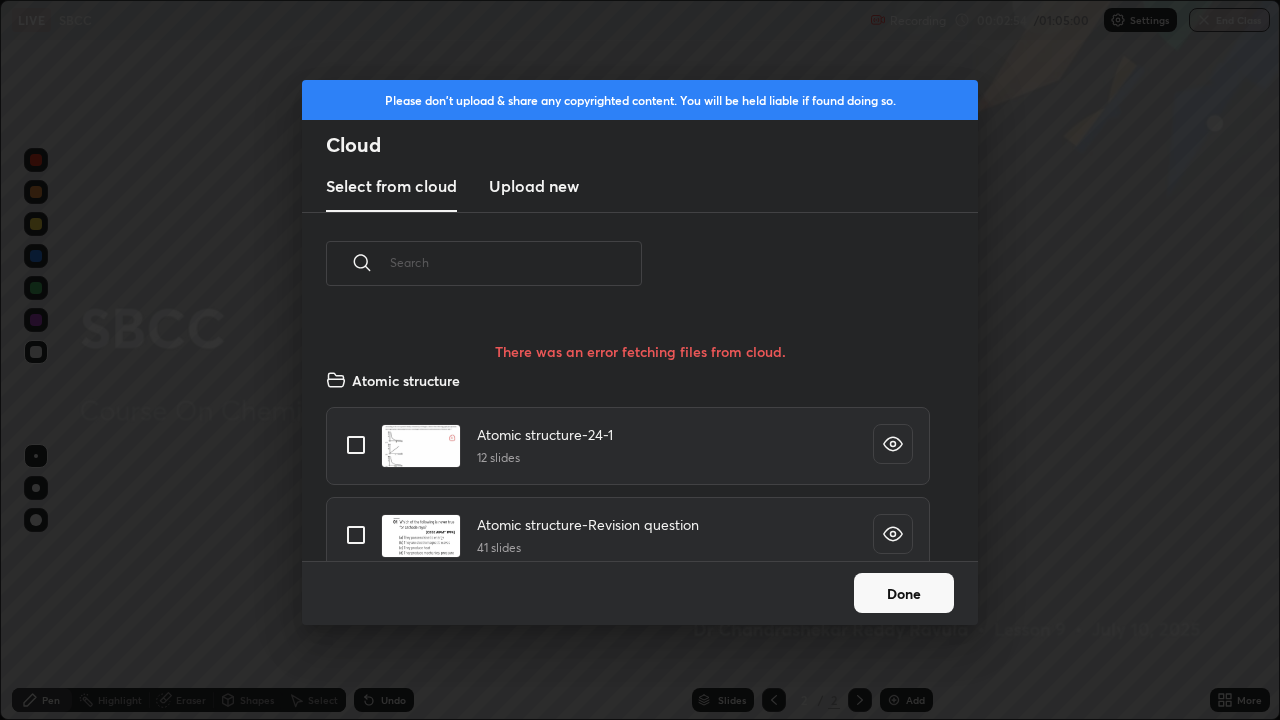 click on "Please don't upload & share any copyrighted content. You will be held liable if found doing so. Cloud Select from cloud Upload new ​ There was an error fetching files from cloud. Atomic structure Atomic structure-24-1 12 slides Atomic structure-Revision question  41 slides ATOMIC STRUCTURE.Dr.RC.Reddy sir (2)p 21 slides Done" at bounding box center (640, 360) 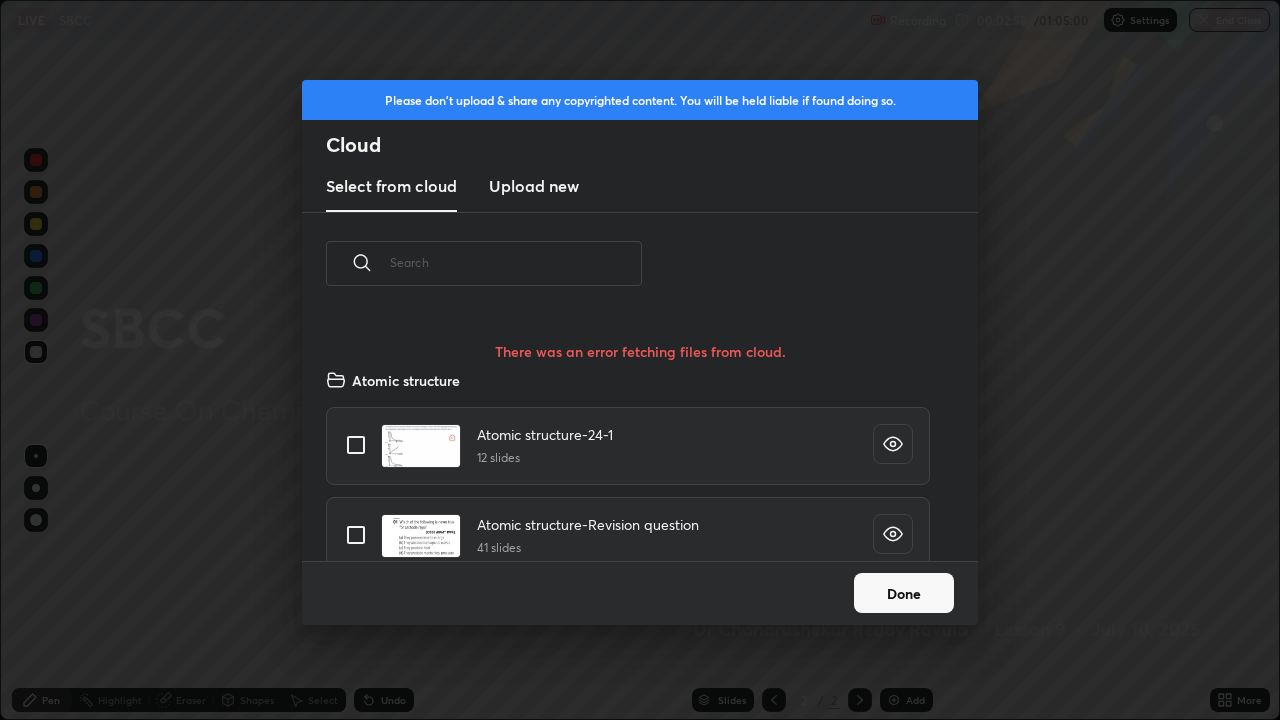 click on "Done" at bounding box center [904, 593] 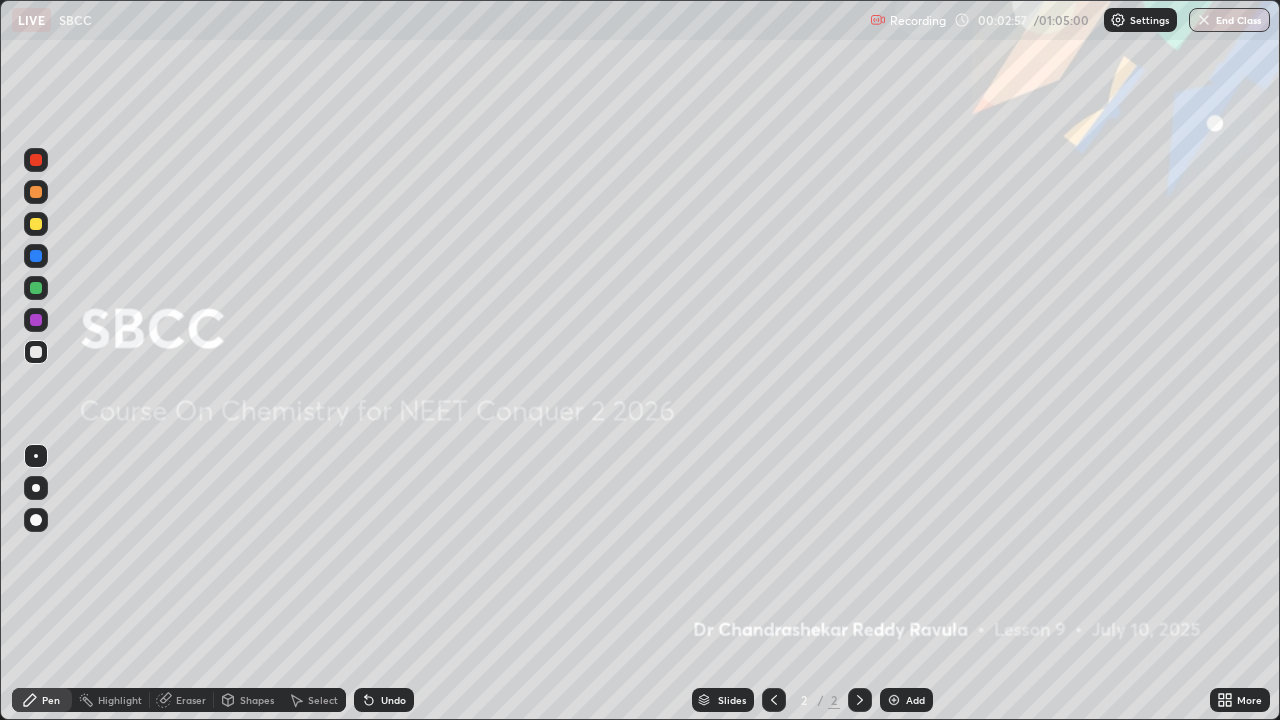 click on "Add" at bounding box center (915, 700) 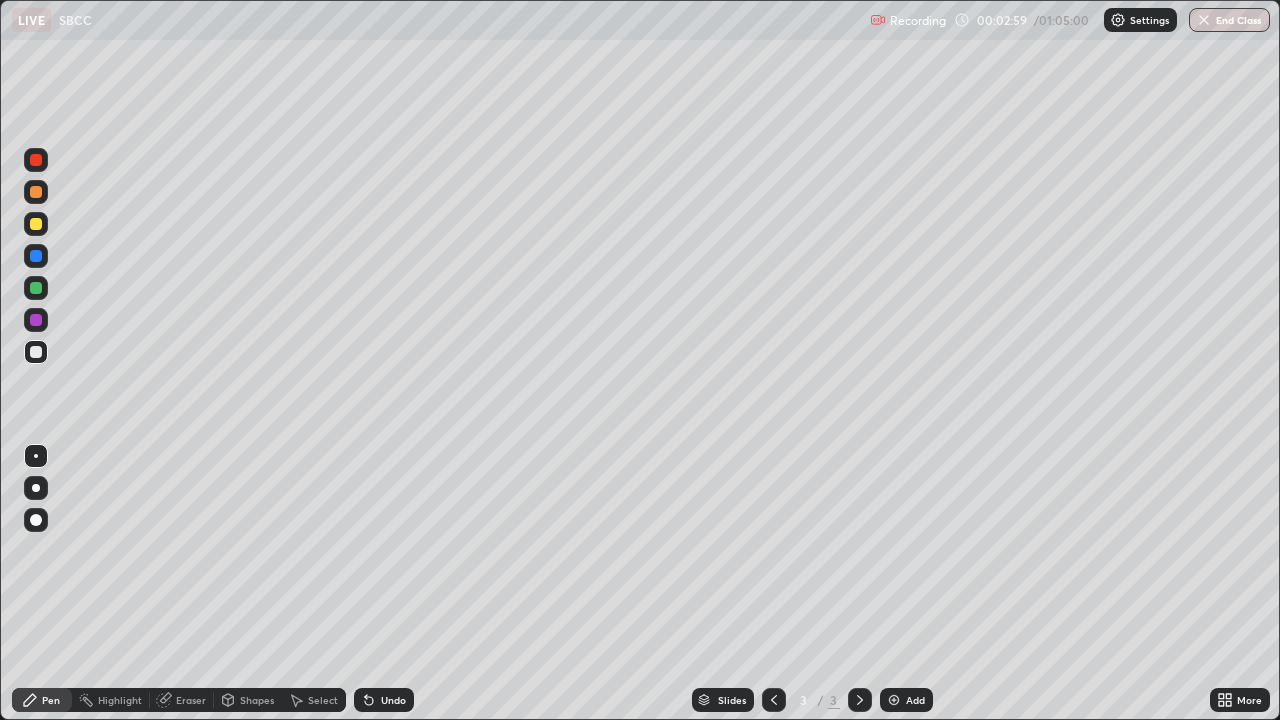 click at bounding box center (36, 488) 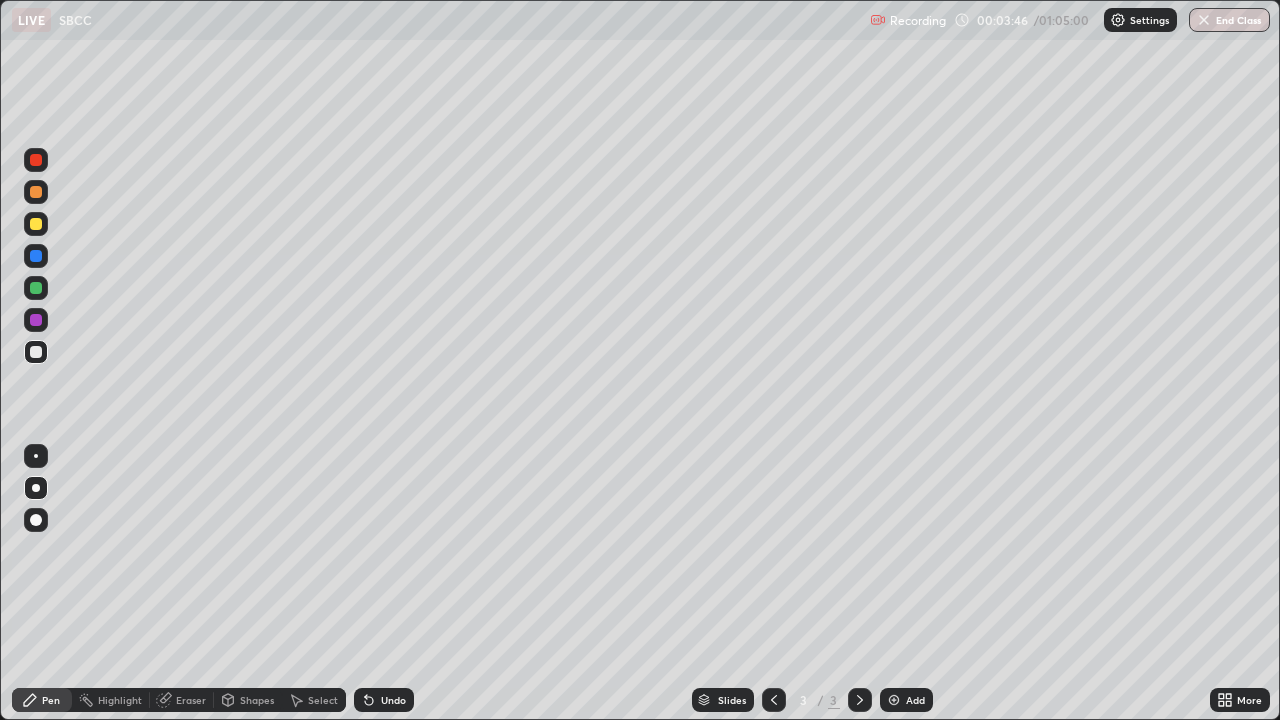 click on "More" at bounding box center [1249, 700] 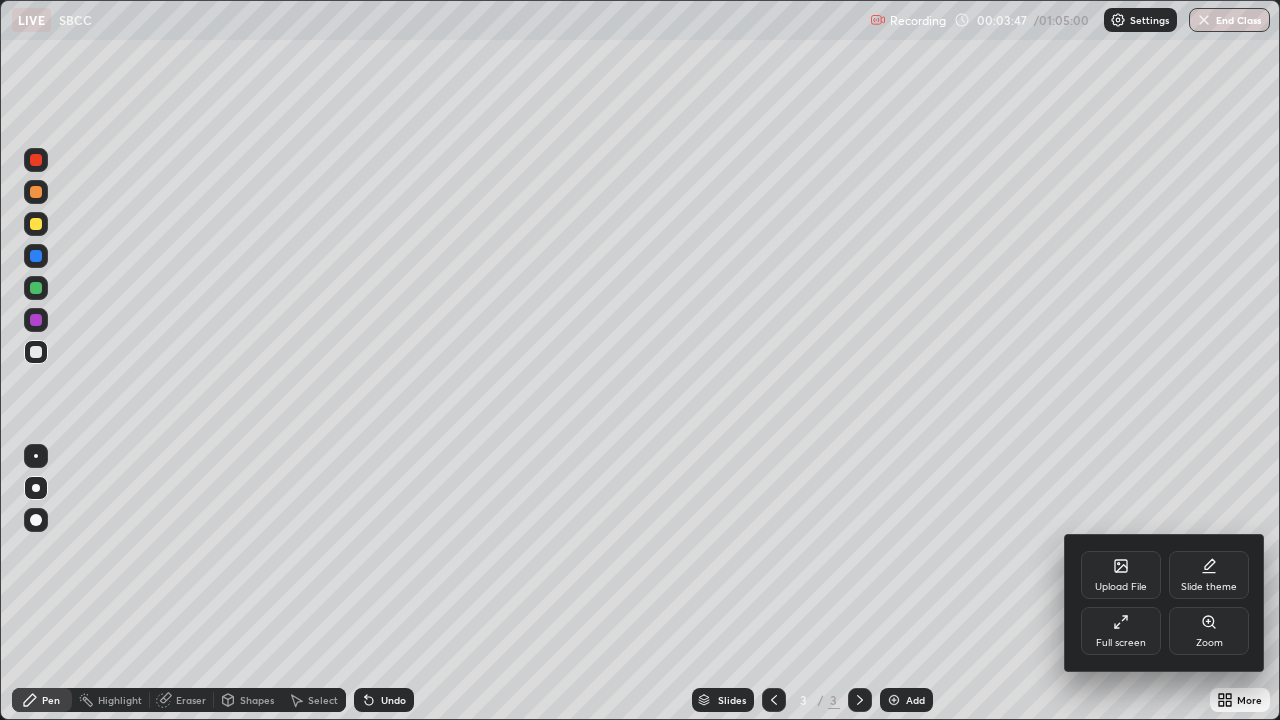 click on "Upload File" at bounding box center [1121, 587] 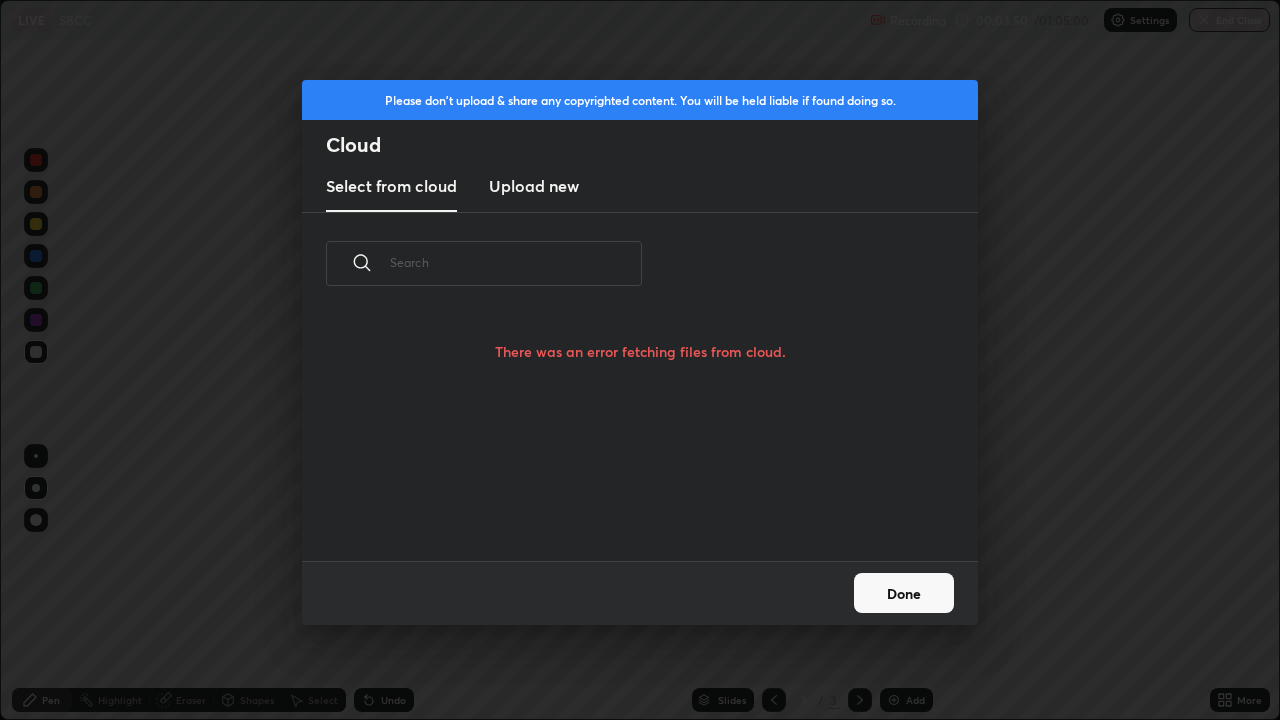 scroll, scrollTop: 7, scrollLeft: 11, axis: both 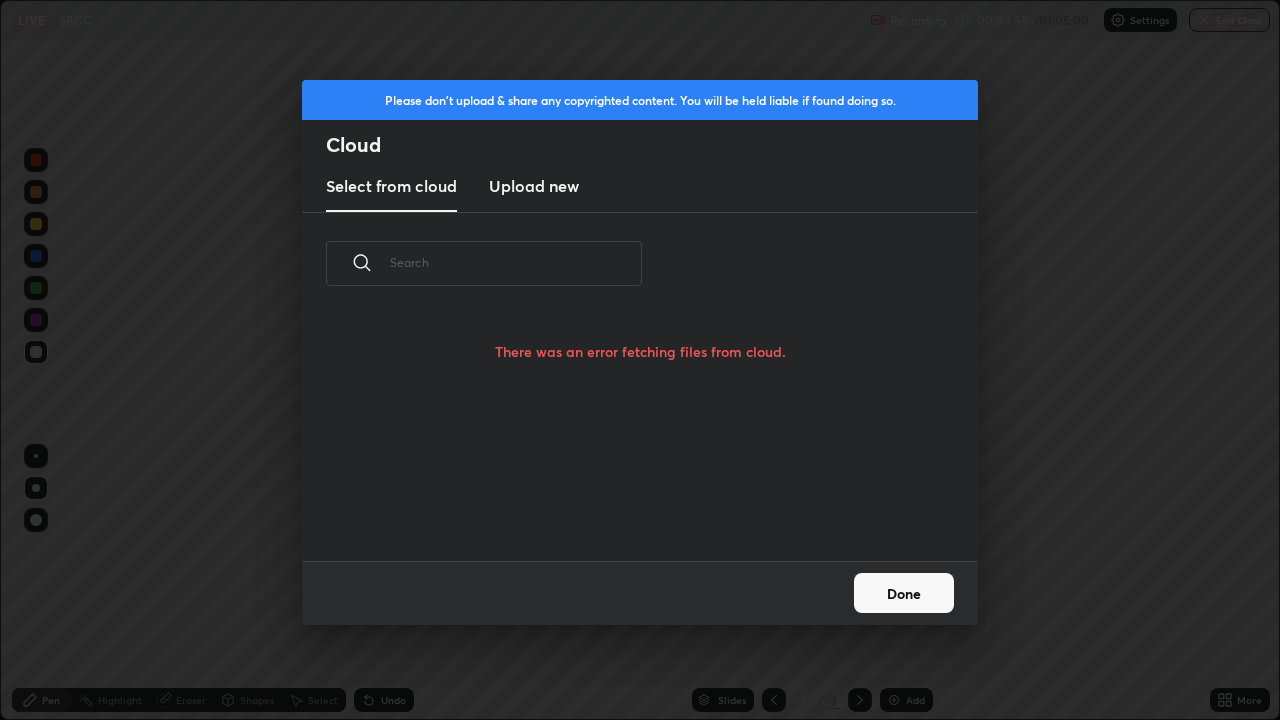 click on "Upload new" at bounding box center (534, 186) 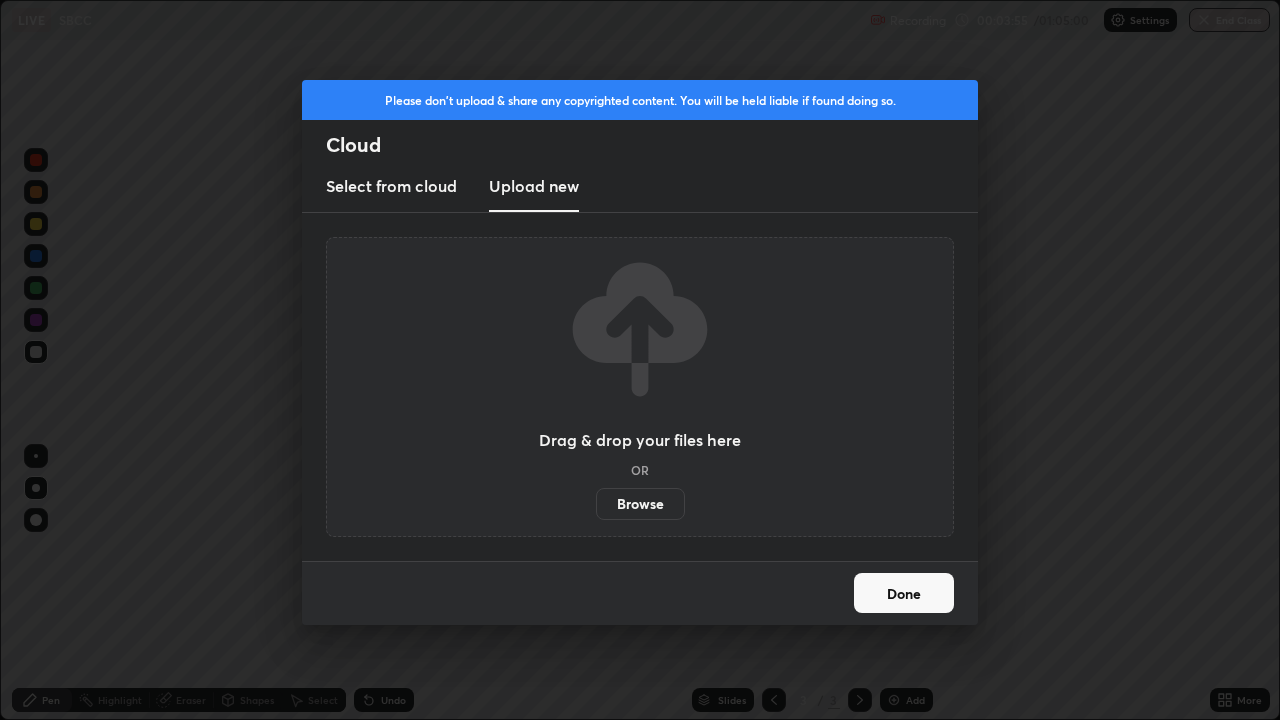 click on "Browse" at bounding box center (640, 504) 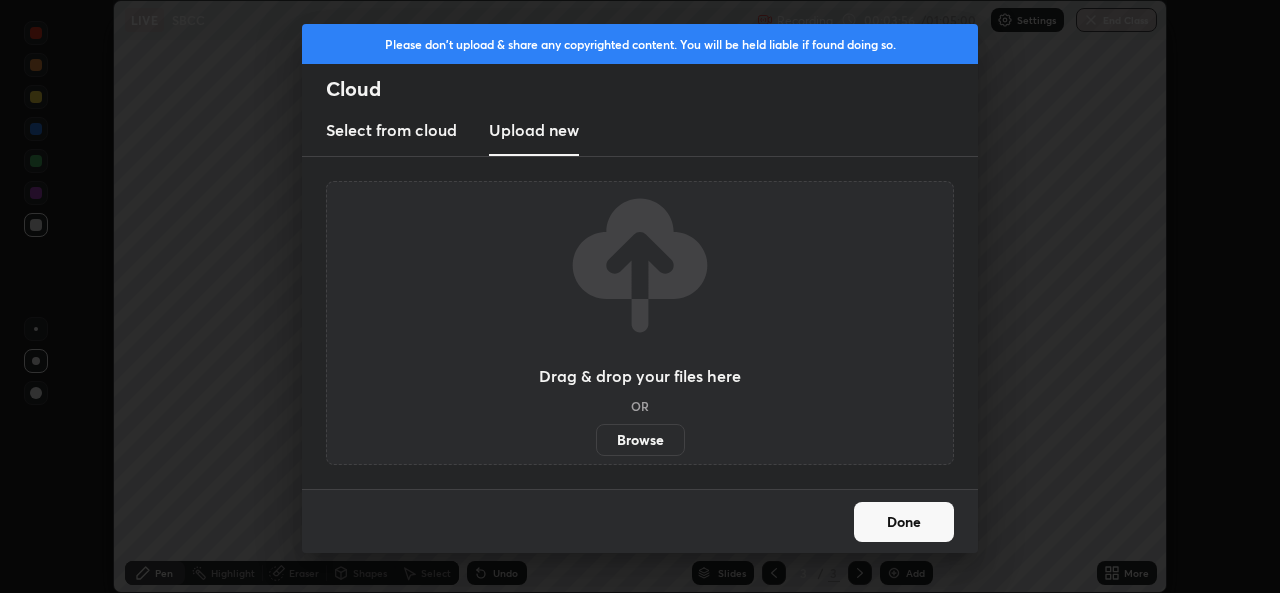 scroll, scrollTop: 593, scrollLeft: 1280, axis: both 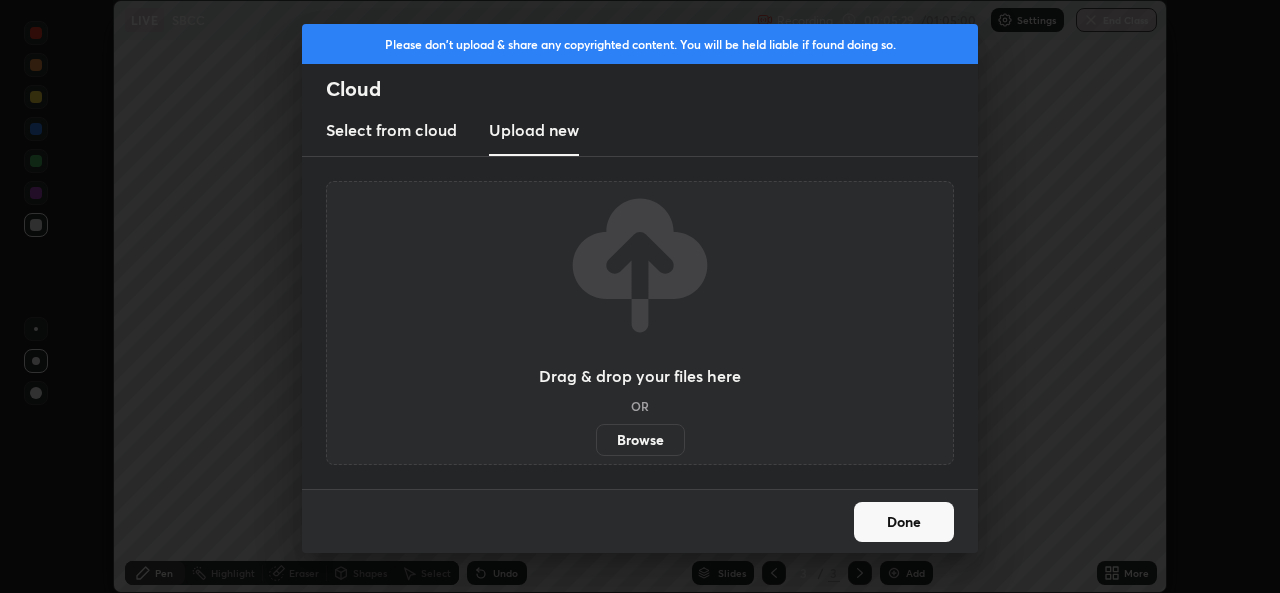 click on "Select from cloud" at bounding box center [391, 130] 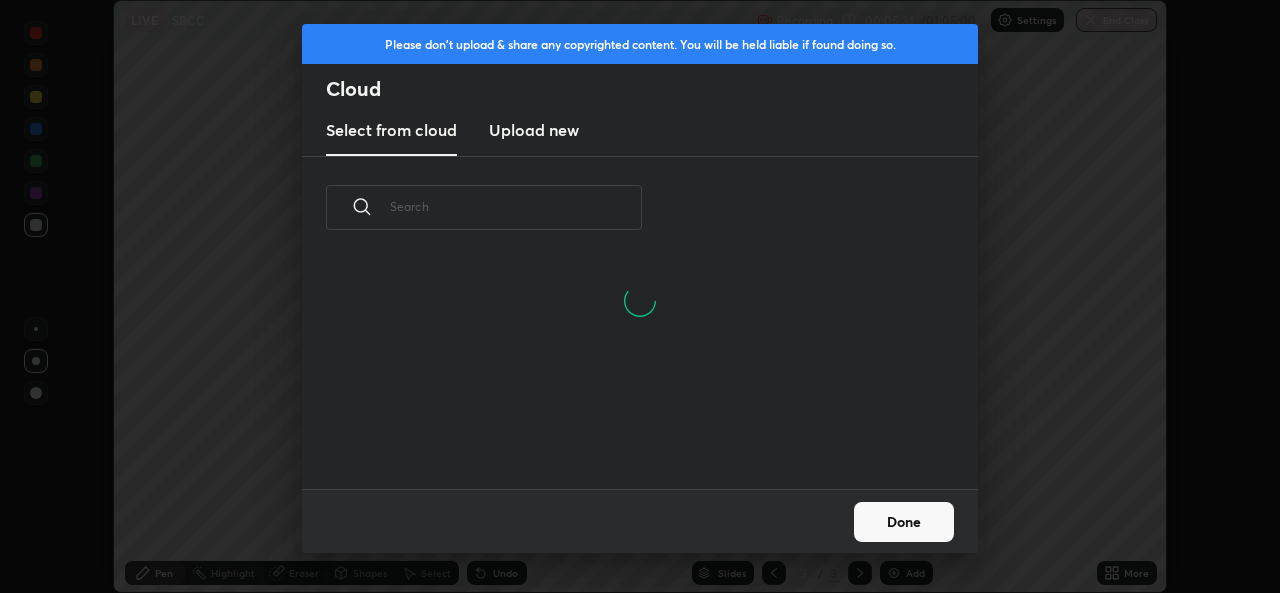 click on "Select from cloud" at bounding box center (391, 130) 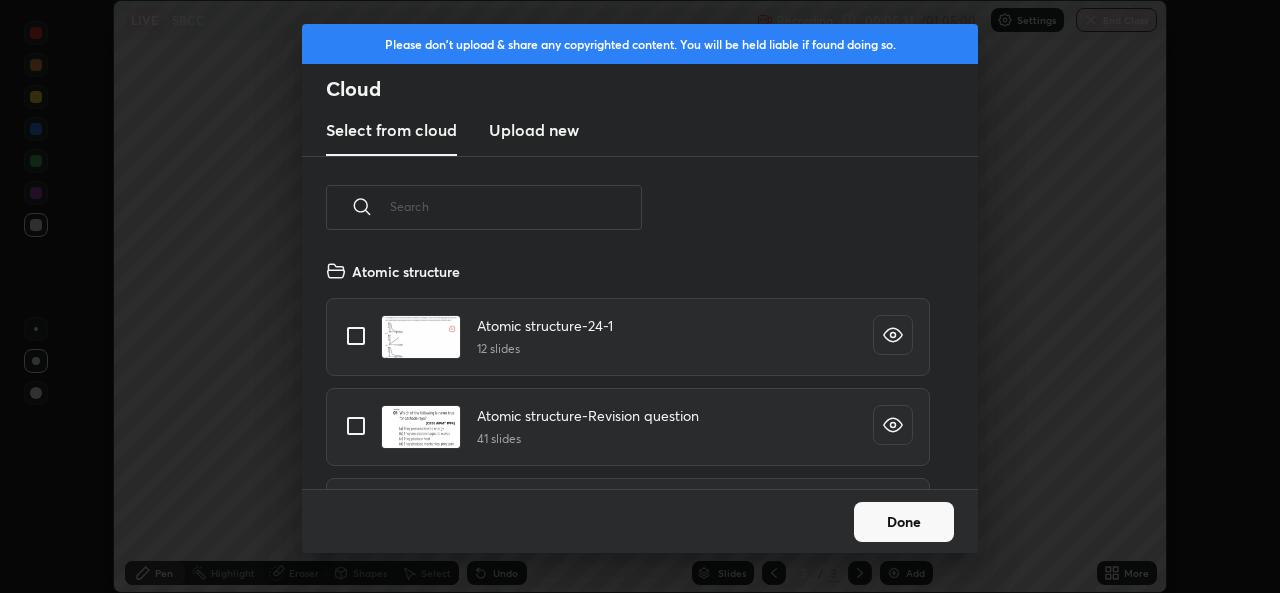 scroll, scrollTop: 7, scrollLeft: 11, axis: both 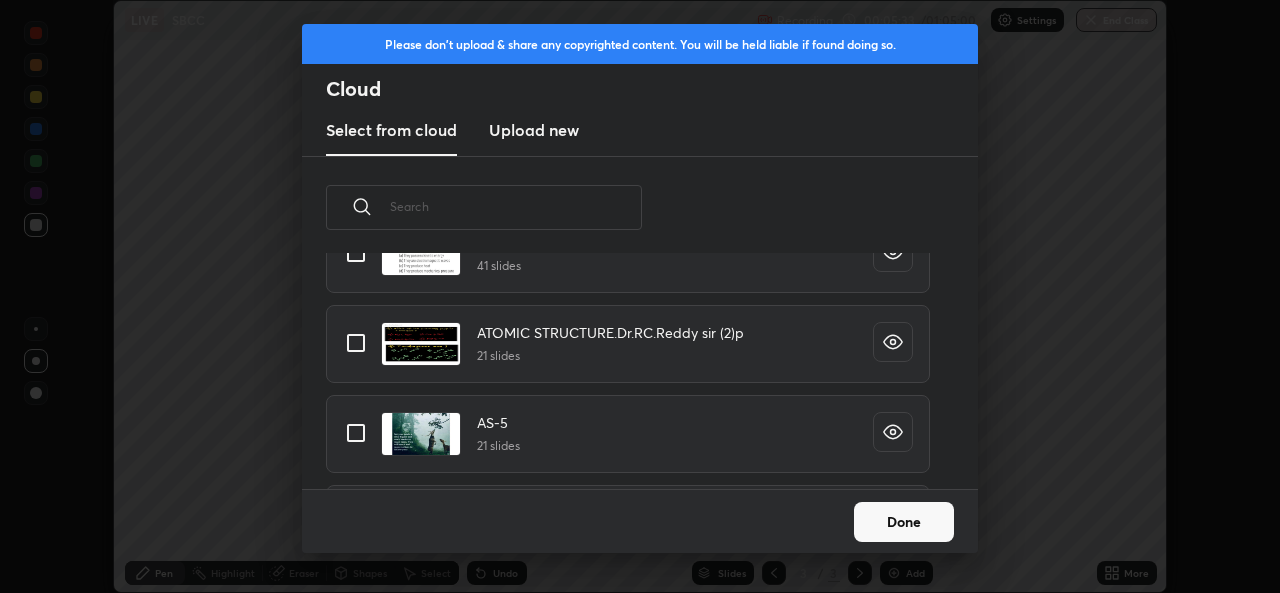 click at bounding box center (516, 206) 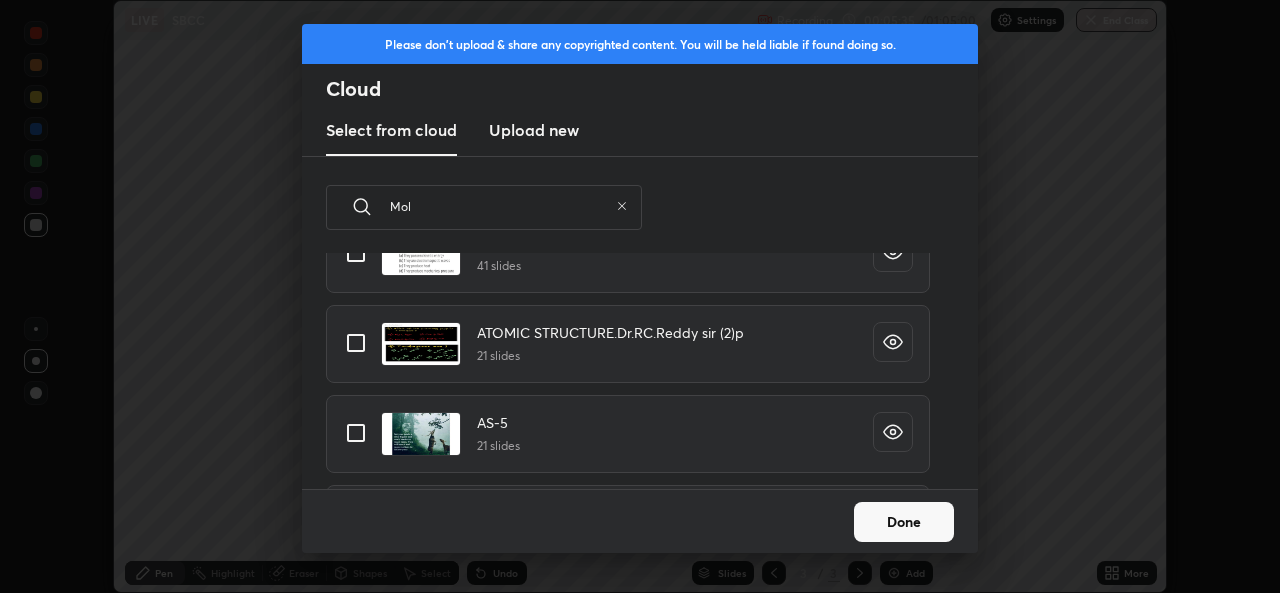 scroll, scrollTop: 134, scrollLeft: 642, axis: both 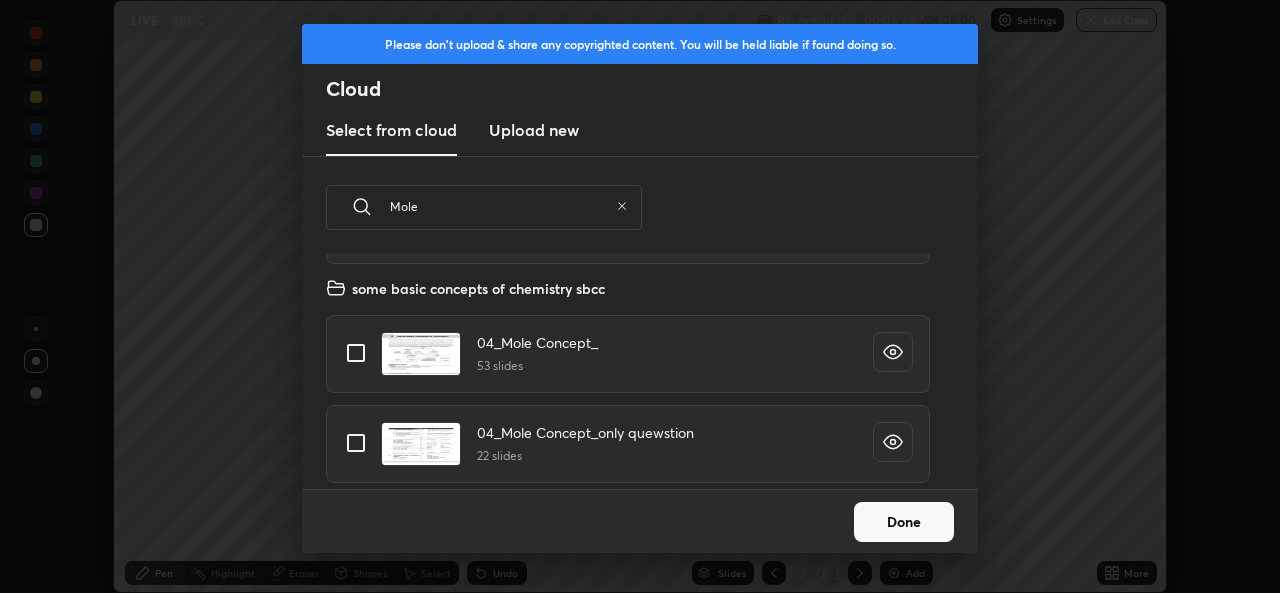 type on "Mole" 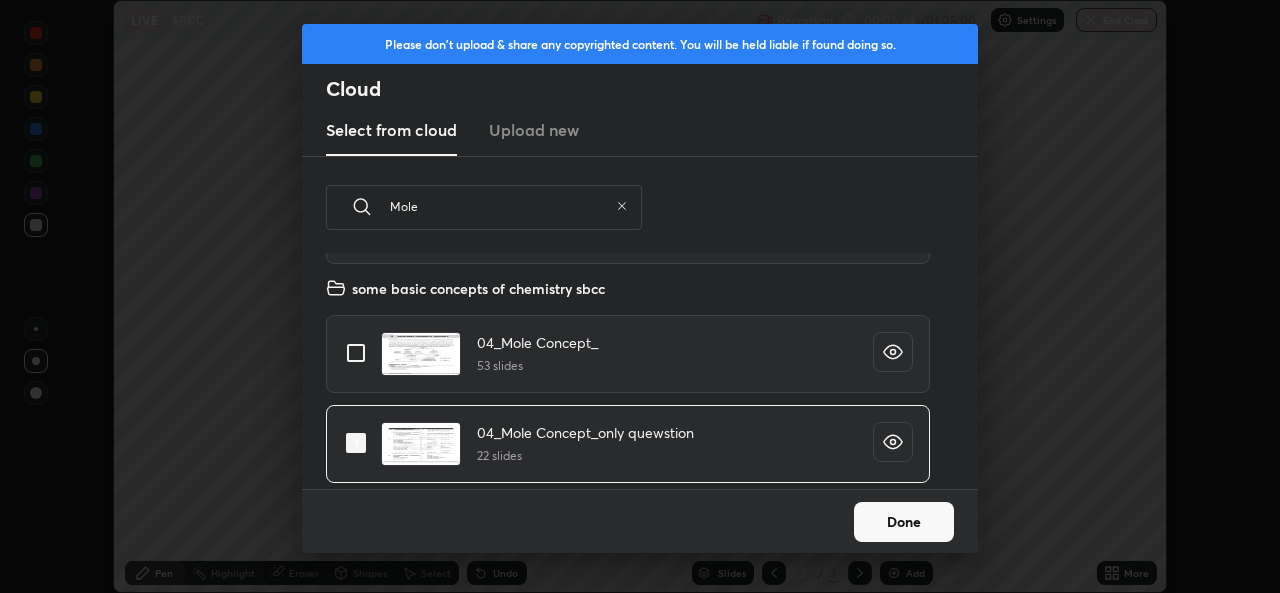 click on "Done" at bounding box center (904, 522) 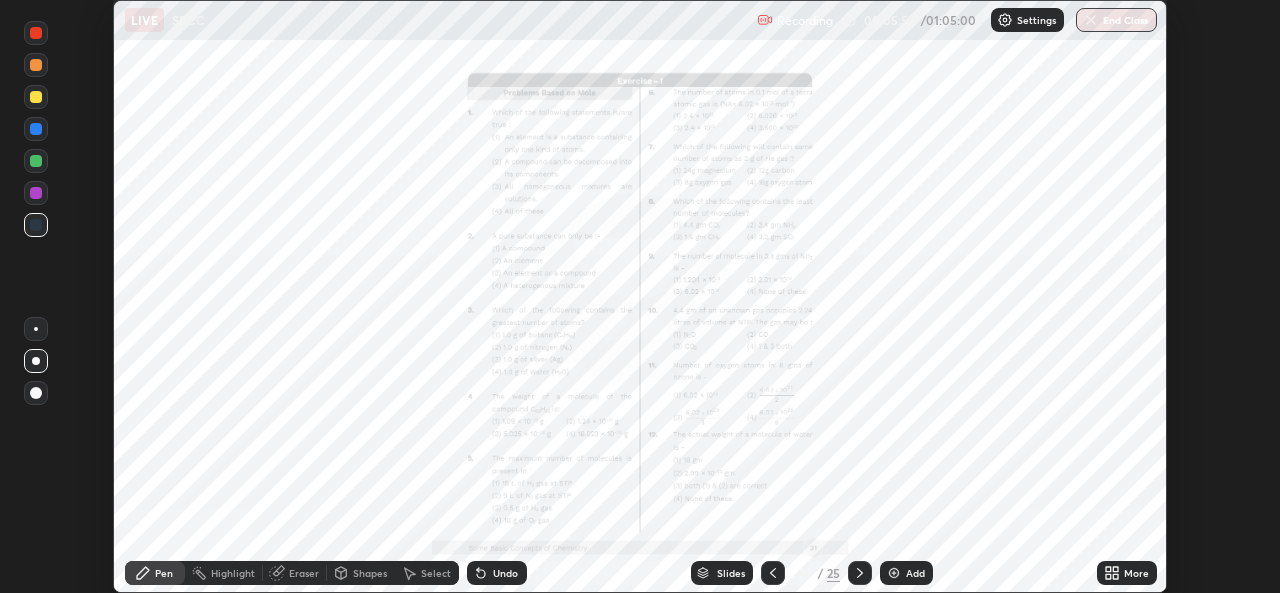 click on "Slides" at bounding box center [731, 573] 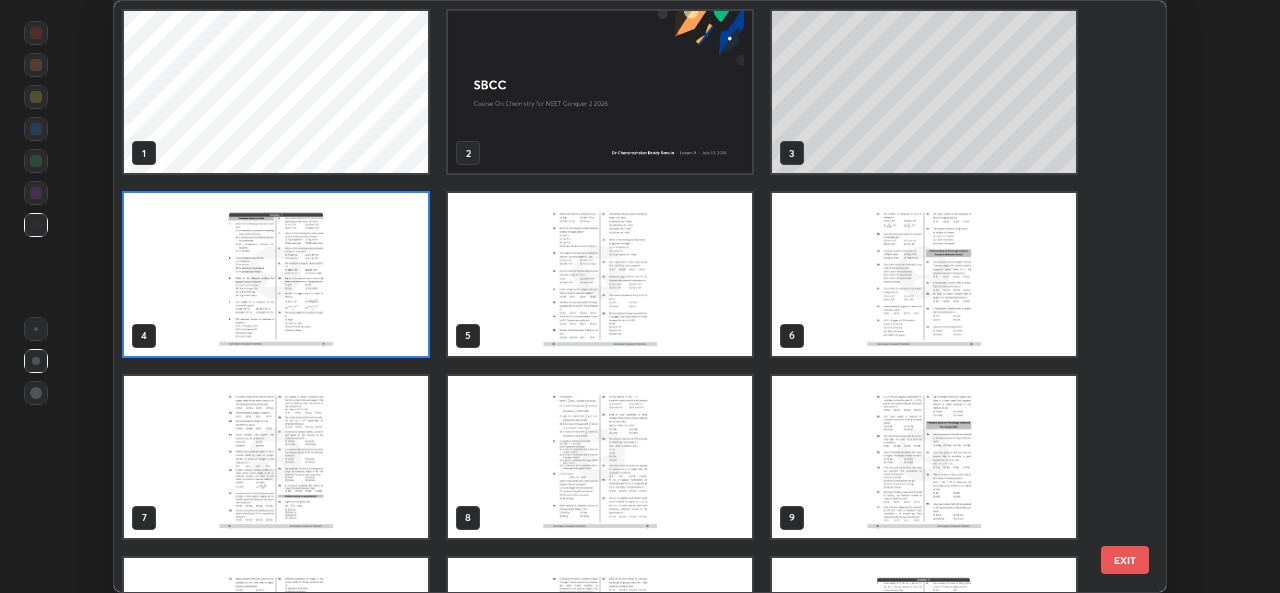 scroll, scrollTop: 7, scrollLeft: 10, axis: both 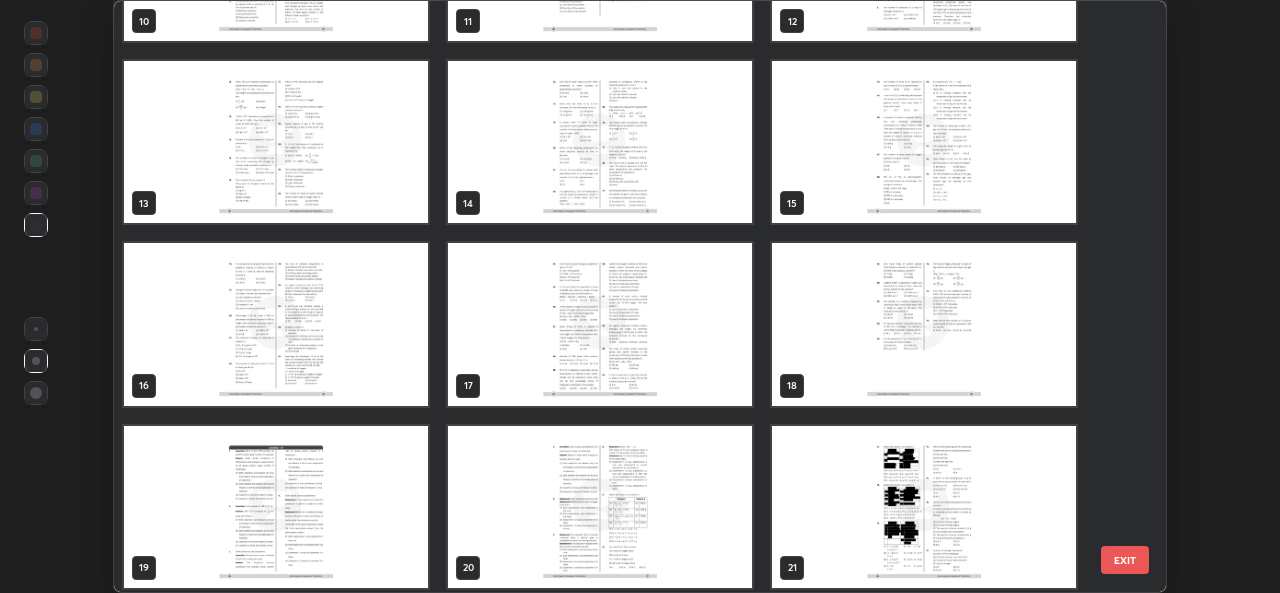 click at bounding box center (600, 324) 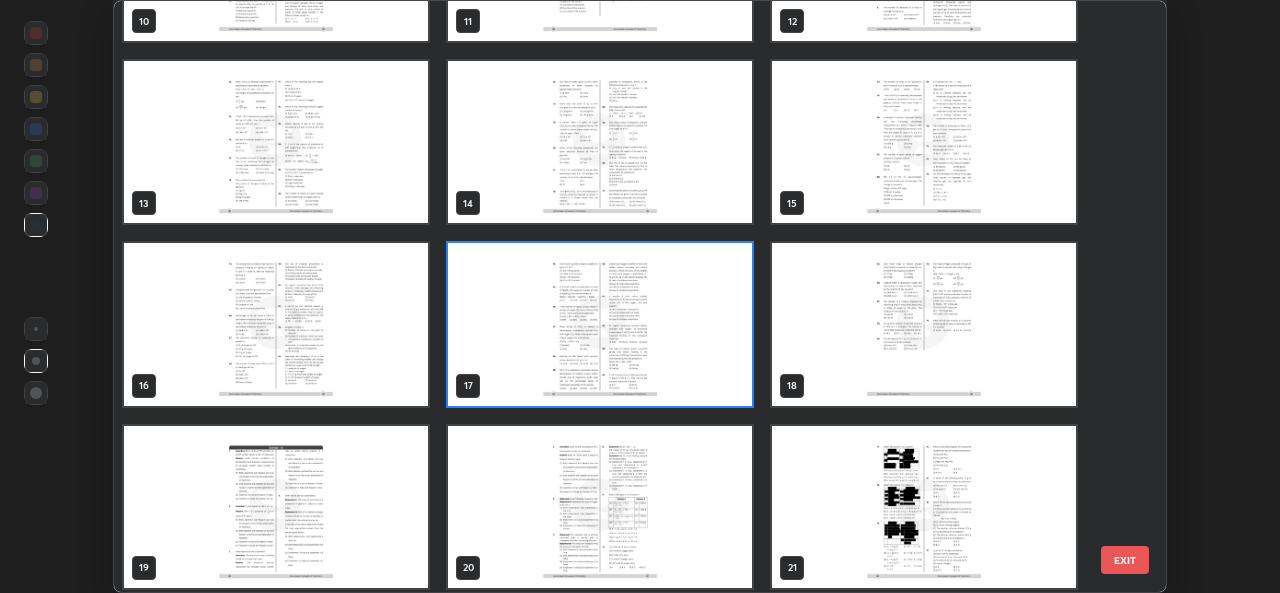 click at bounding box center [600, 324] 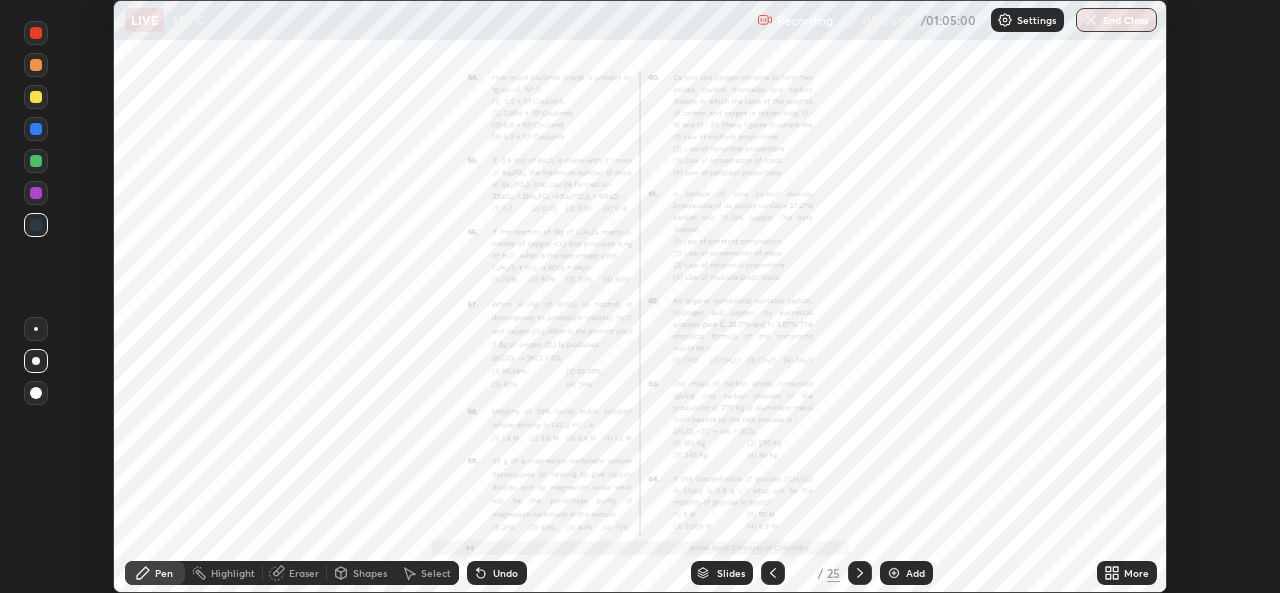 click 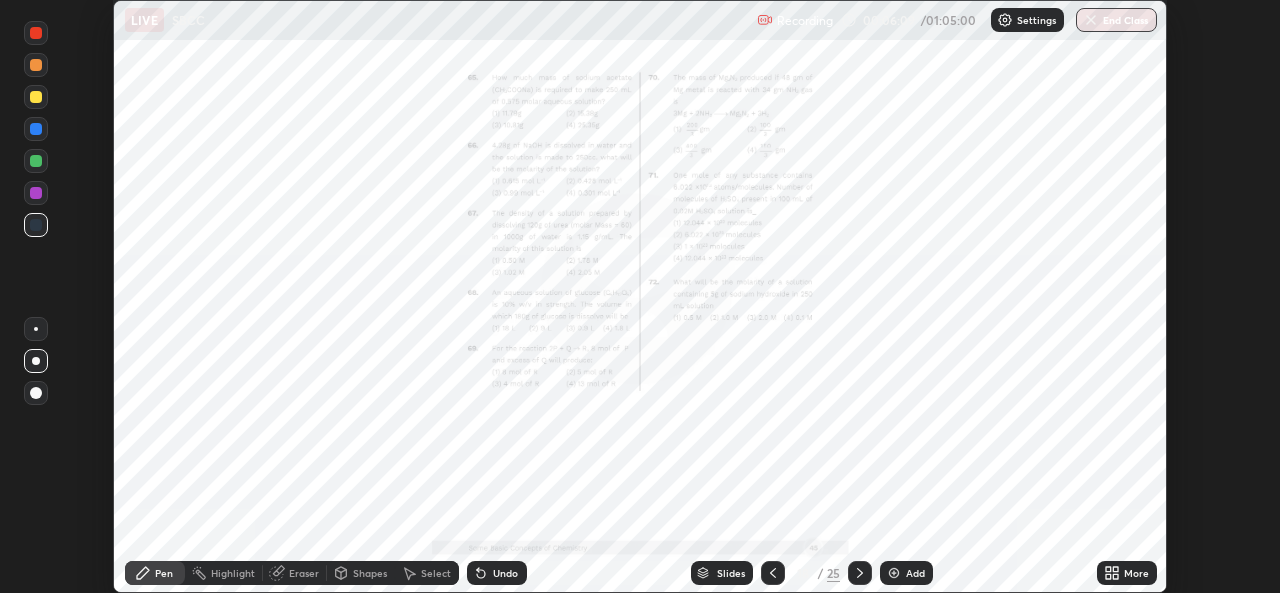 click 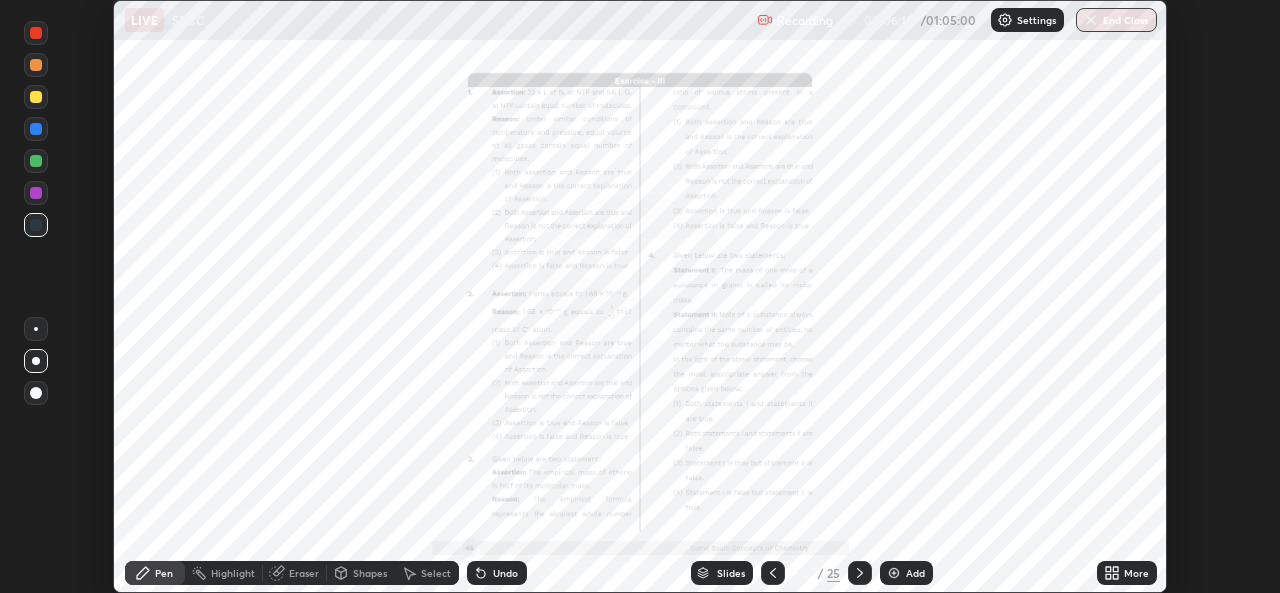 click 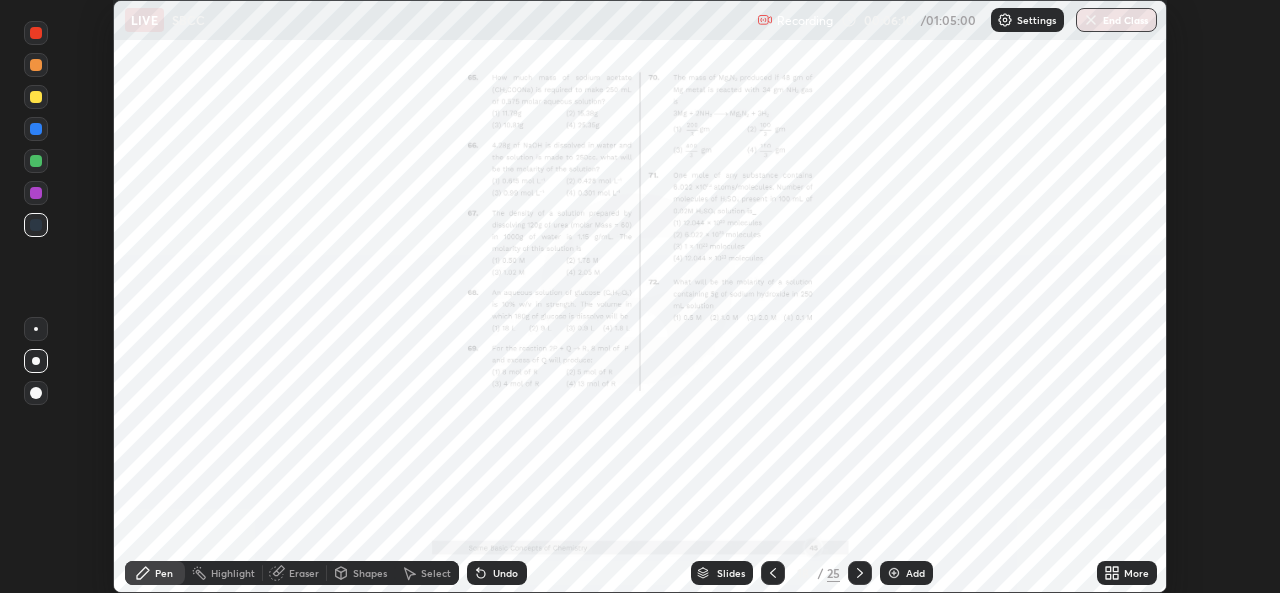 click 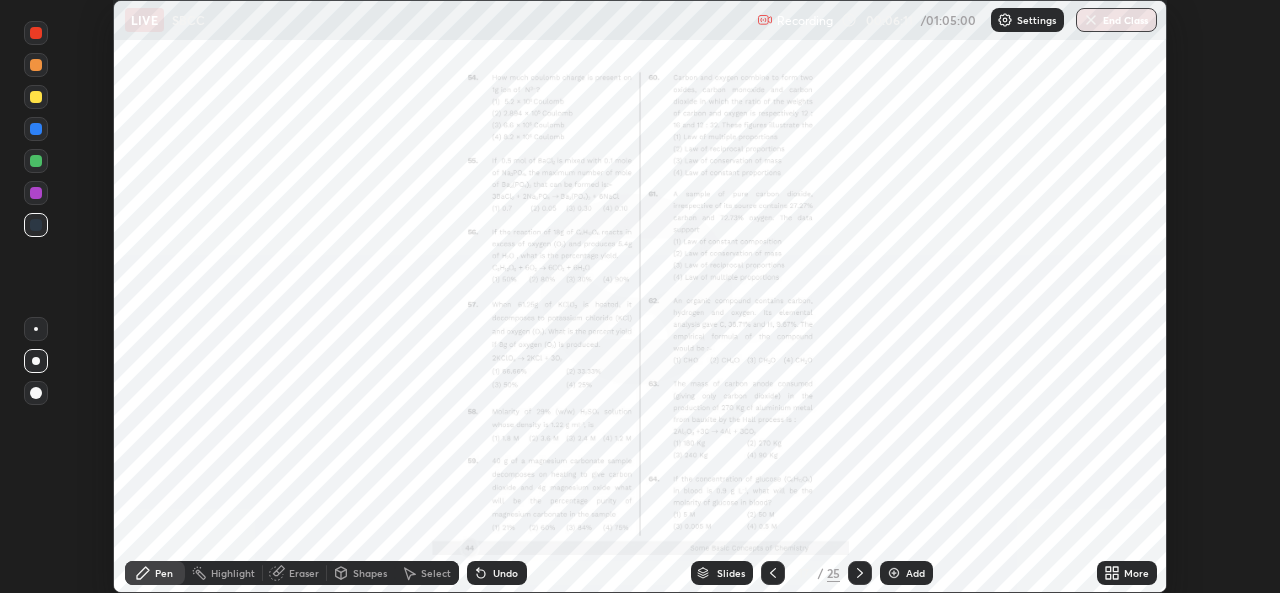 click 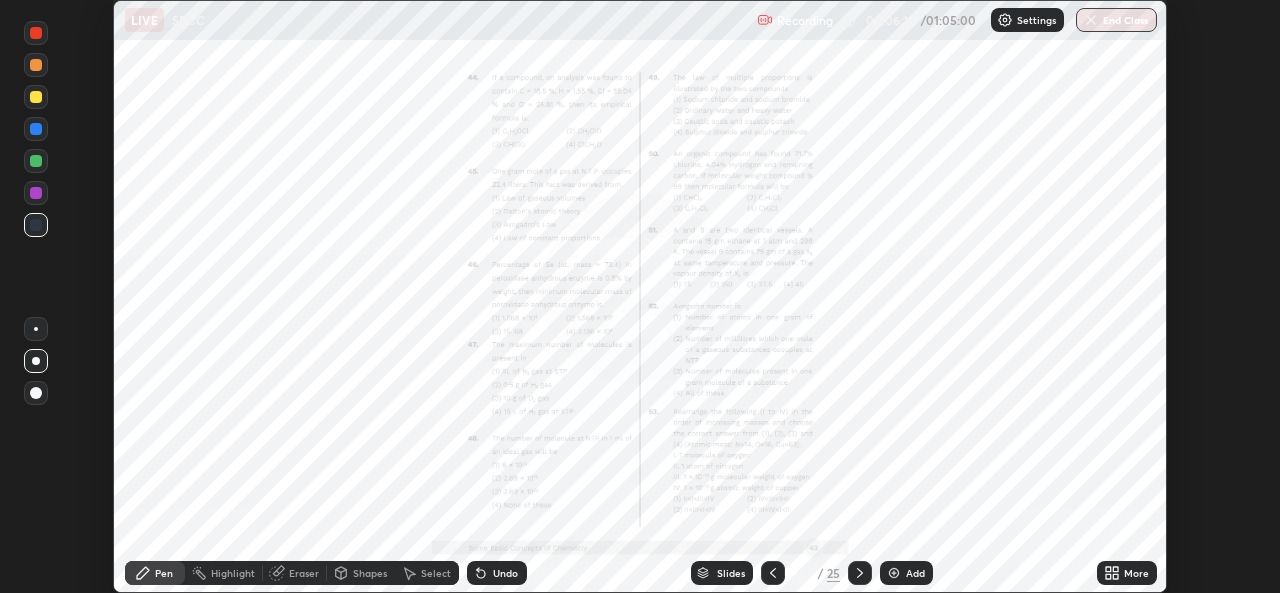 click 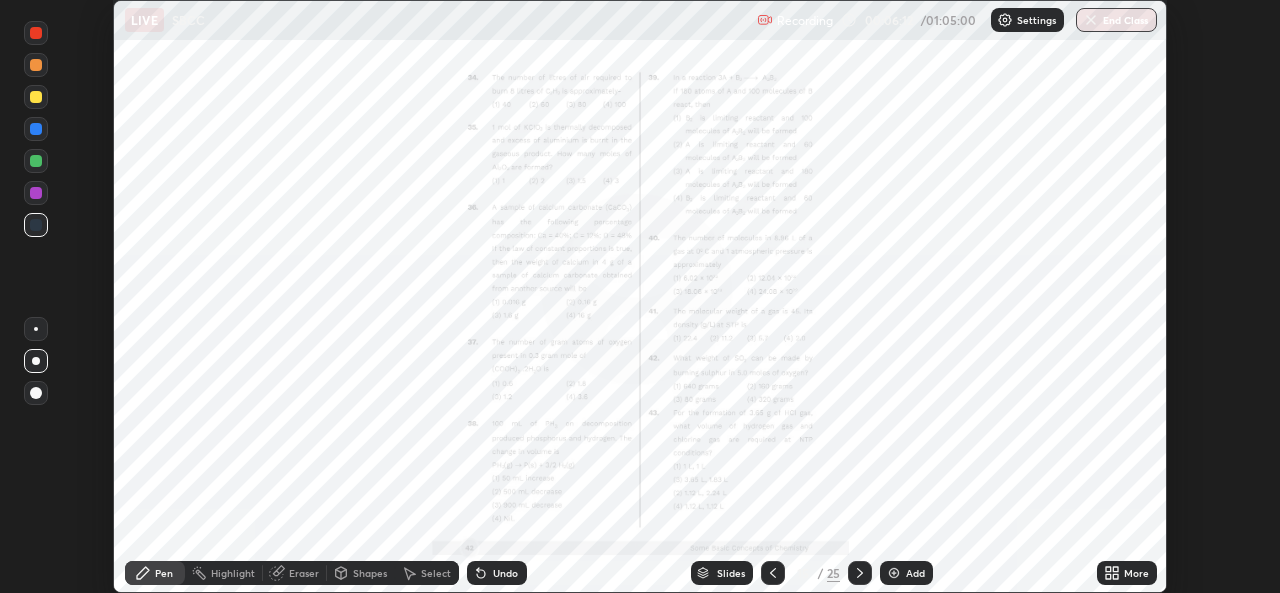 click at bounding box center (773, 573) 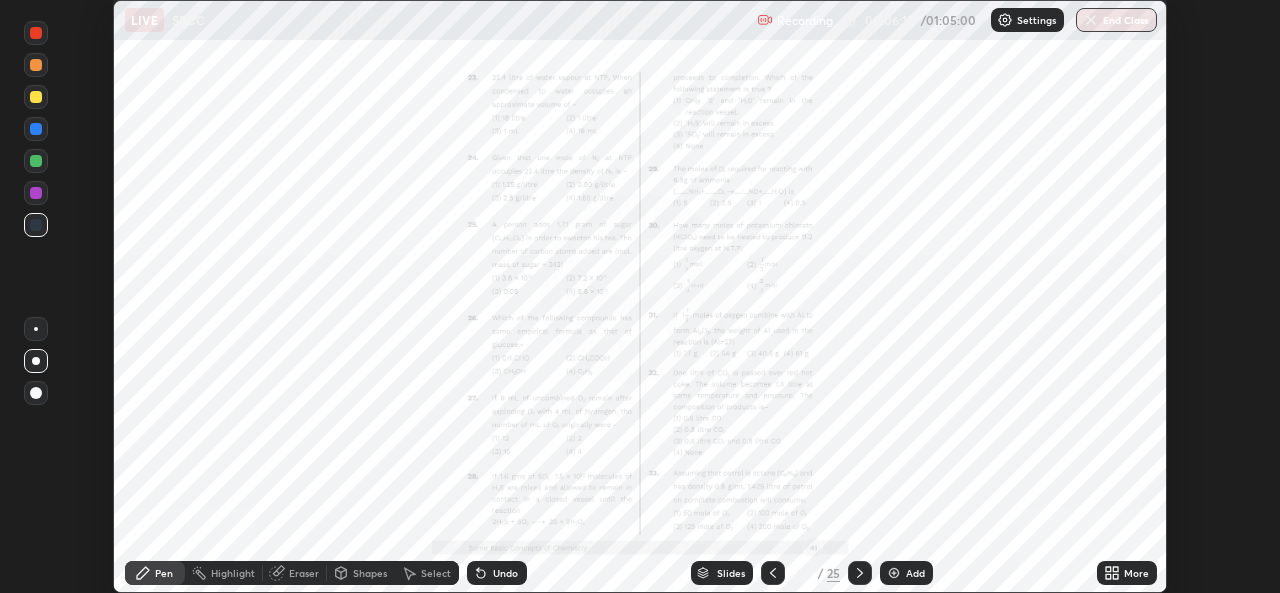 click at bounding box center [773, 573] 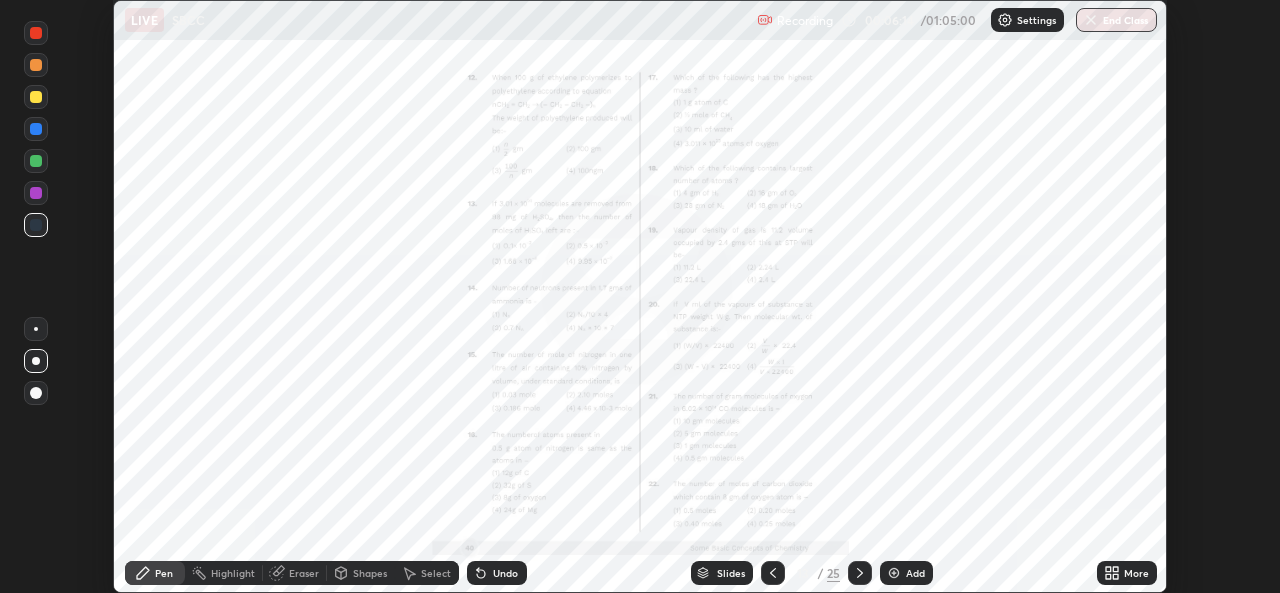click 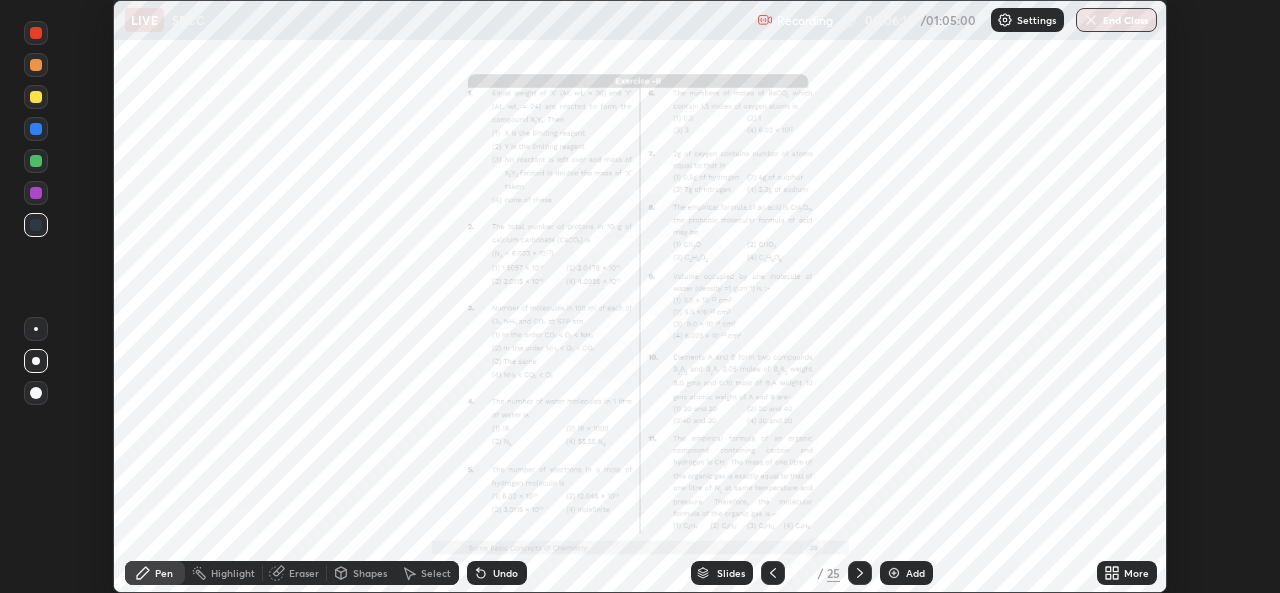 click 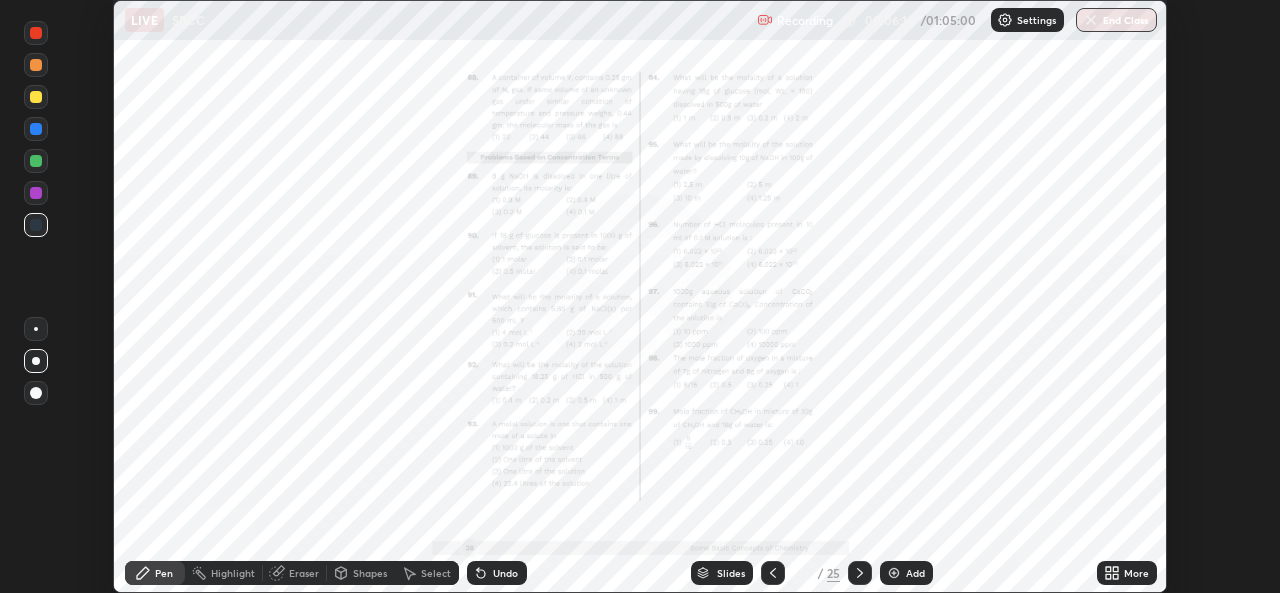 click at bounding box center (773, 573) 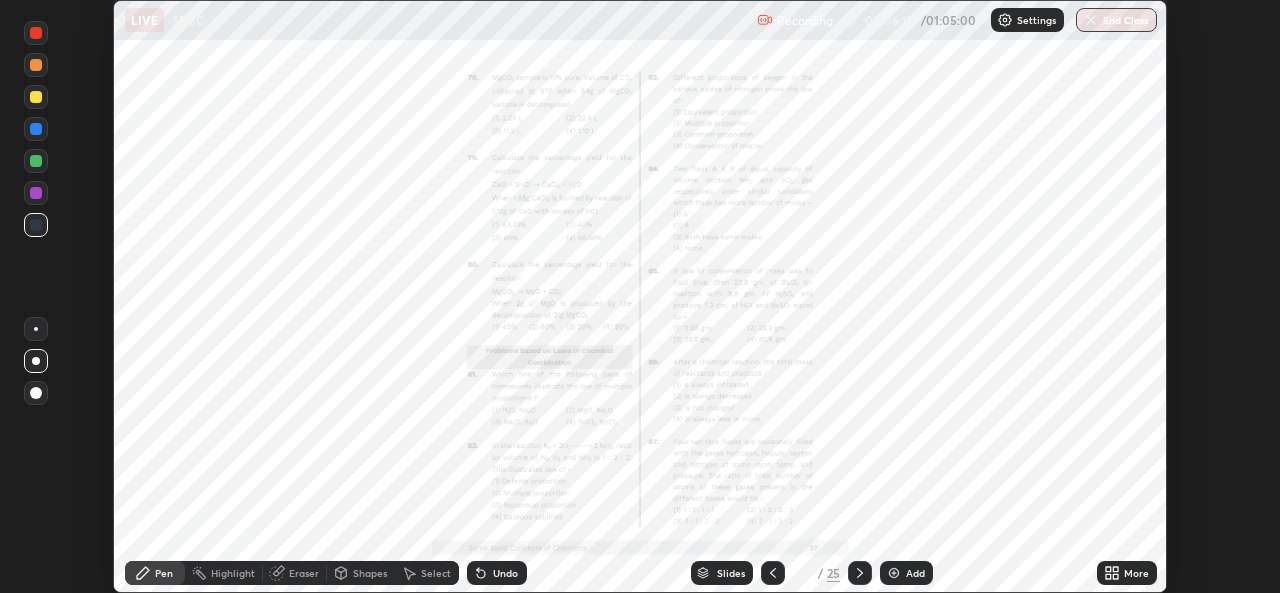 click at bounding box center [773, 573] 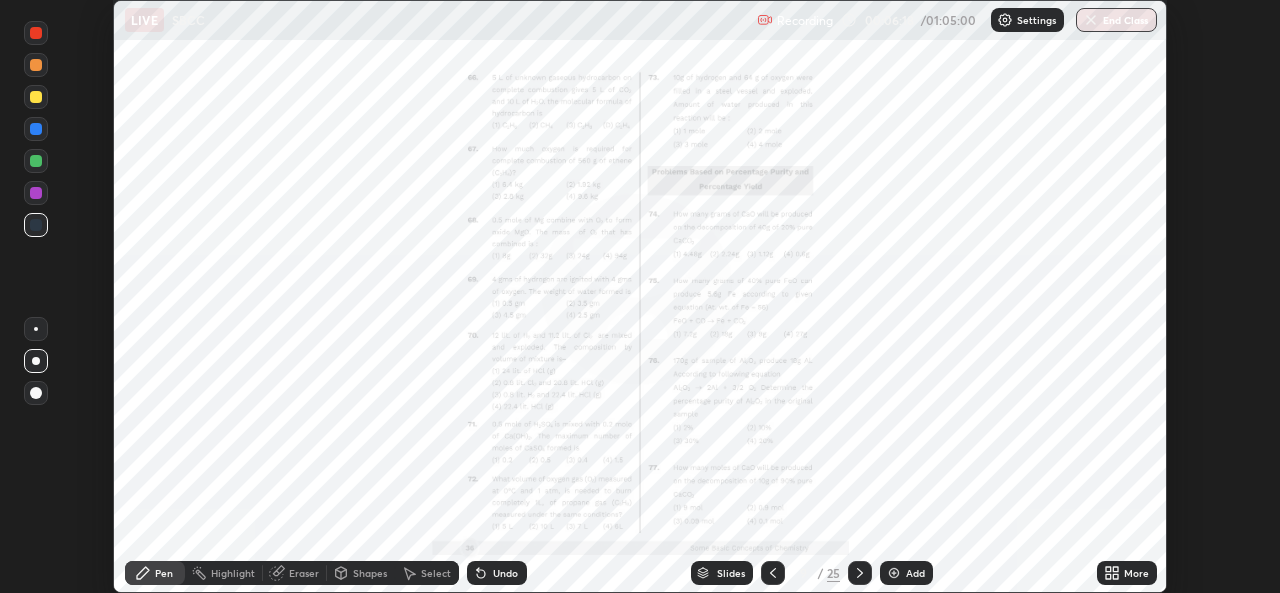 click at bounding box center (860, 573) 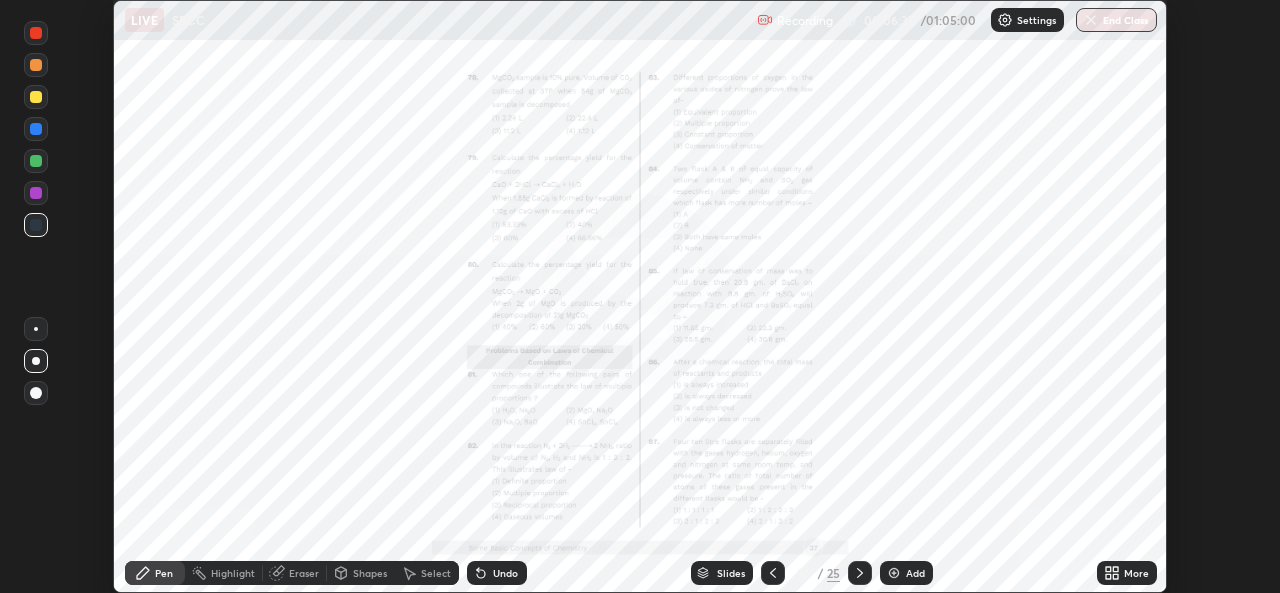 click on "More" at bounding box center [1136, 573] 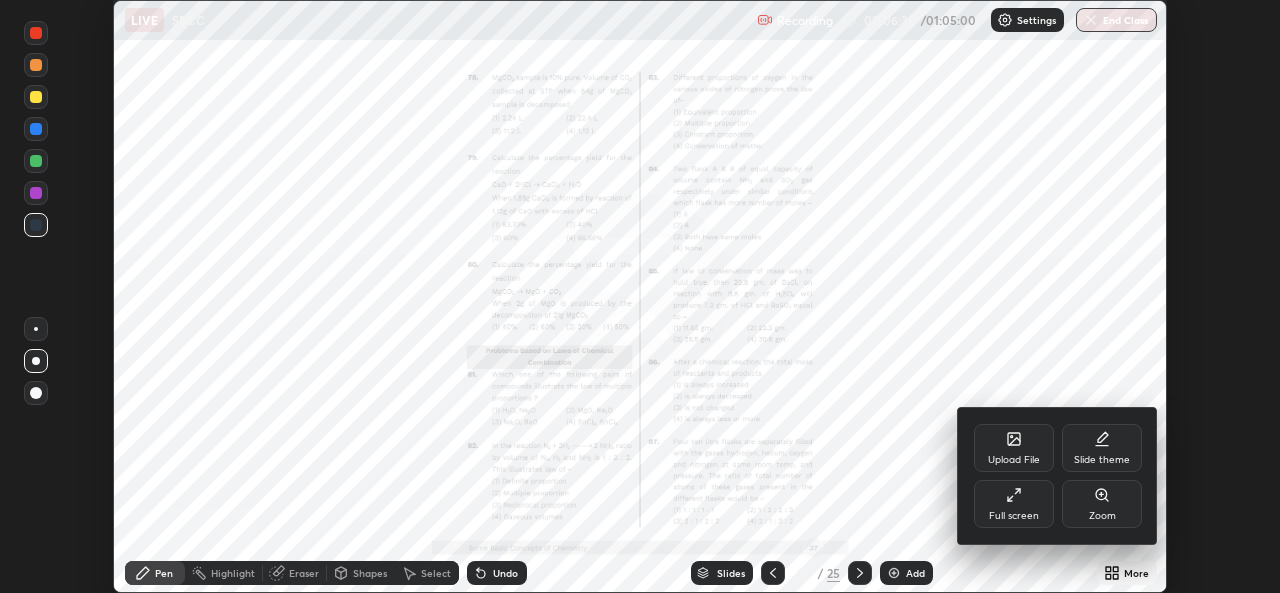 click on "Upload File" at bounding box center (1014, 448) 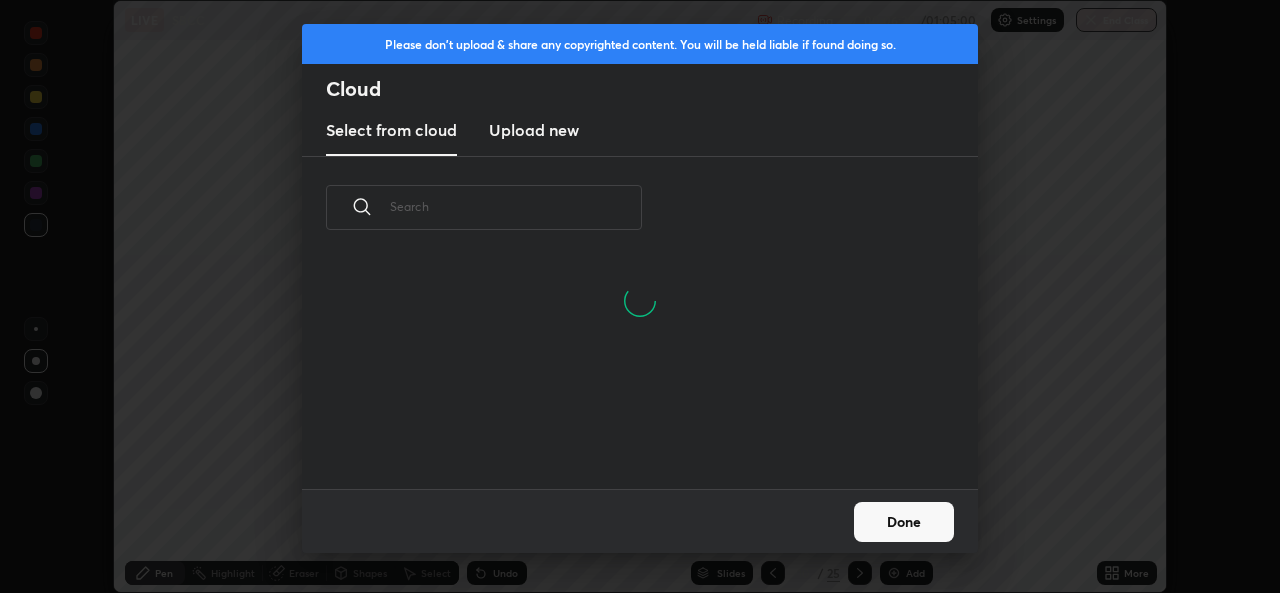 click at bounding box center [516, 206] 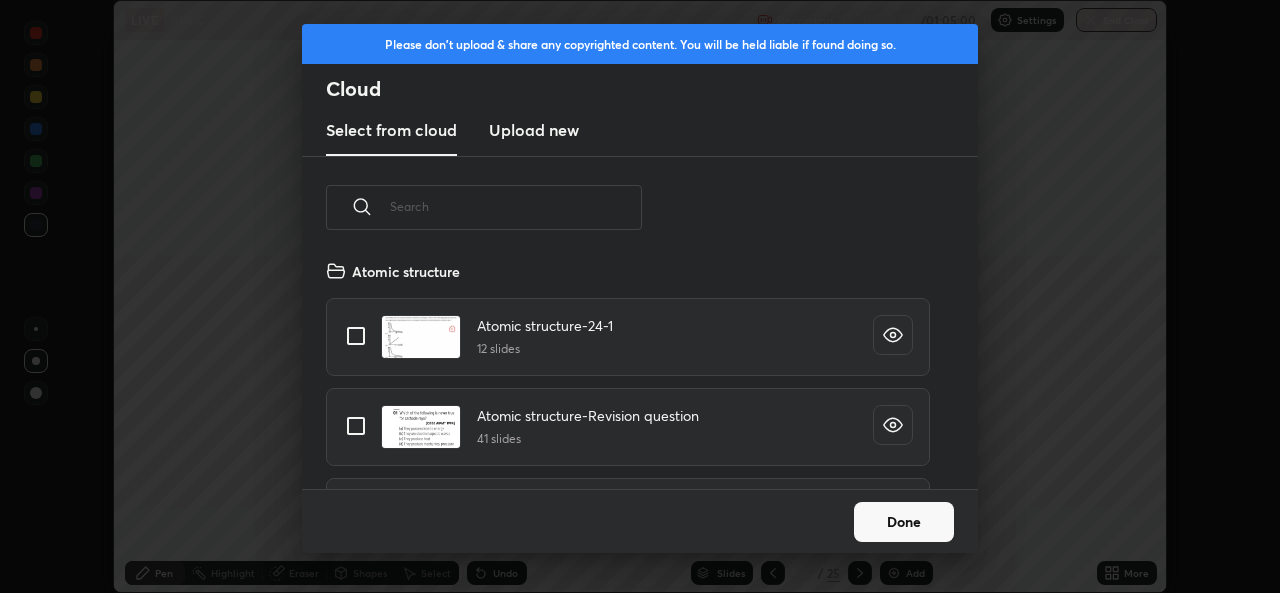 scroll, scrollTop: 7, scrollLeft: 11, axis: both 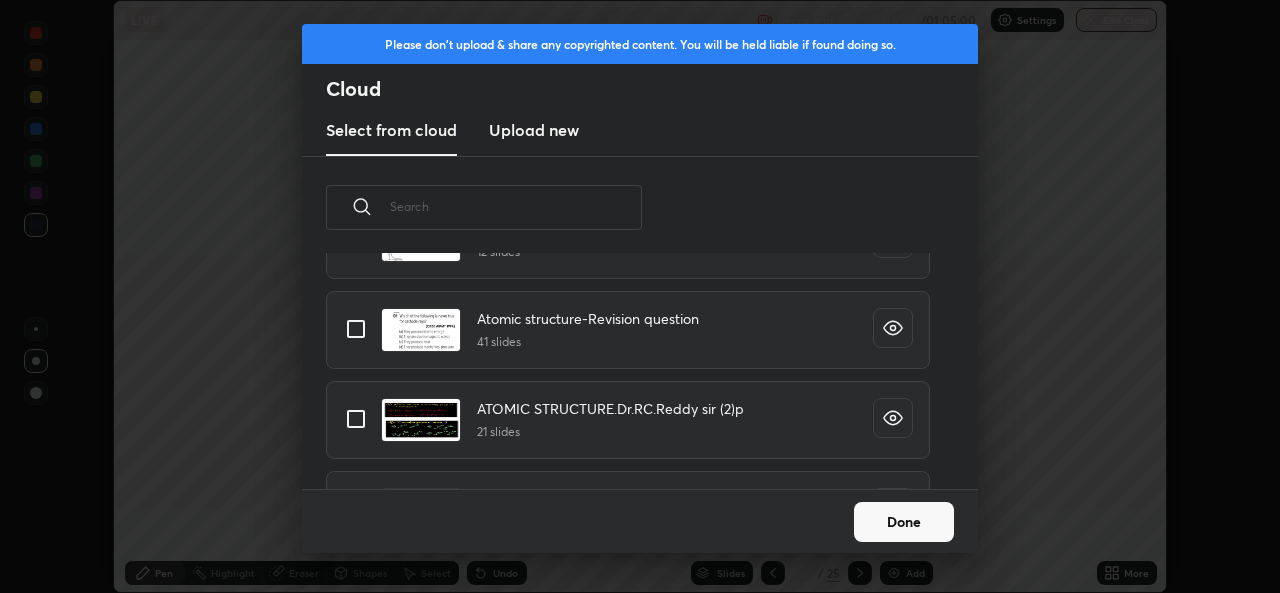 click at bounding box center [516, 206] 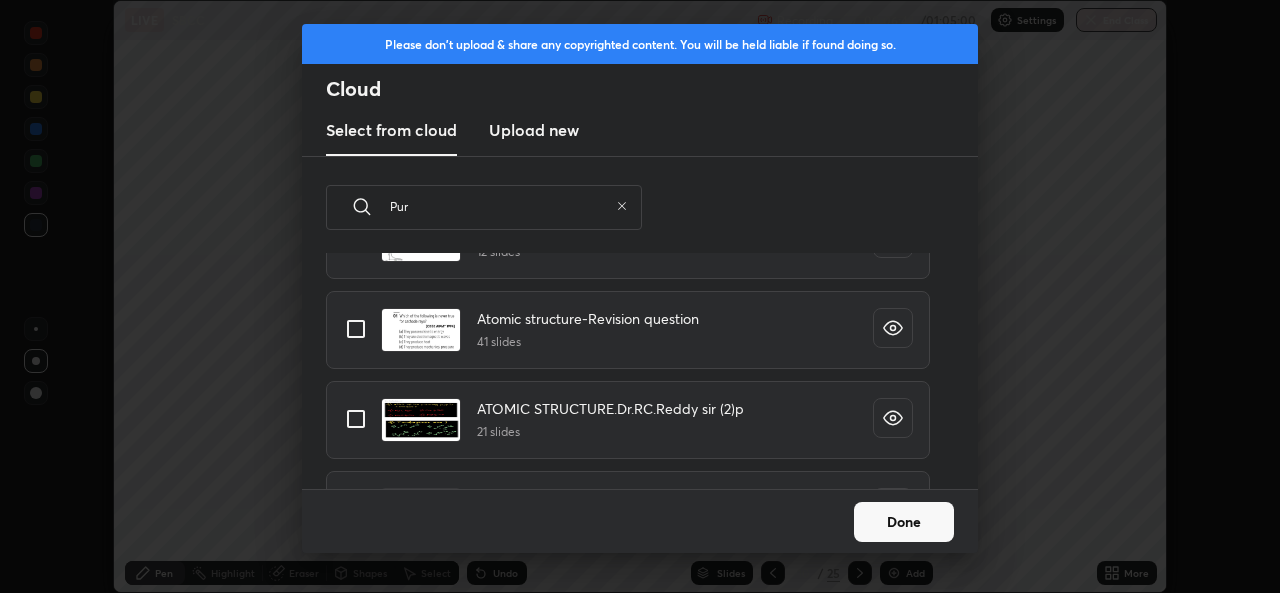 scroll, scrollTop: 0, scrollLeft: 0, axis: both 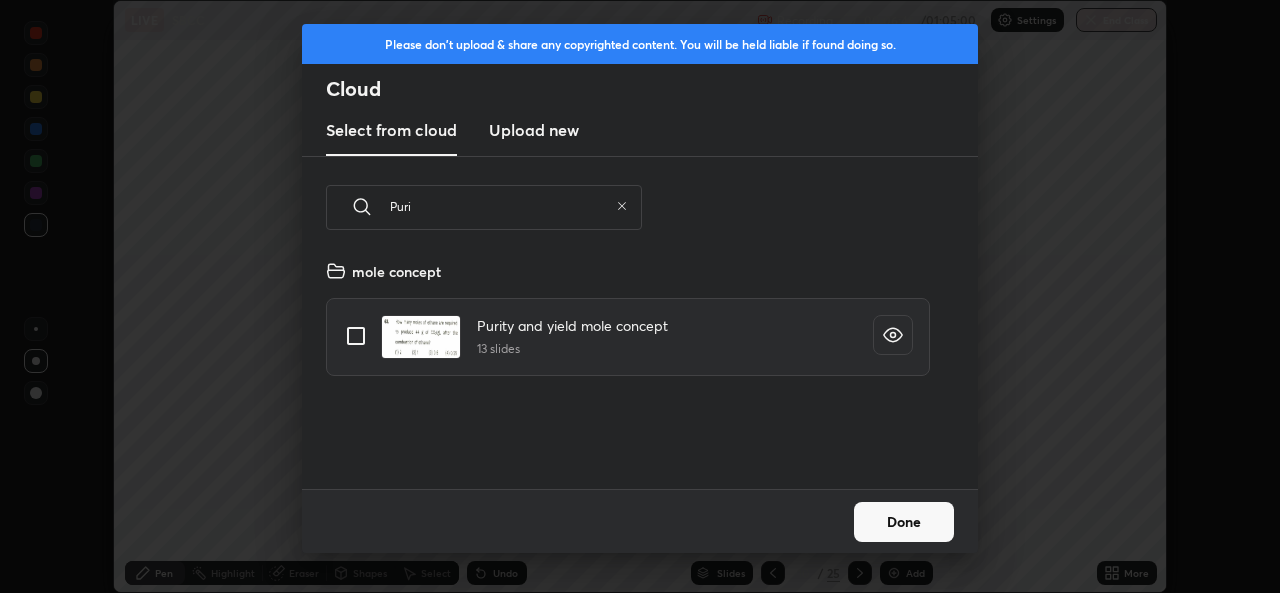 type on "Puri" 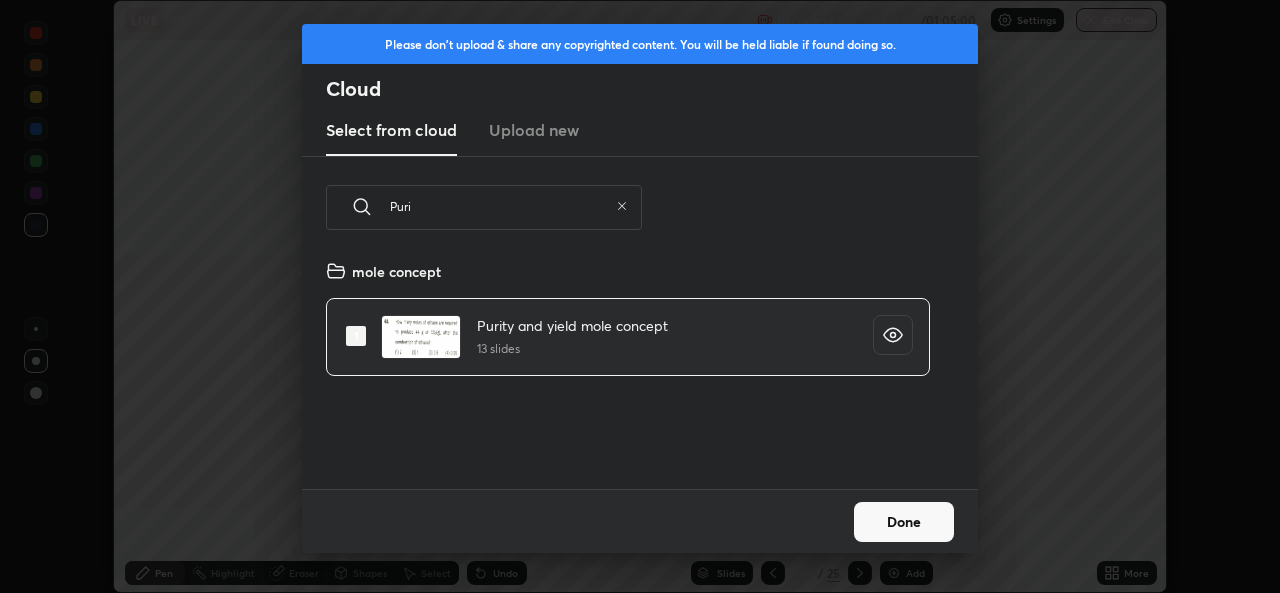 click on "Done" at bounding box center (904, 522) 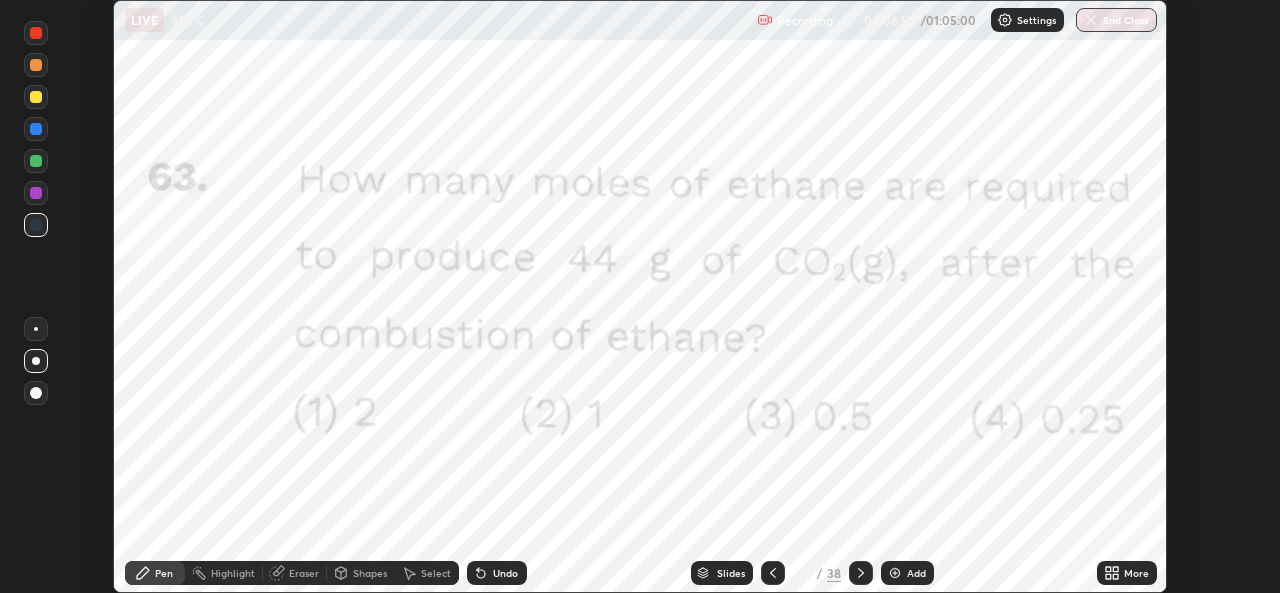 click on "Slides" at bounding box center (731, 573) 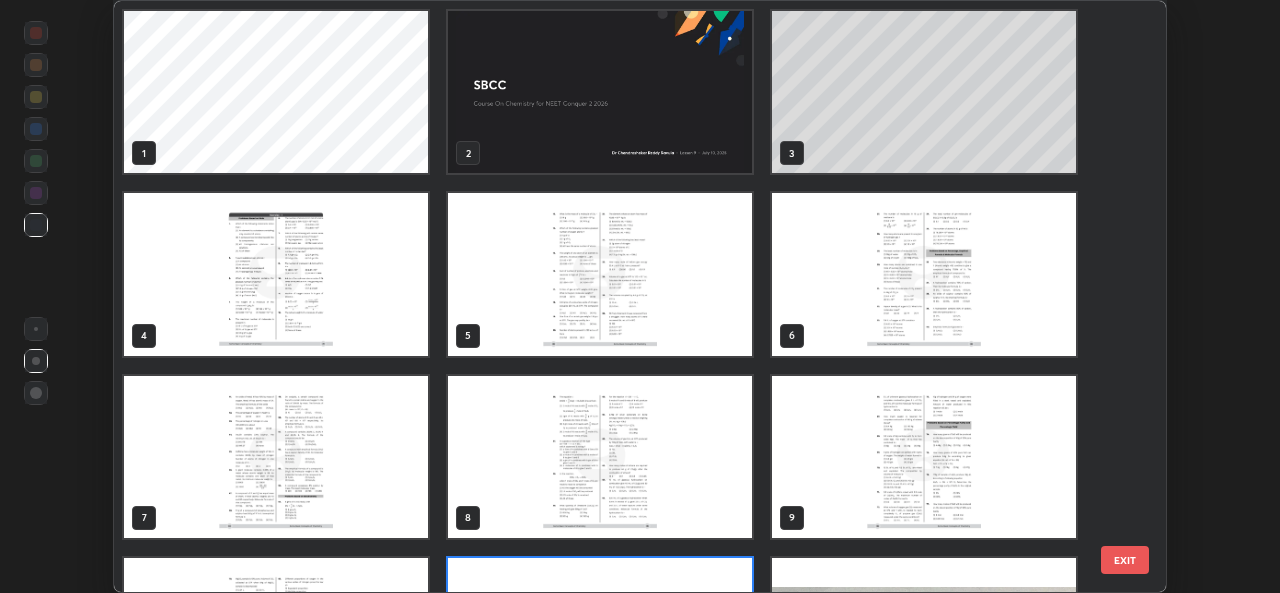 scroll, scrollTop: 138, scrollLeft: 0, axis: vertical 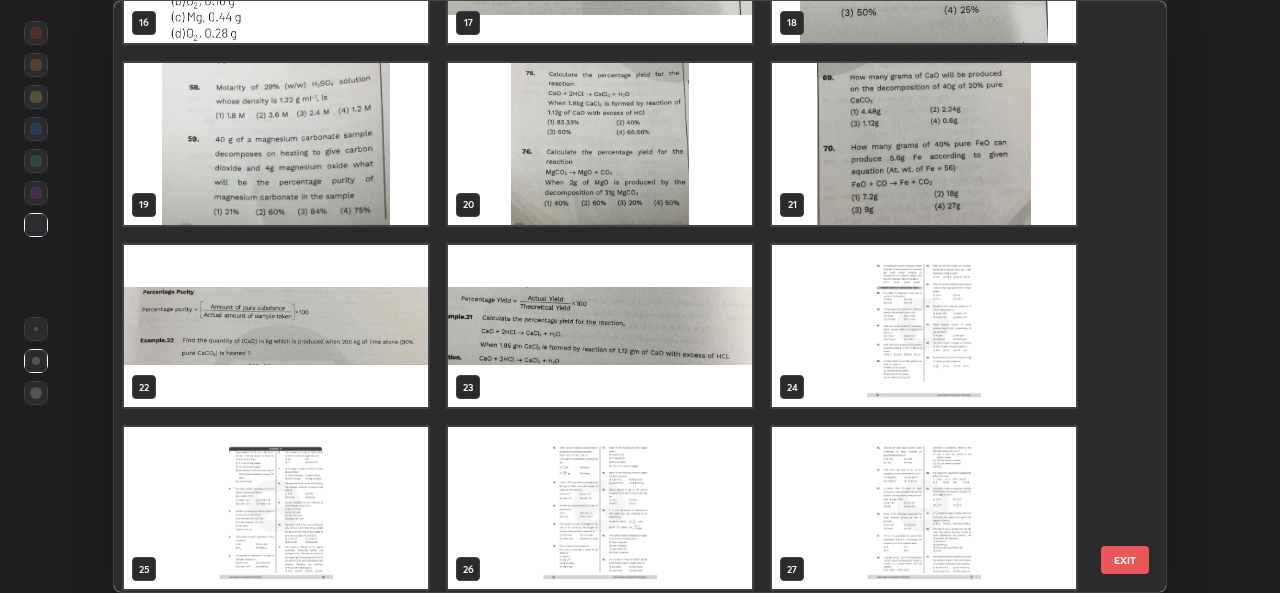 click at bounding box center [600, 326] 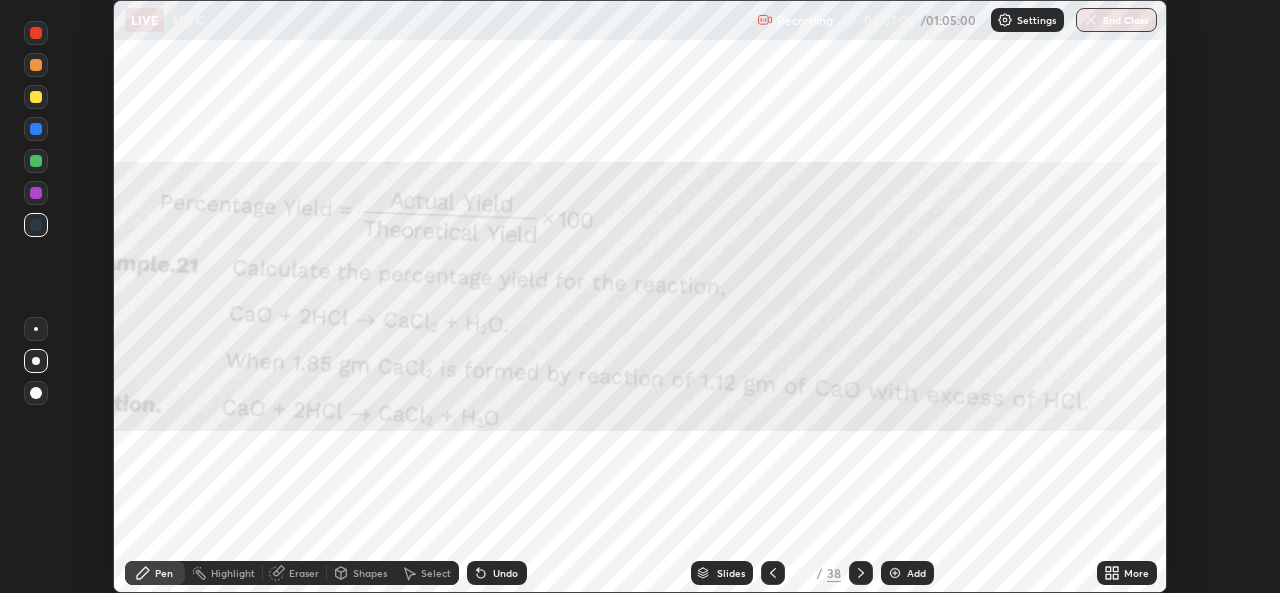click 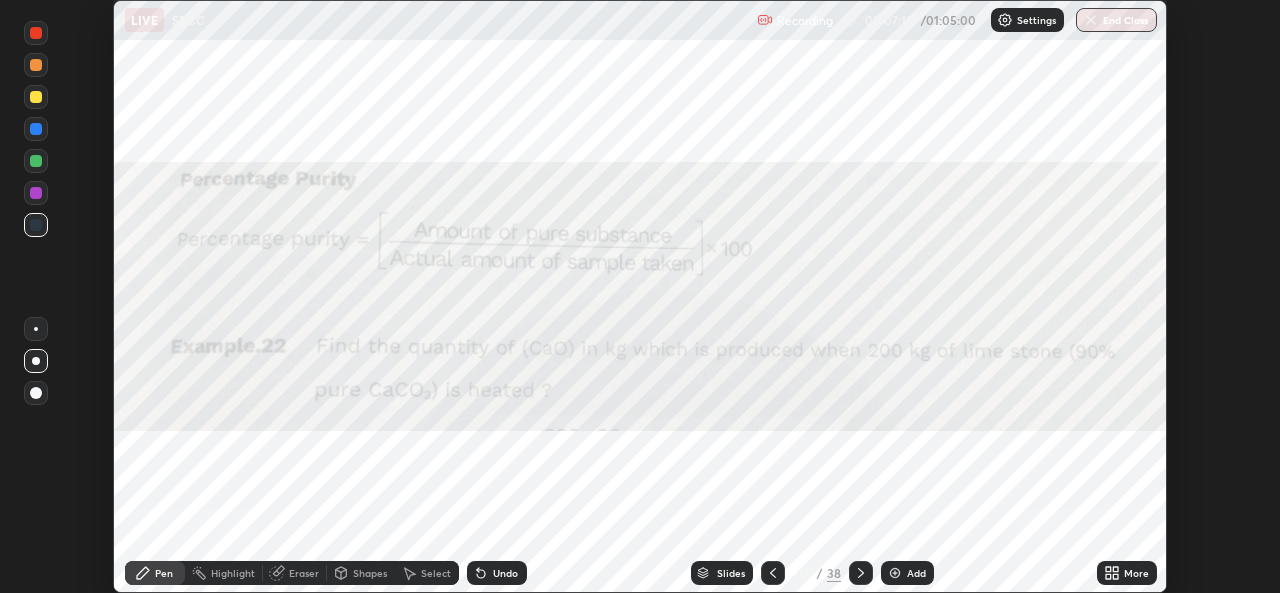 click 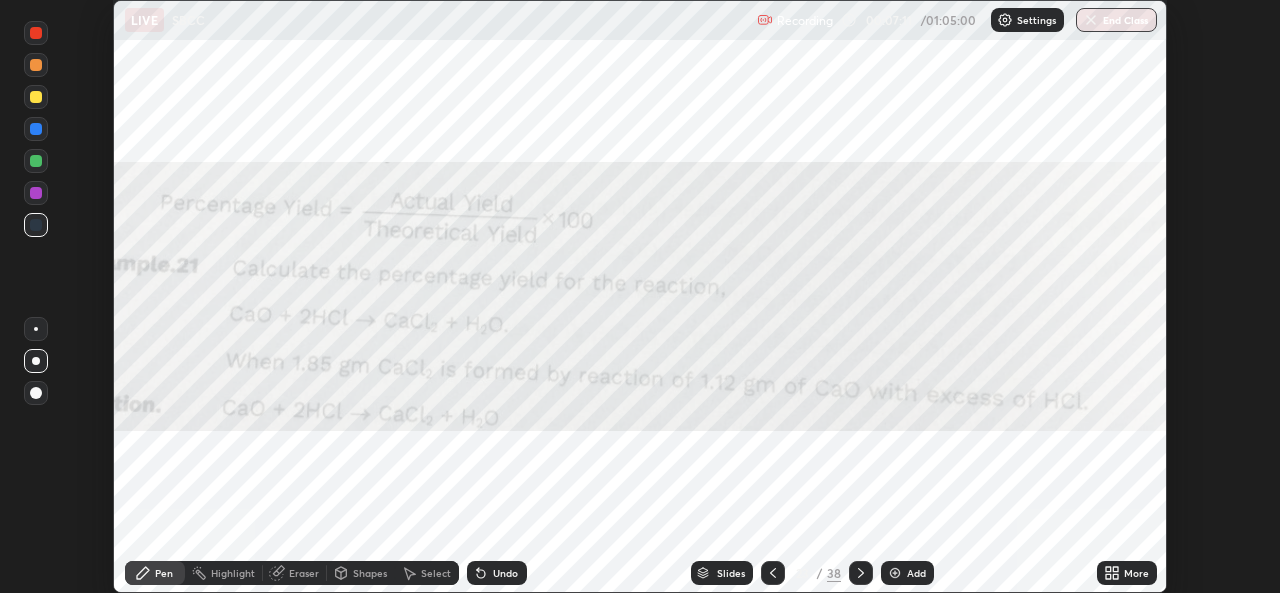 click on "Add" at bounding box center (907, 573) 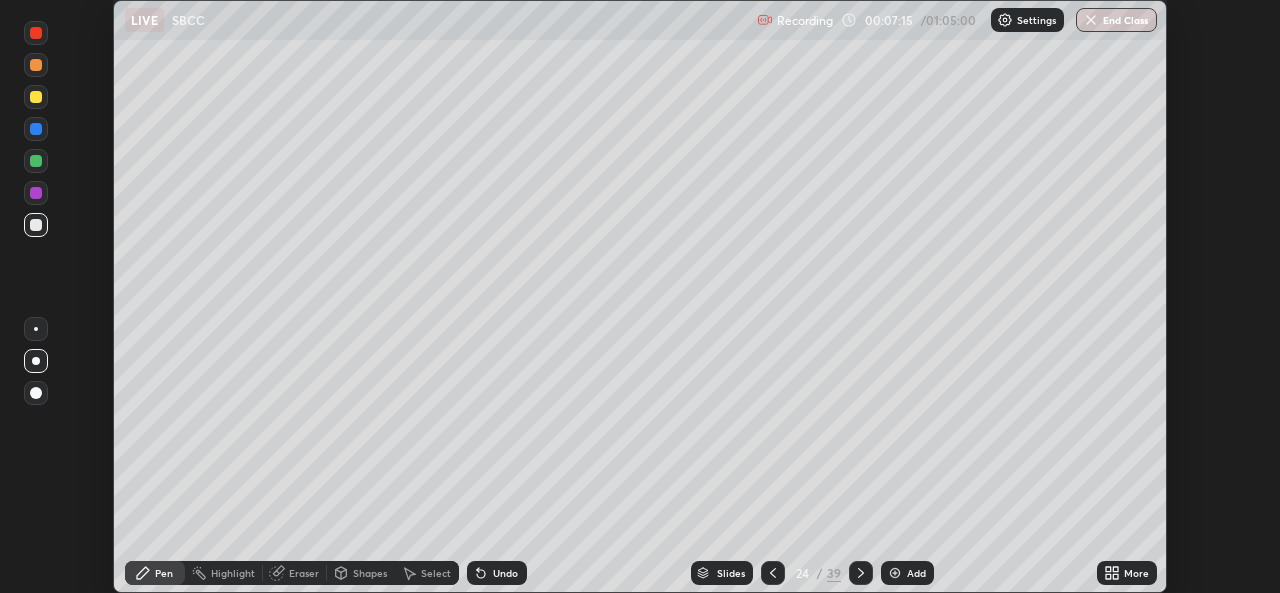 click 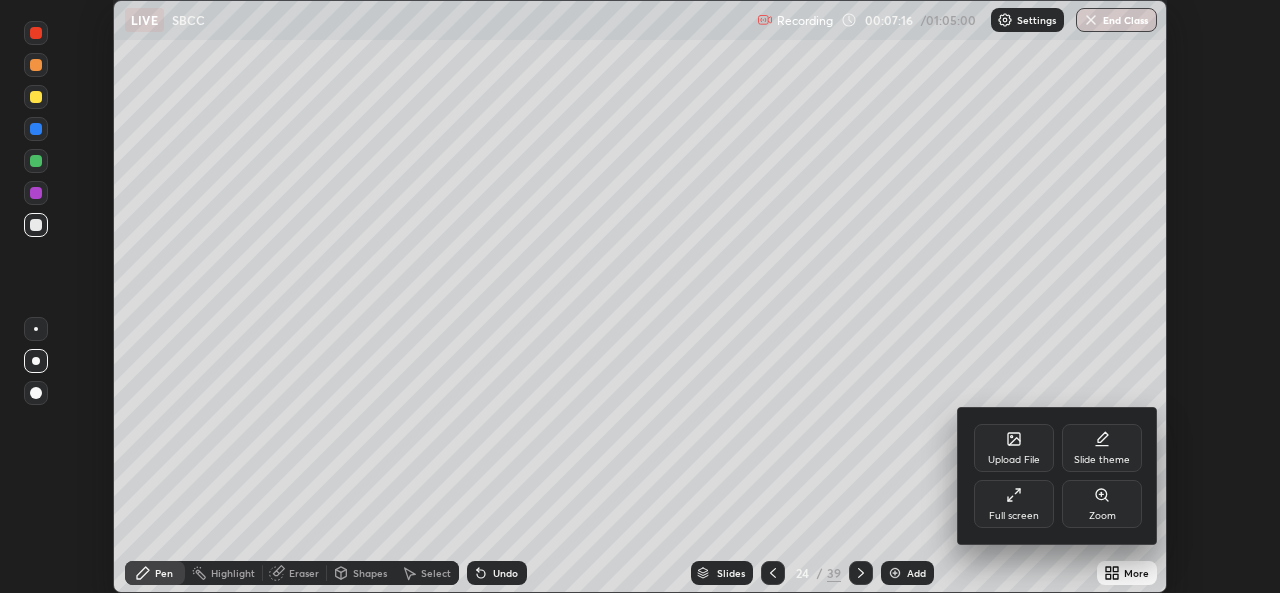click on "Full screen" at bounding box center [1014, 504] 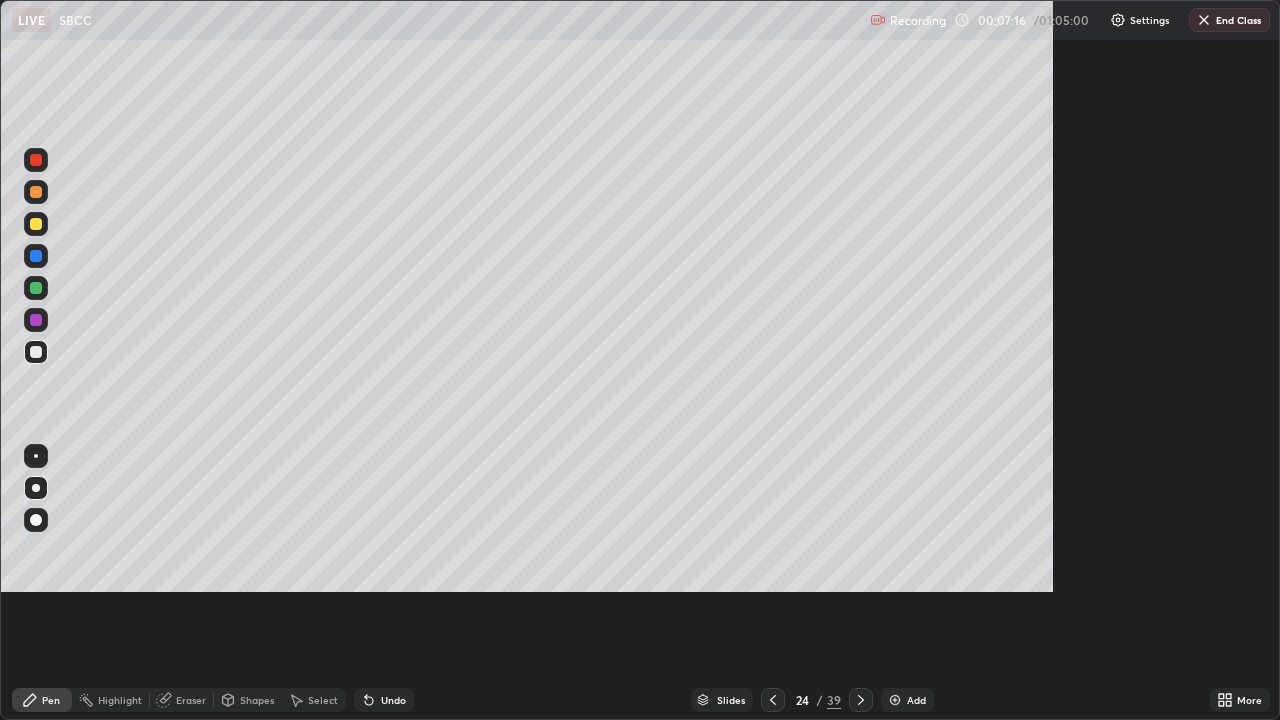 scroll, scrollTop: 99280, scrollLeft: 98720, axis: both 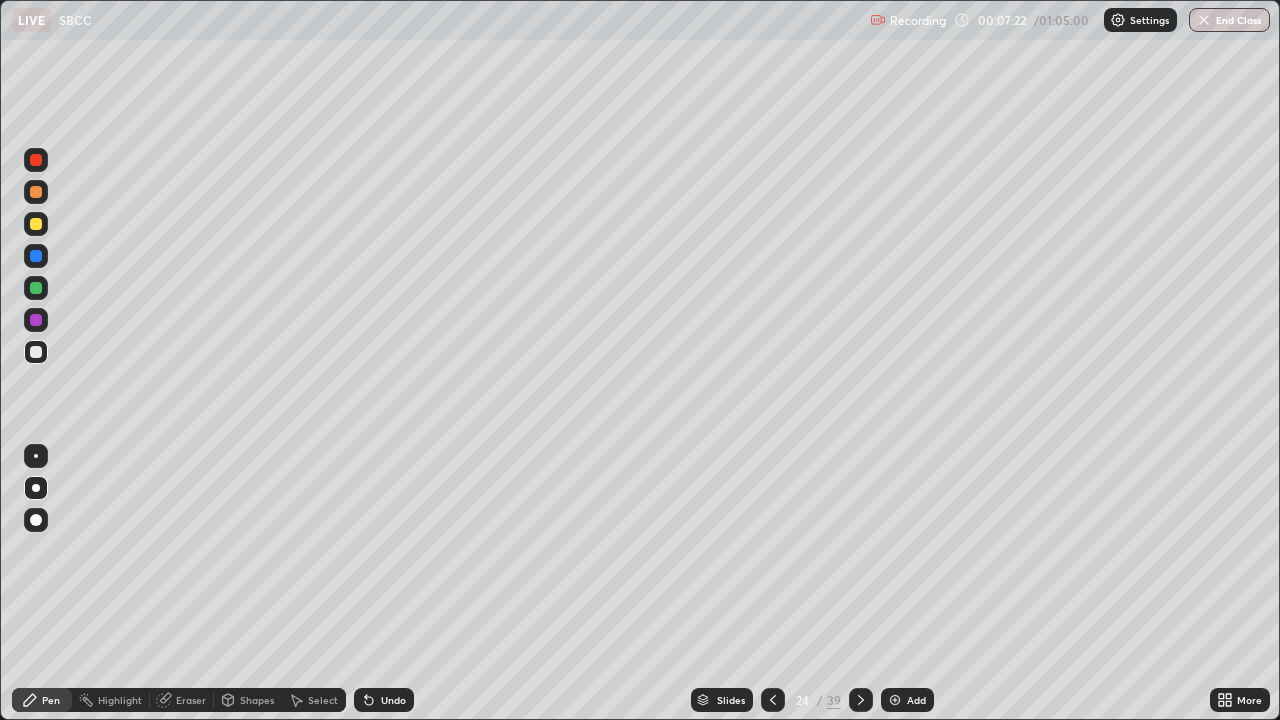 click at bounding box center [36, 192] 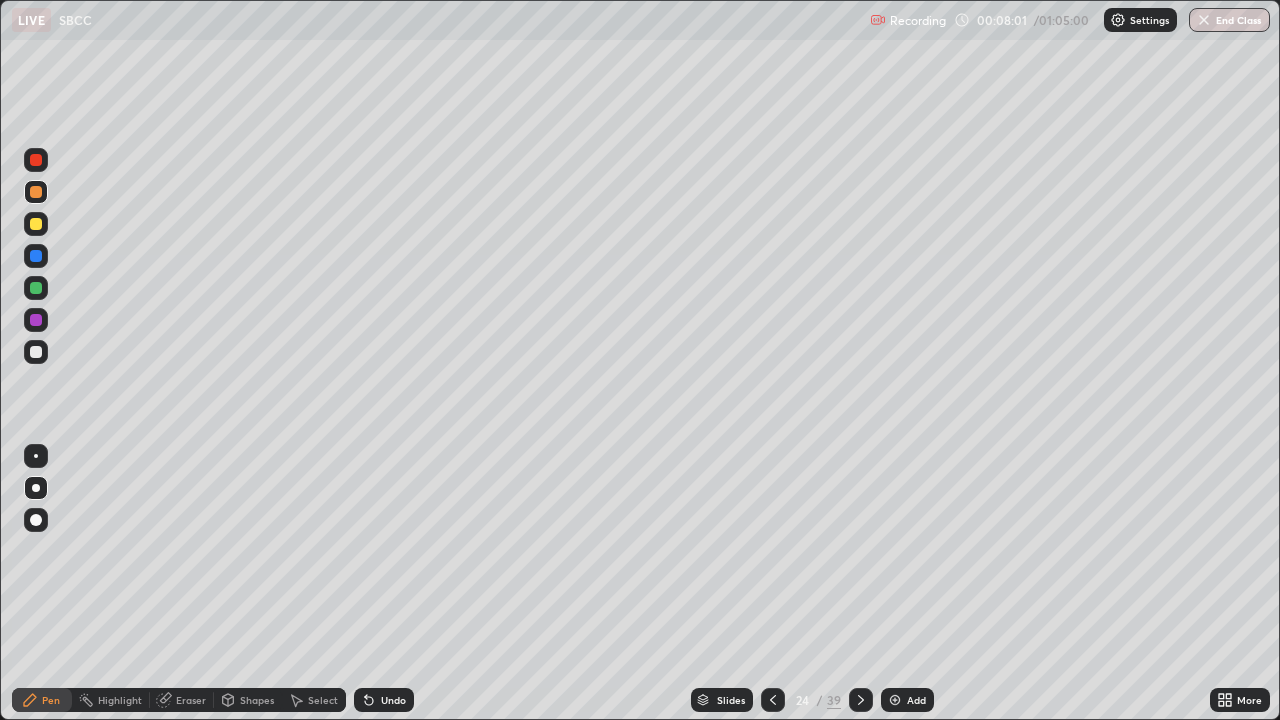 click at bounding box center (36, 352) 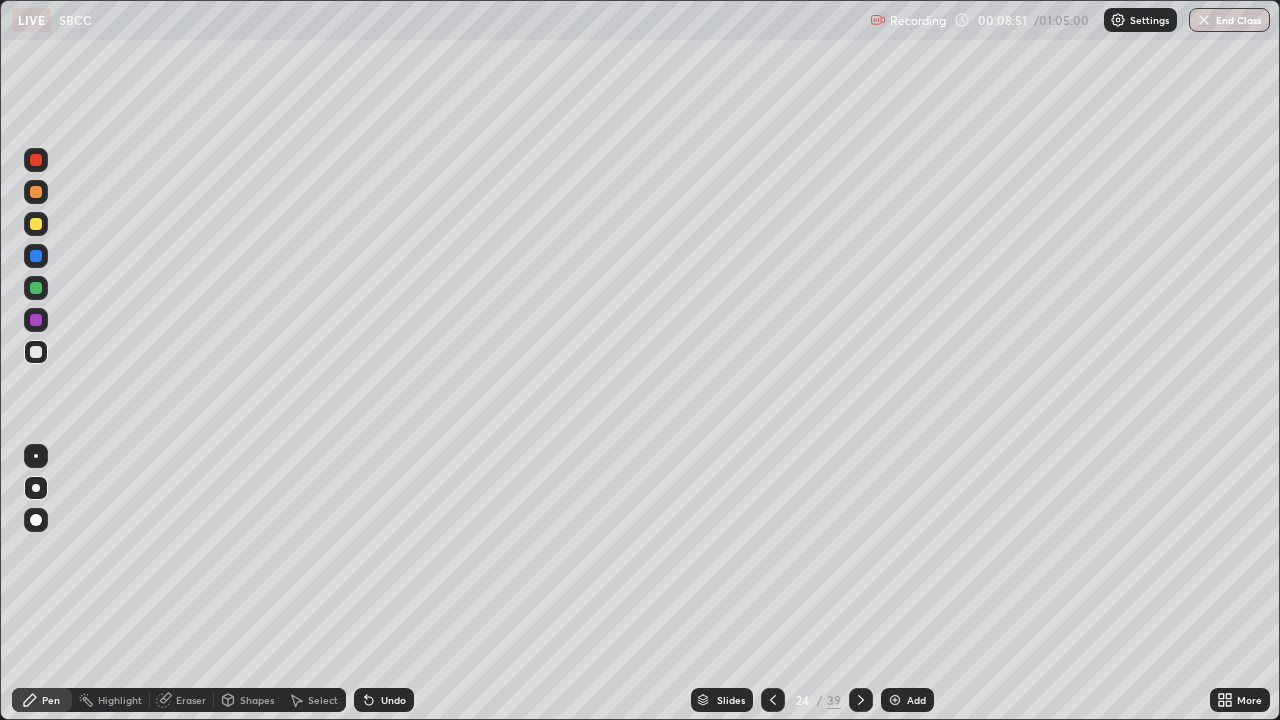click at bounding box center (773, 700) 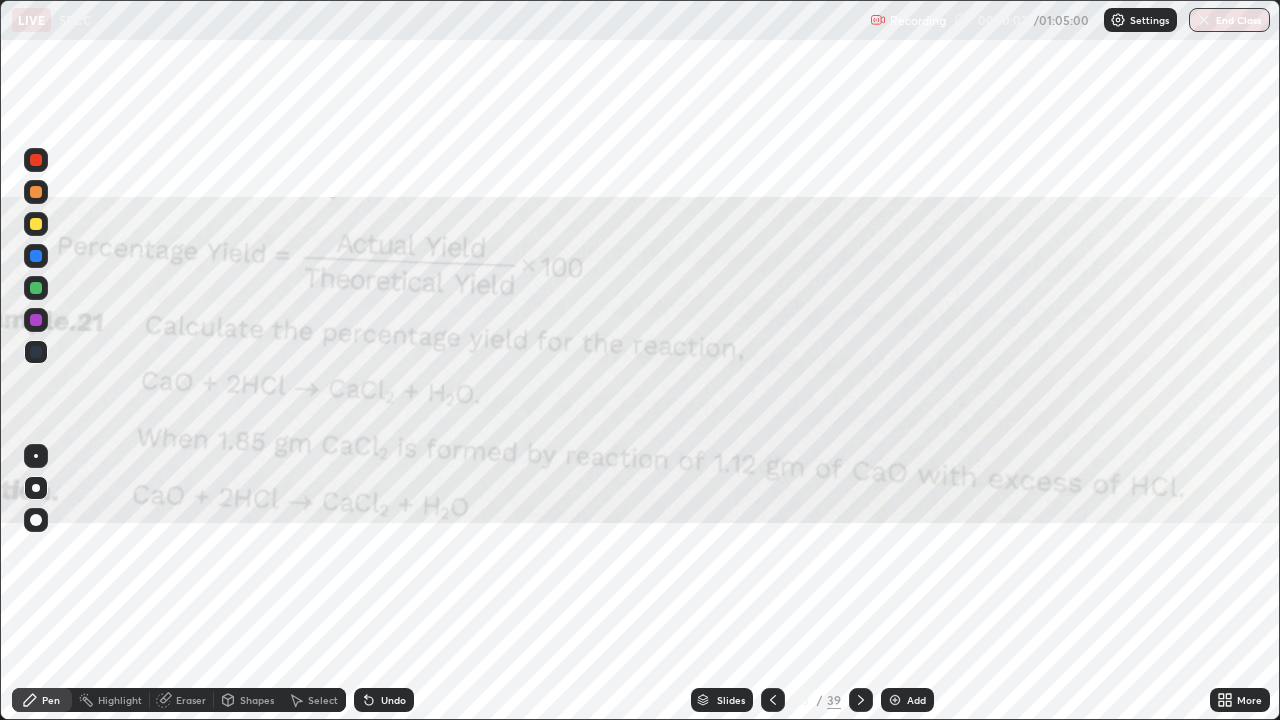 click on "Add" at bounding box center (916, 700) 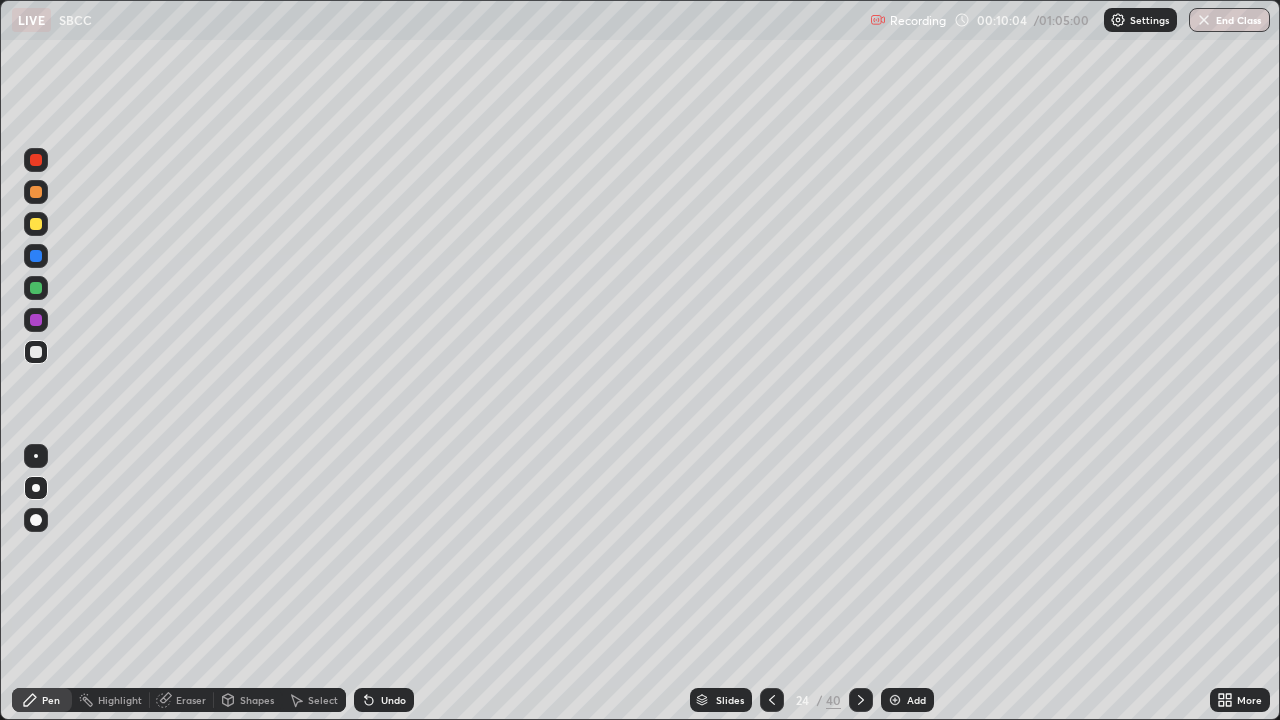 click at bounding box center (36, 320) 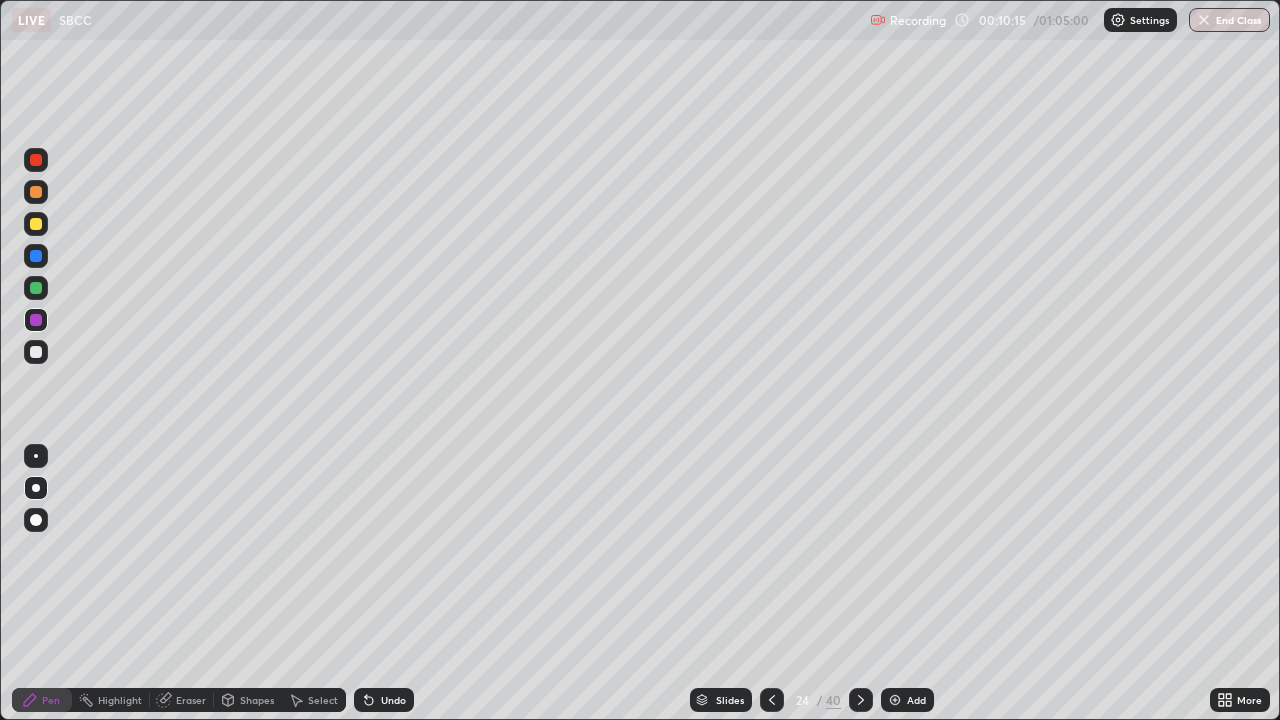 click at bounding box center [36, 192] 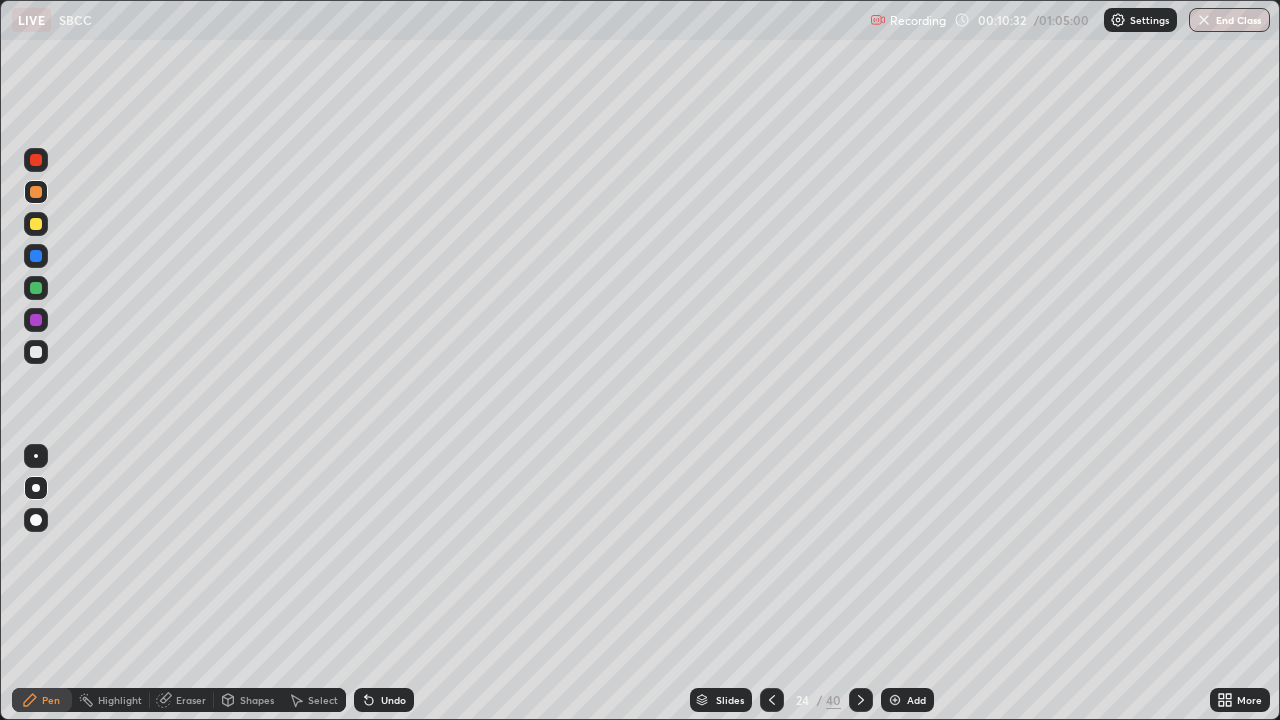 click 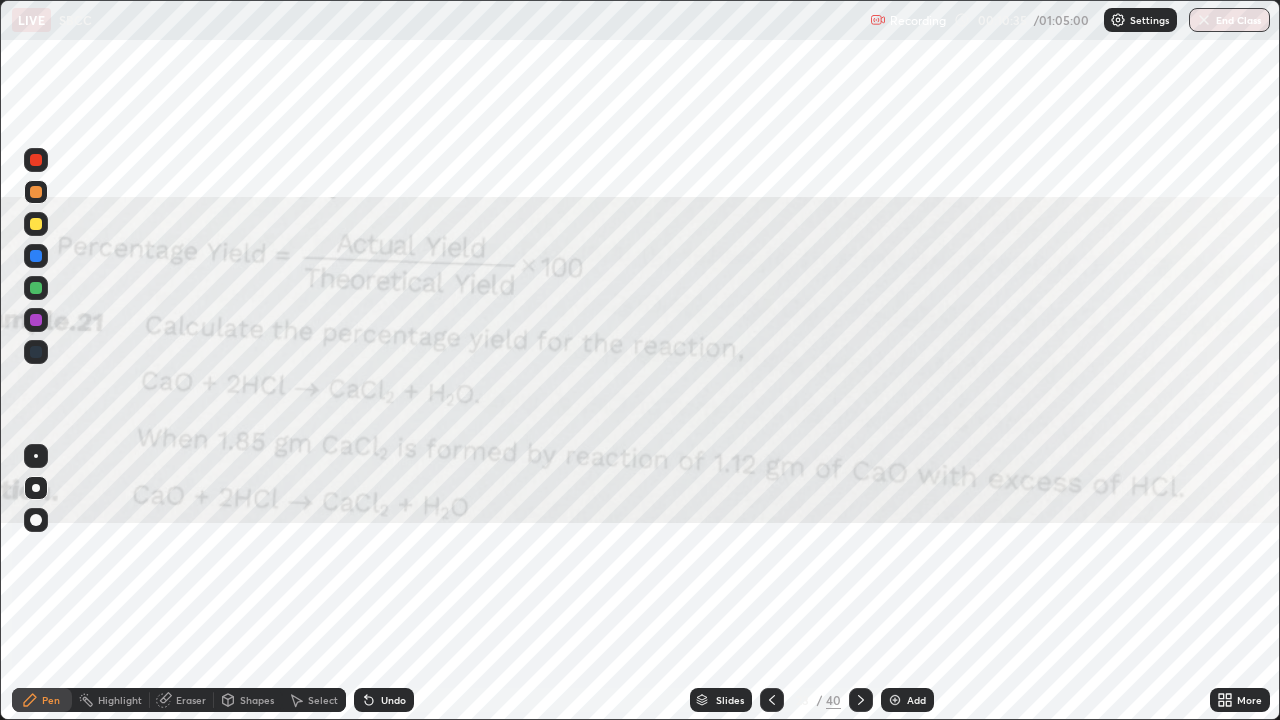 click 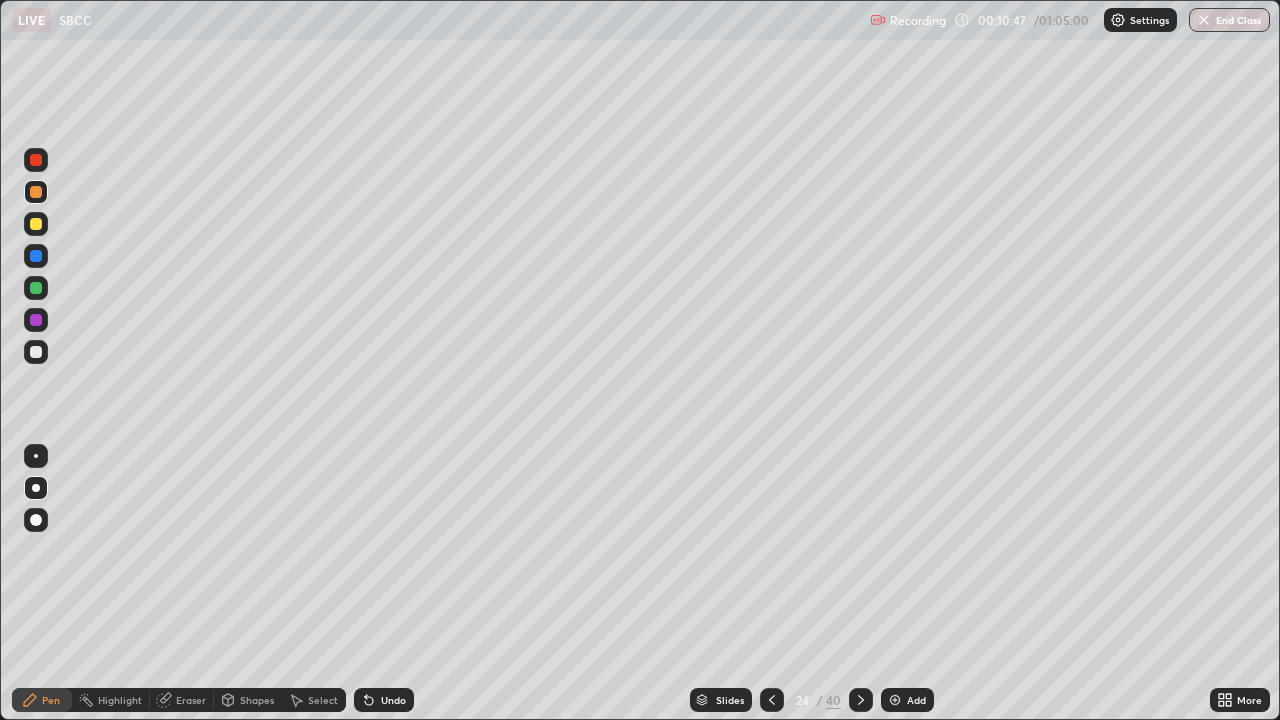 click at bounding box center (36, 352) 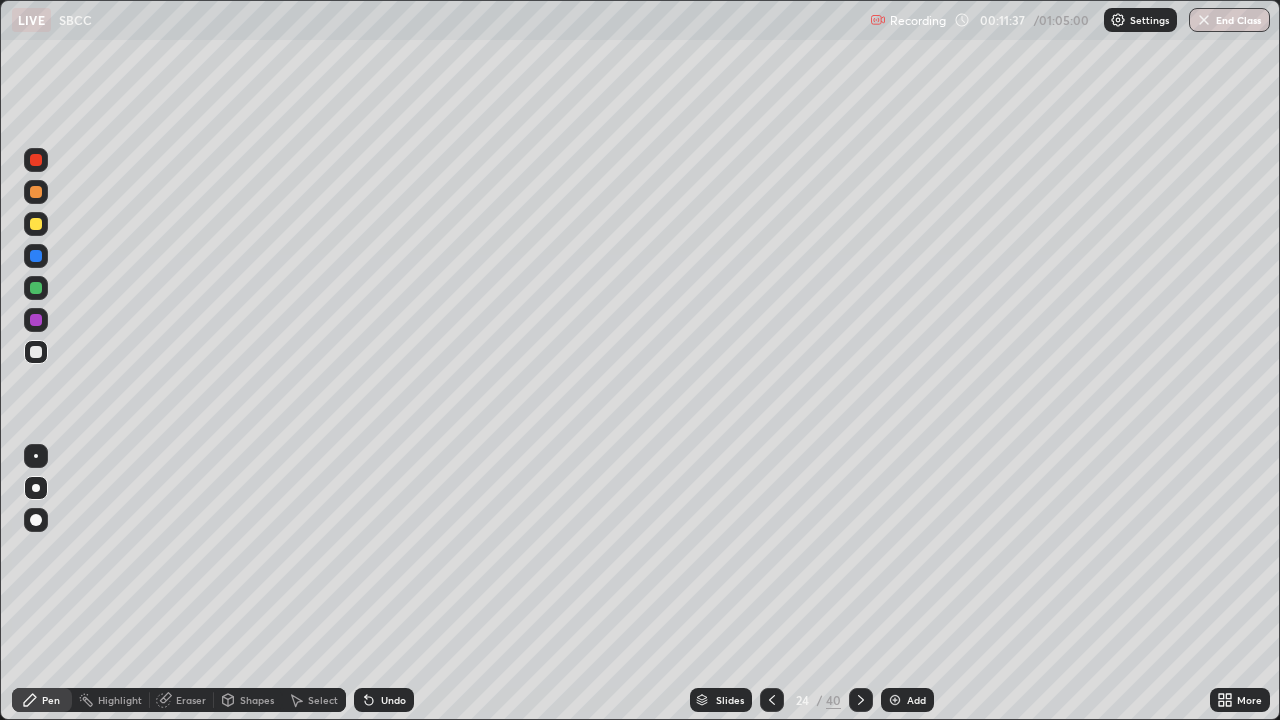 click 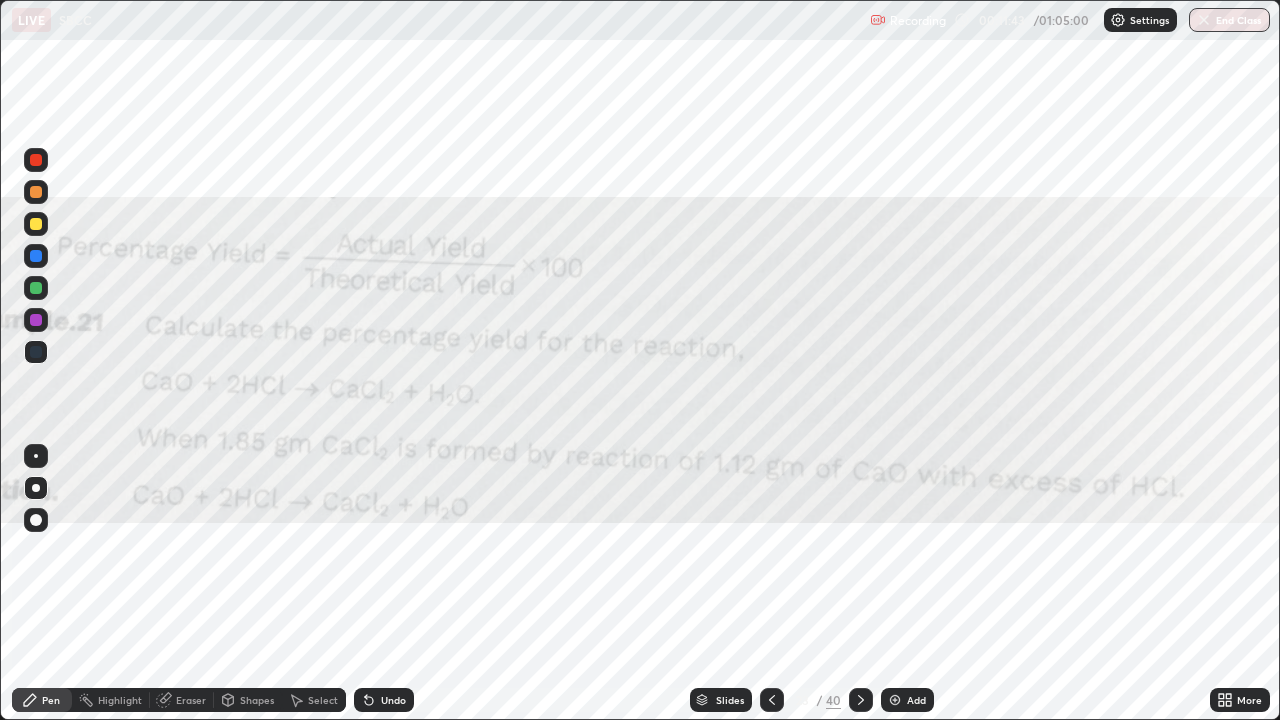 click at bounding box center [36, 224] 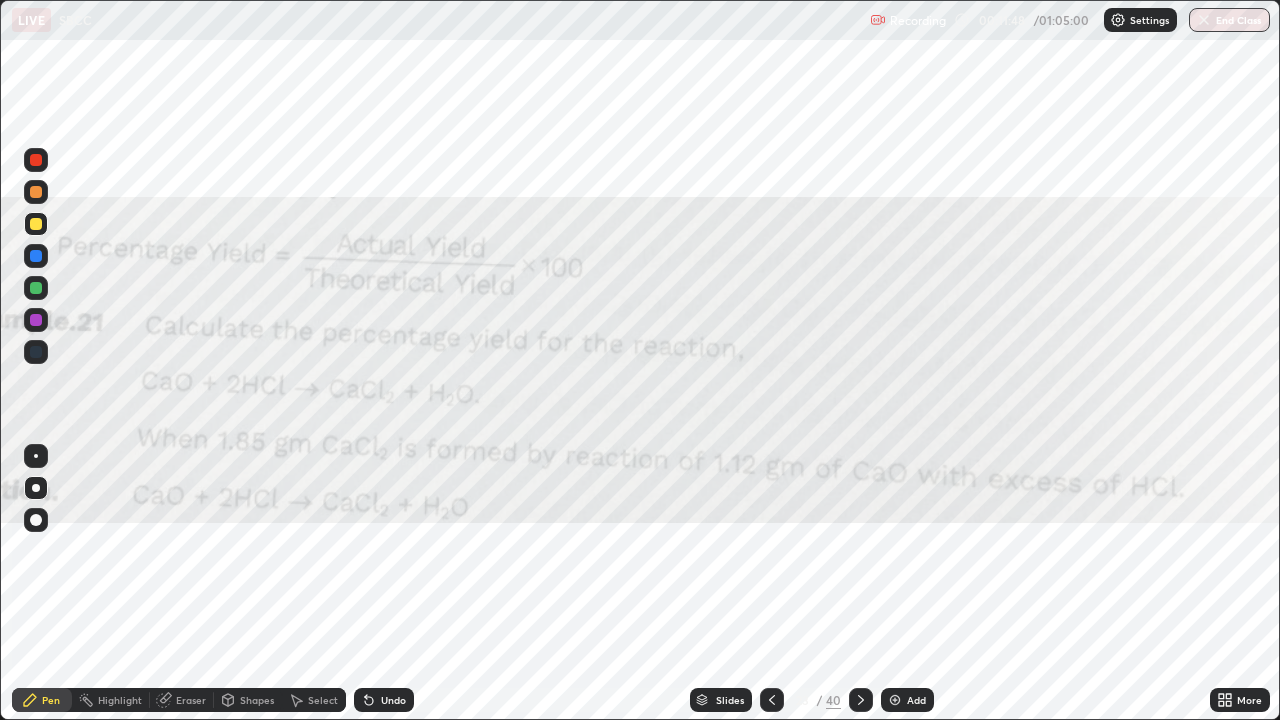 click 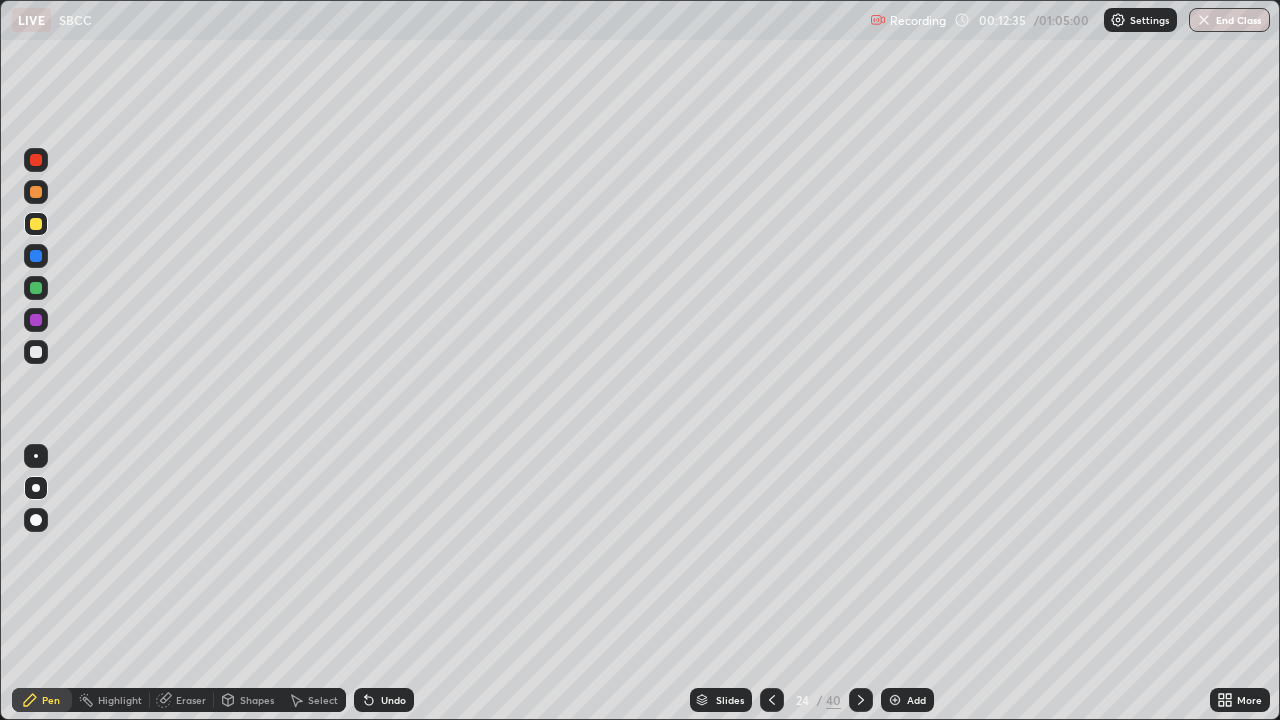 click at bounding box center [36, 192] 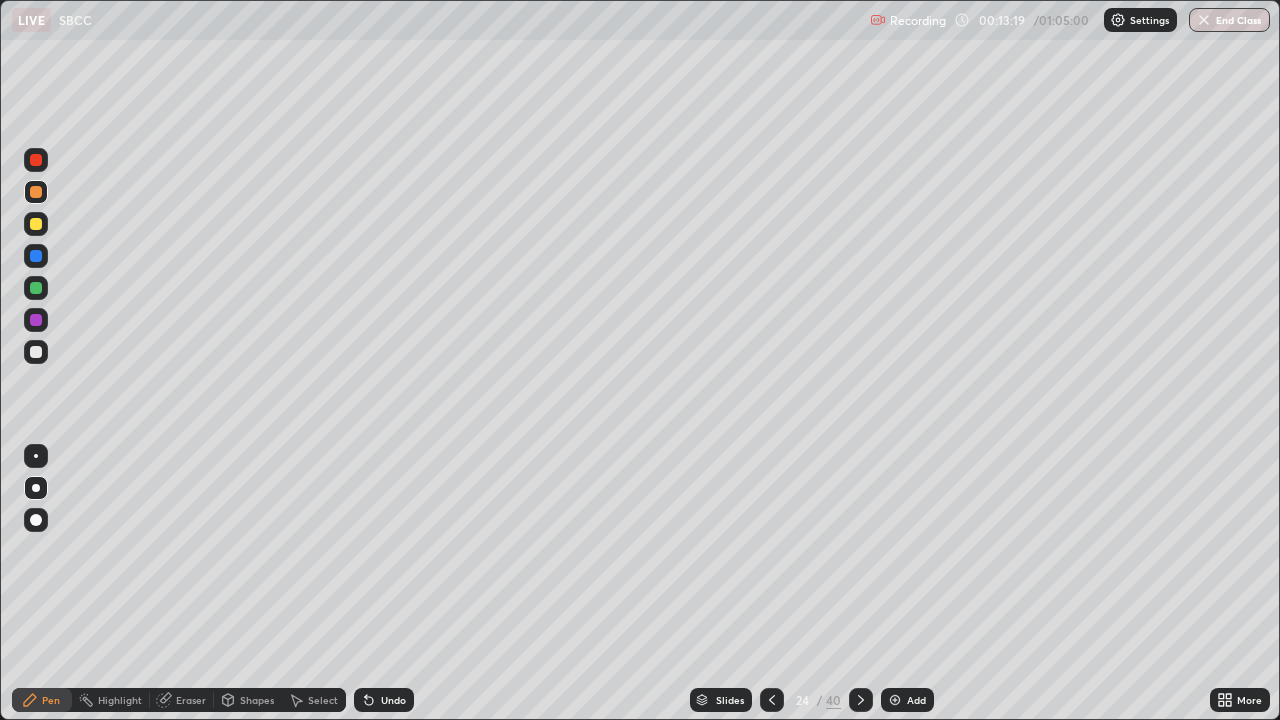 click at bounding box center (36, 160) 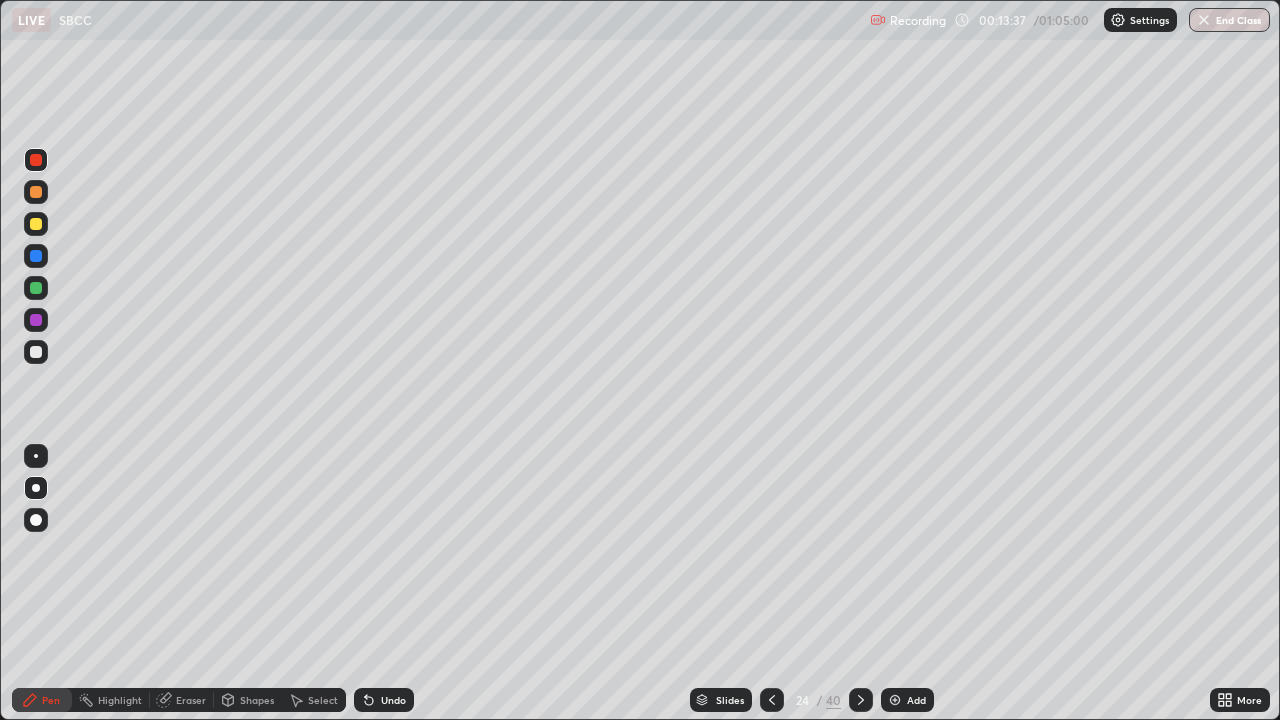 click at bounding box center (36, 352) 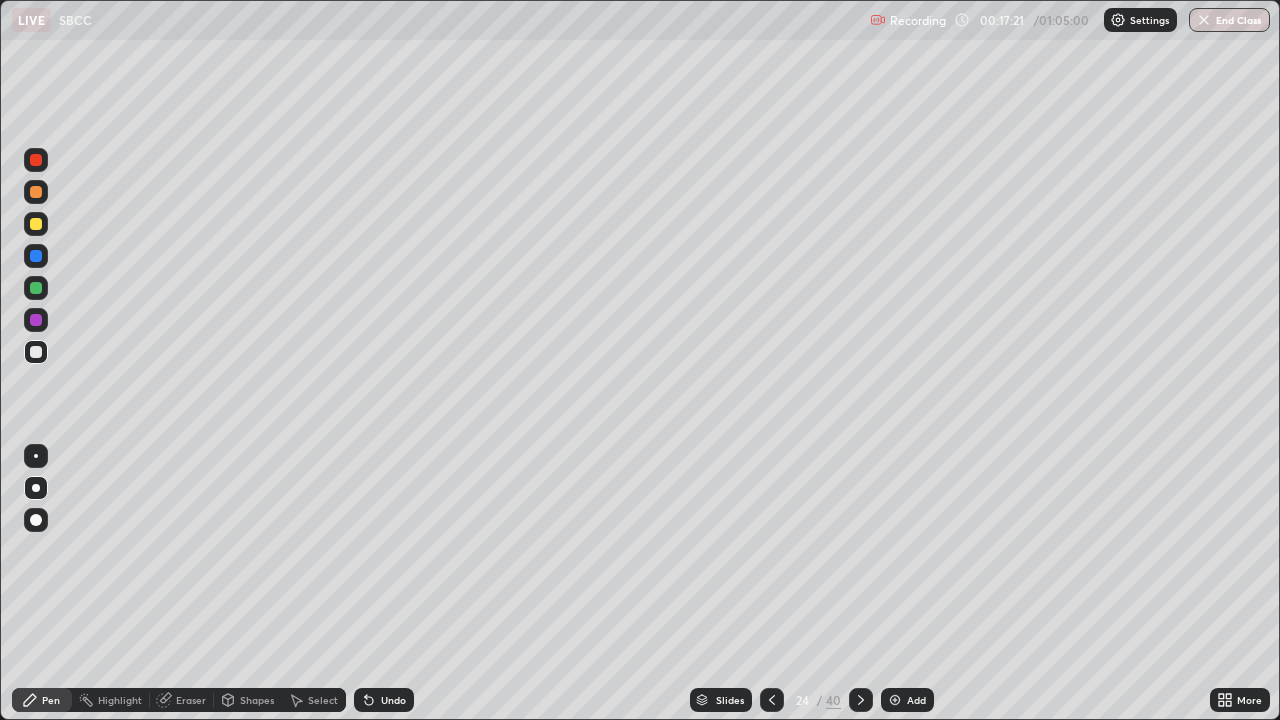 click on "Slides" at bounding box center [730, 700] 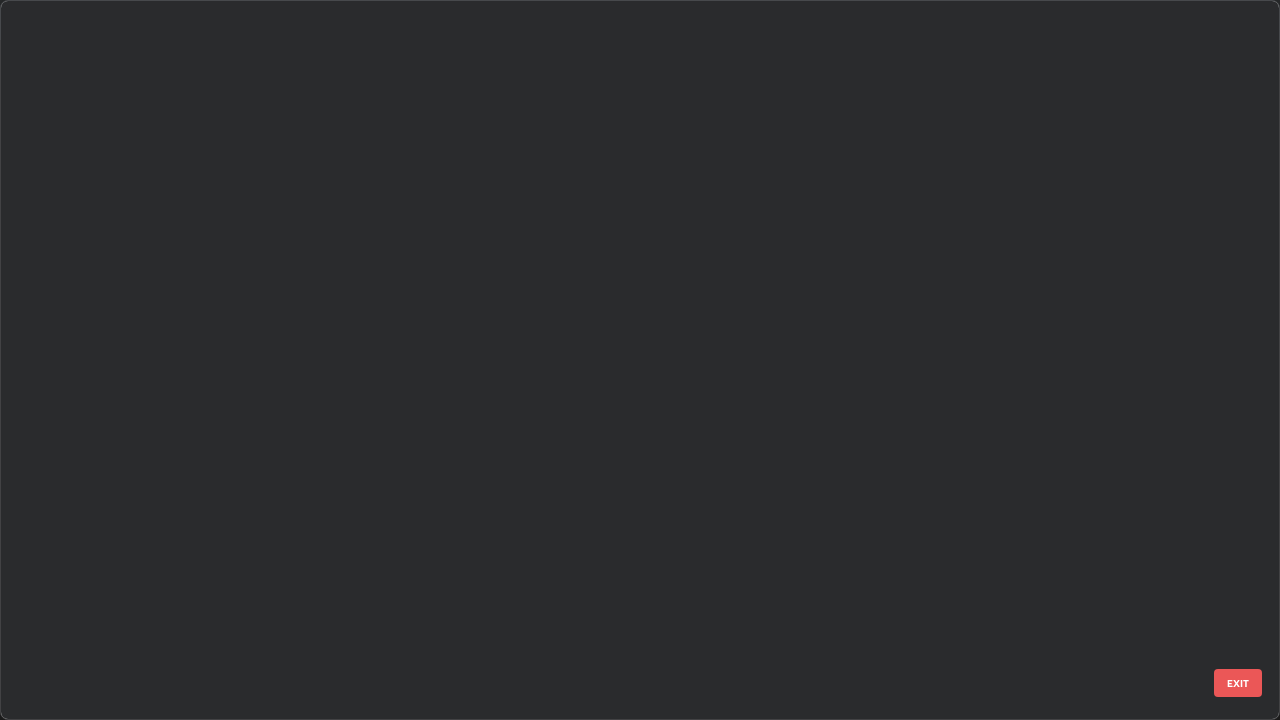 scroll, scrollTop: 1079, scrollLeft: 0, axis: vertical 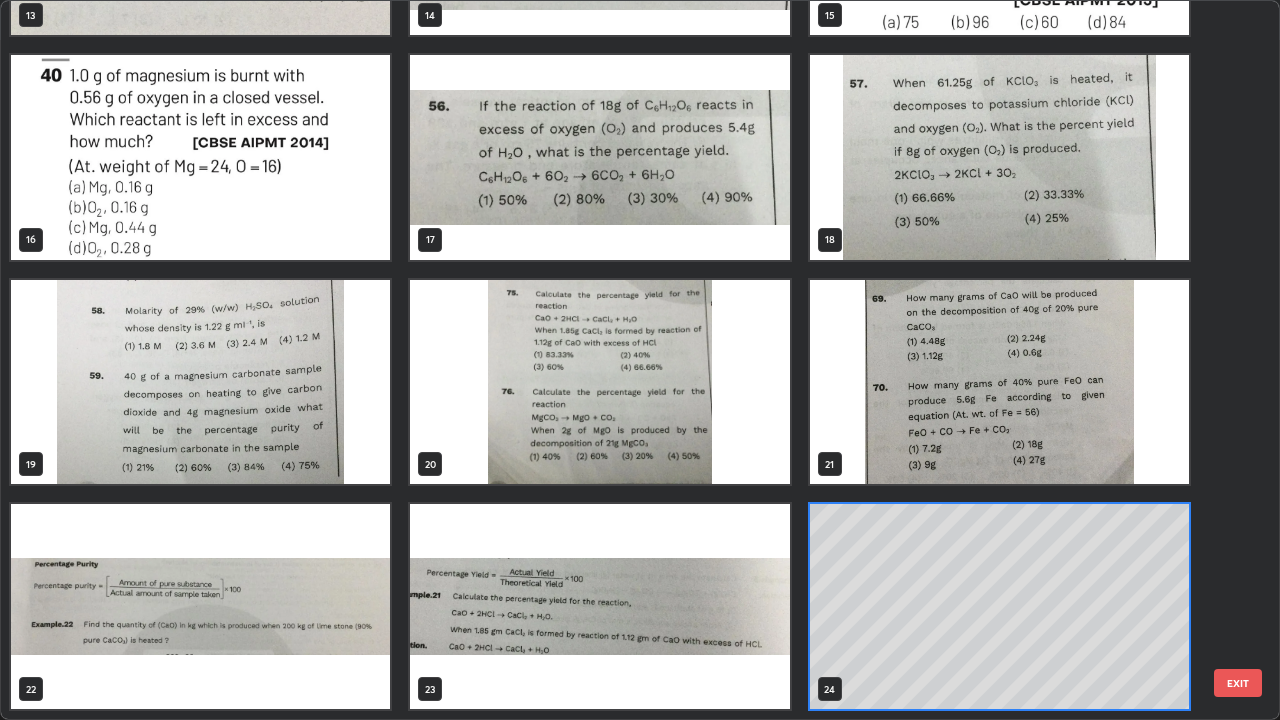 click at bounding box center (599, 382) 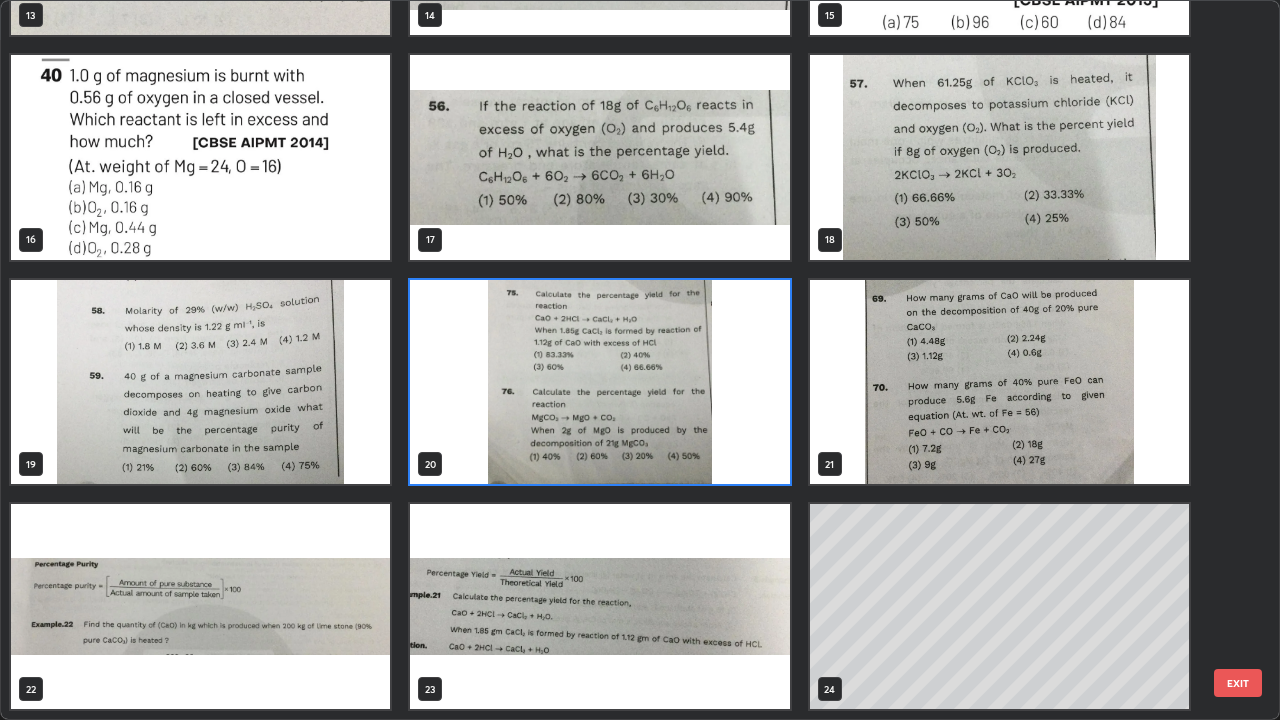 click at bounding box center (599, 382) 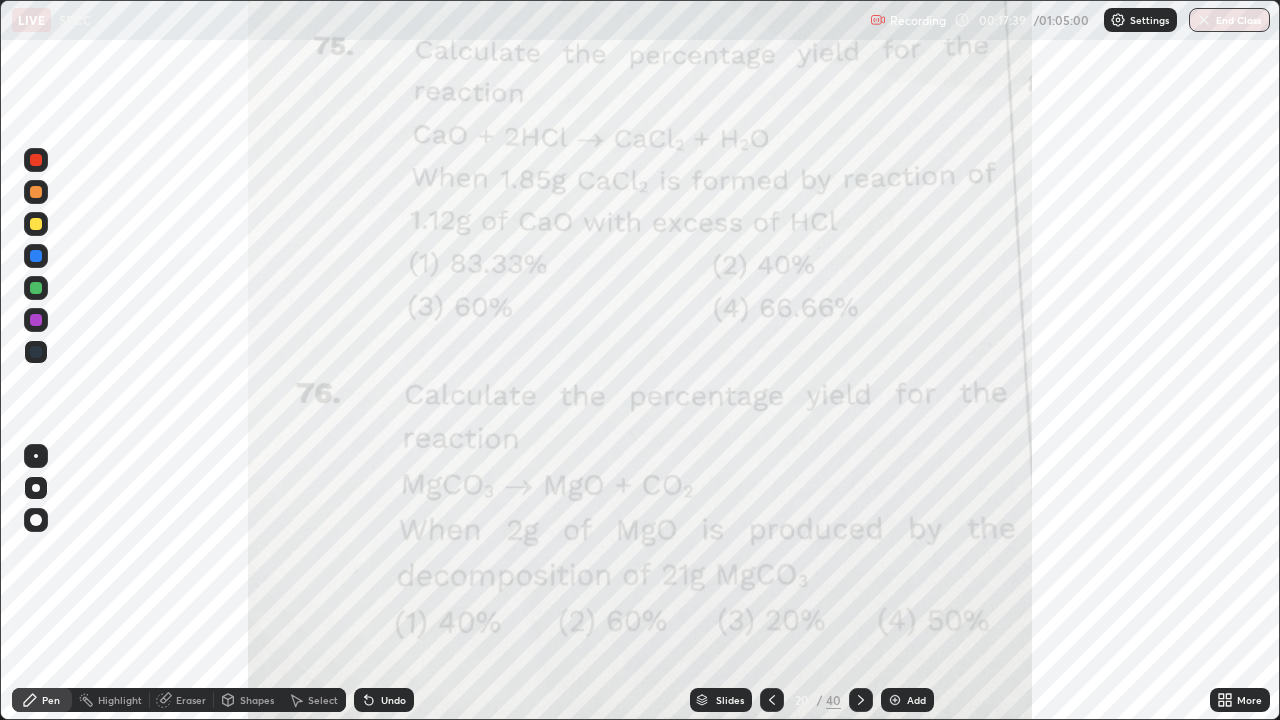 click 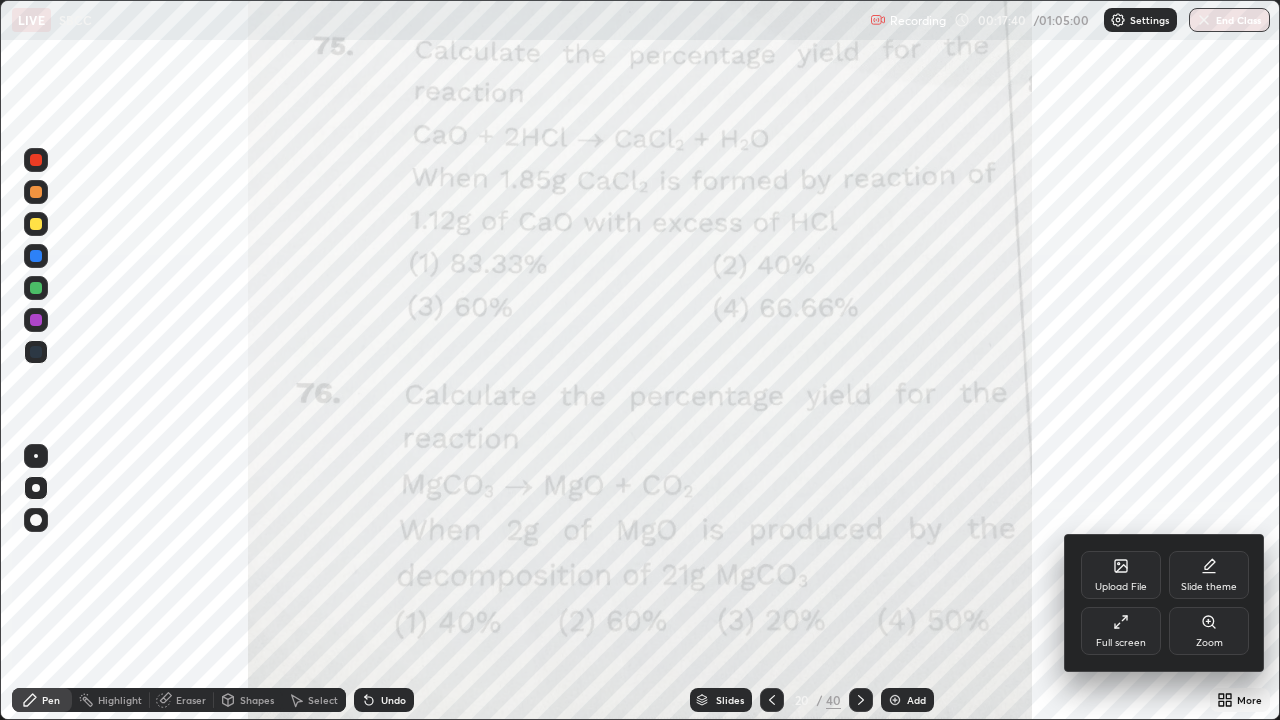 click on "Zoom" at bounding box center [1209, 643] 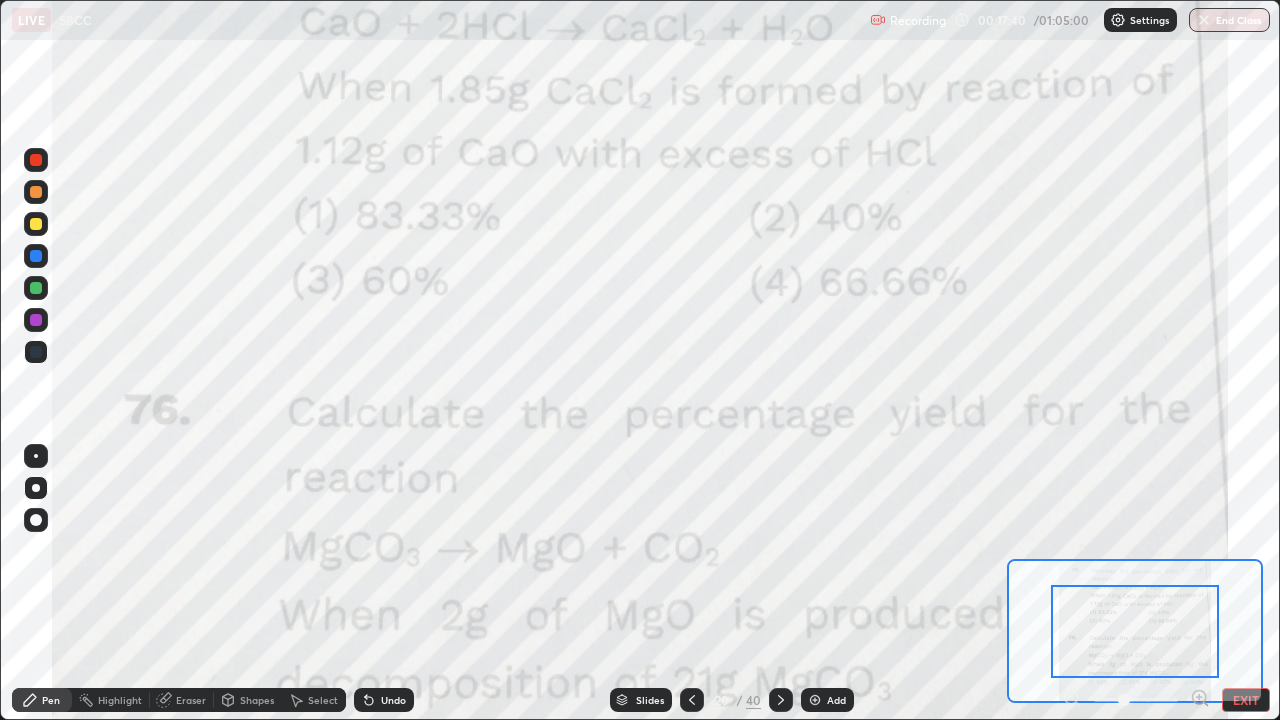 click 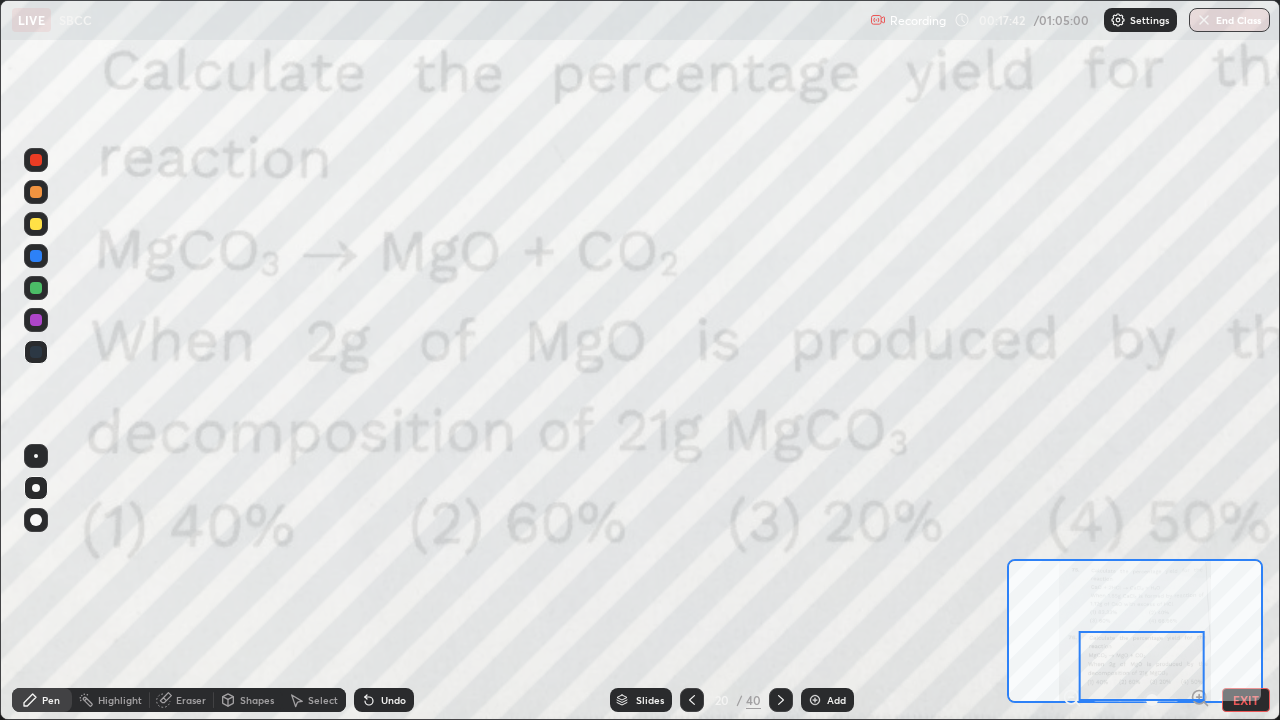 click on "EXIT" at bounding box center (1246, 700) 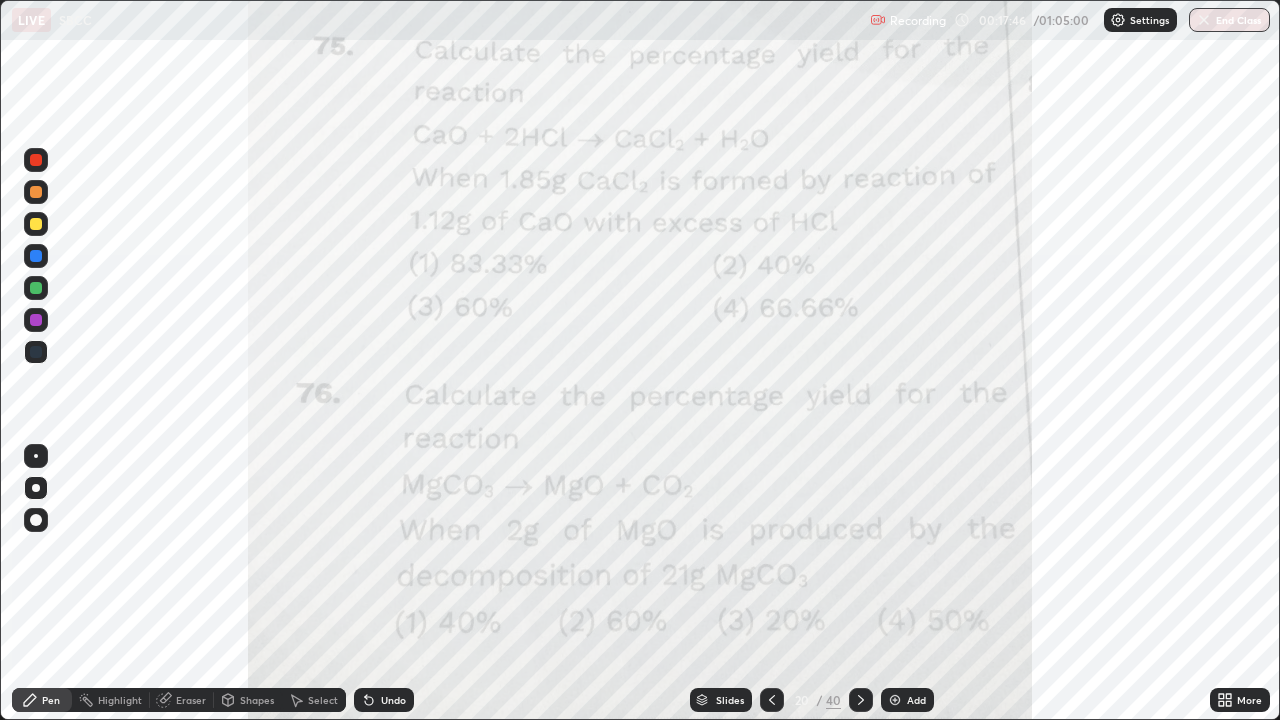 click at bounding box center [36, 320] 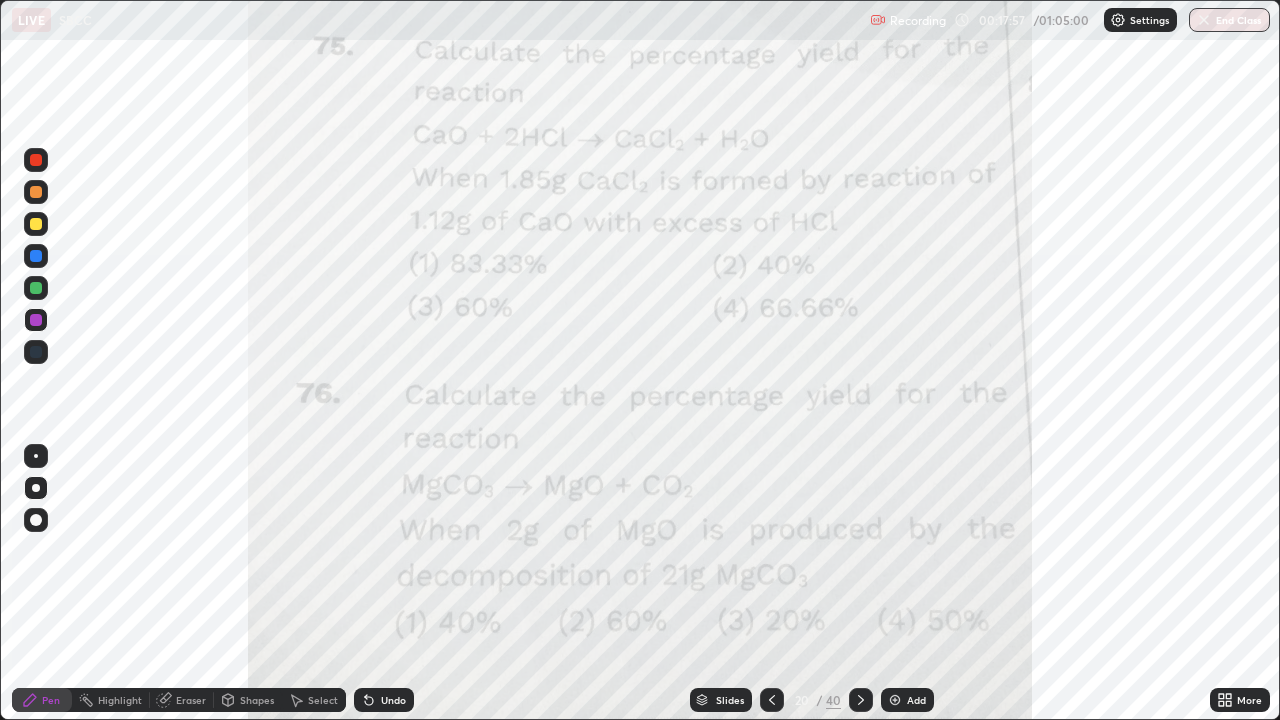 click at bounding box center [36, 160] 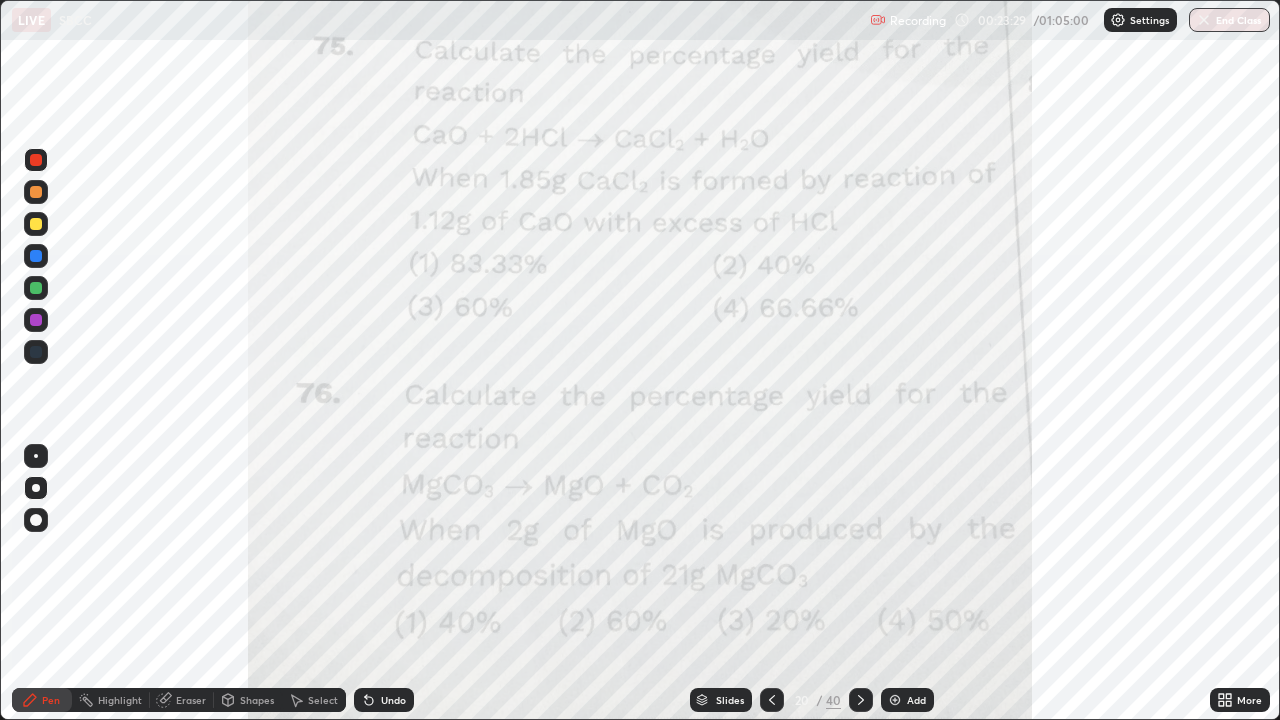 click on "Slides" at bounding box center [721, 700] 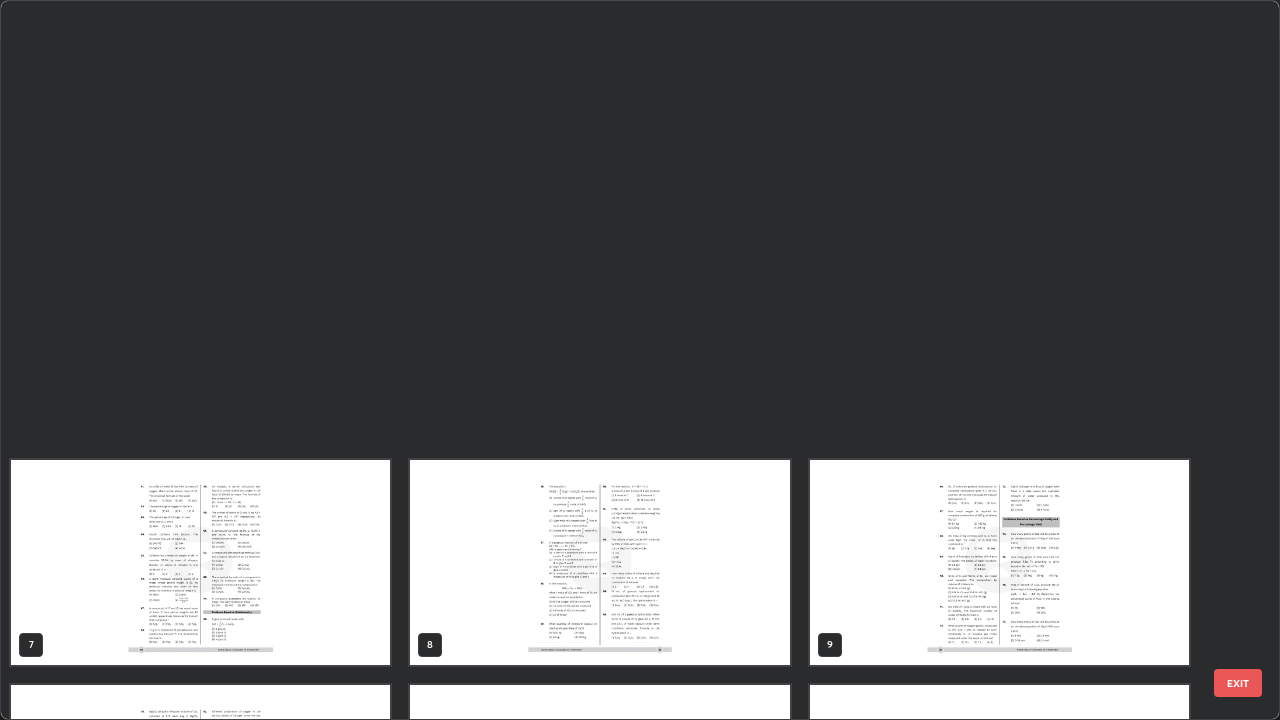 scroll, scrollTop: 854, scrollLeft: 0, axis: vertical 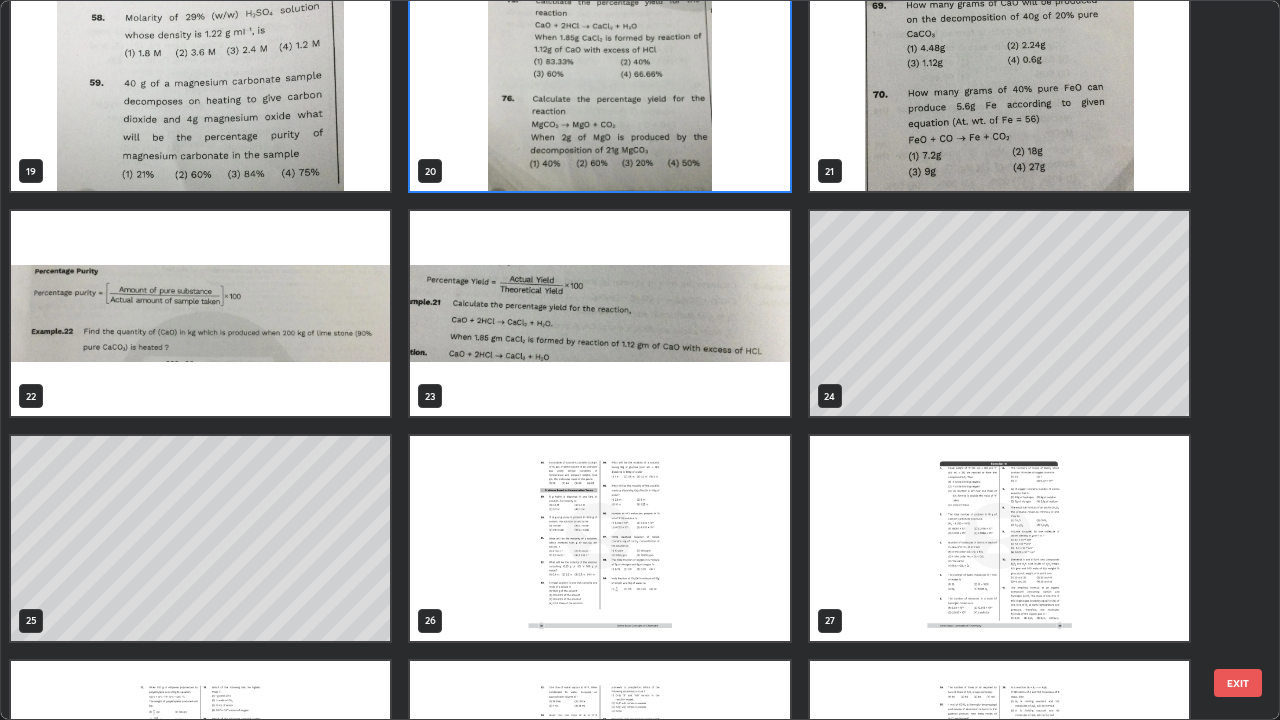 click at bounding box center (599, 538) 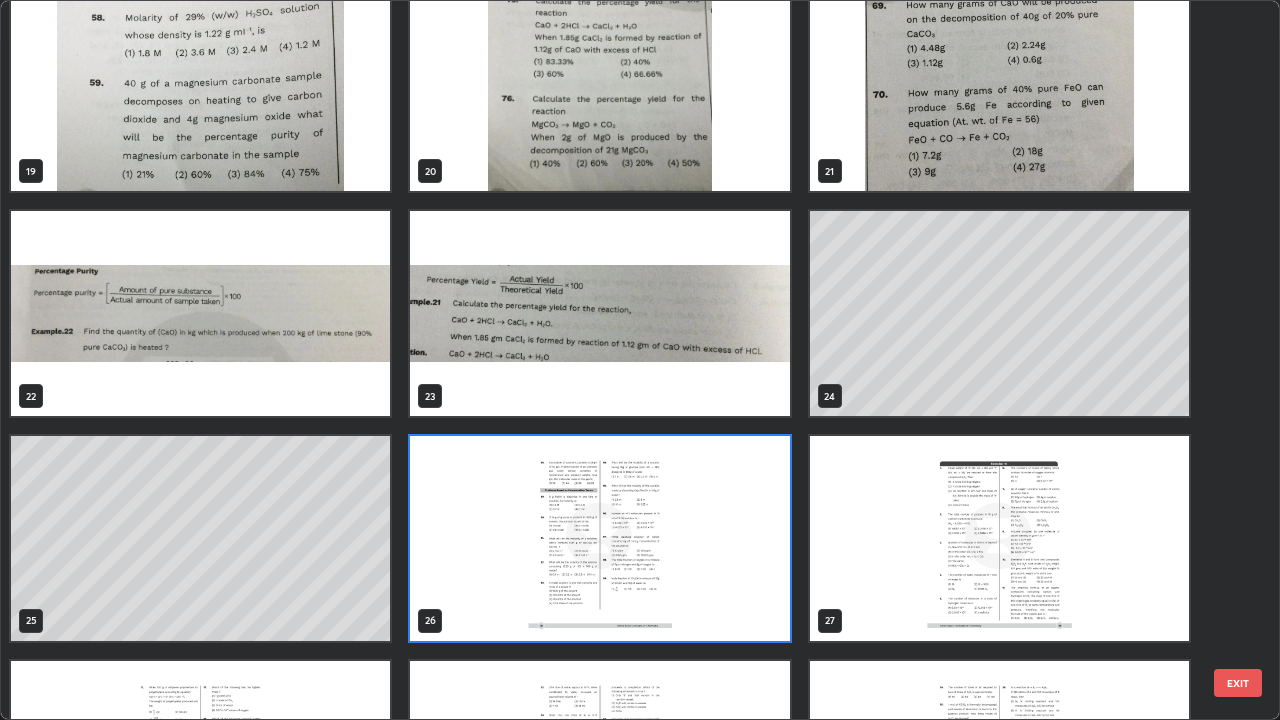 click at bounding box center (599, 538) 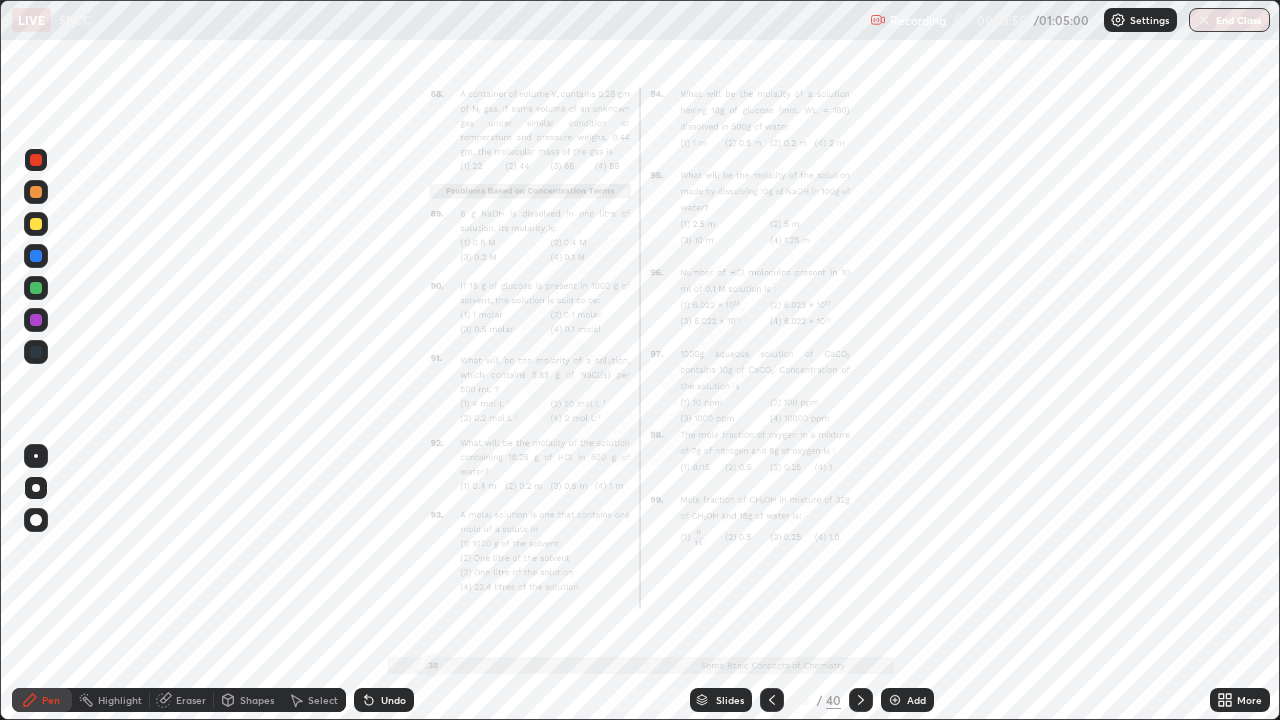 click 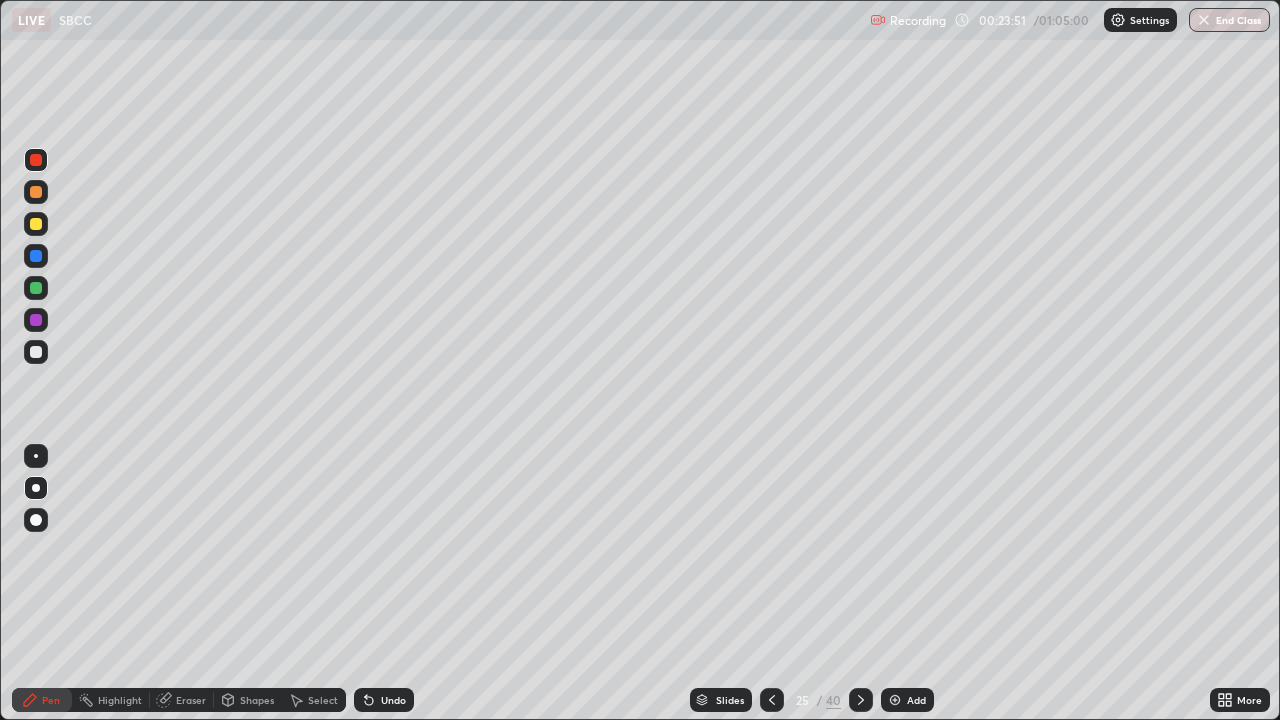 click 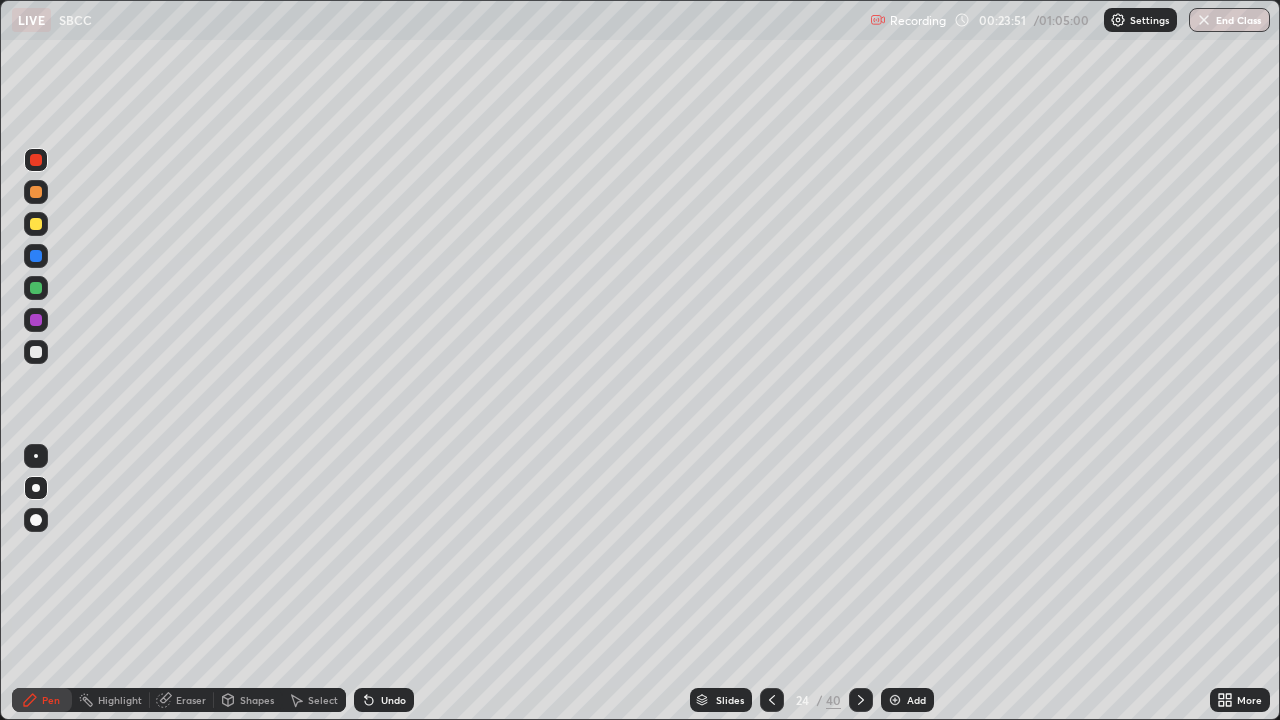 click at bounding box center (772, 700) 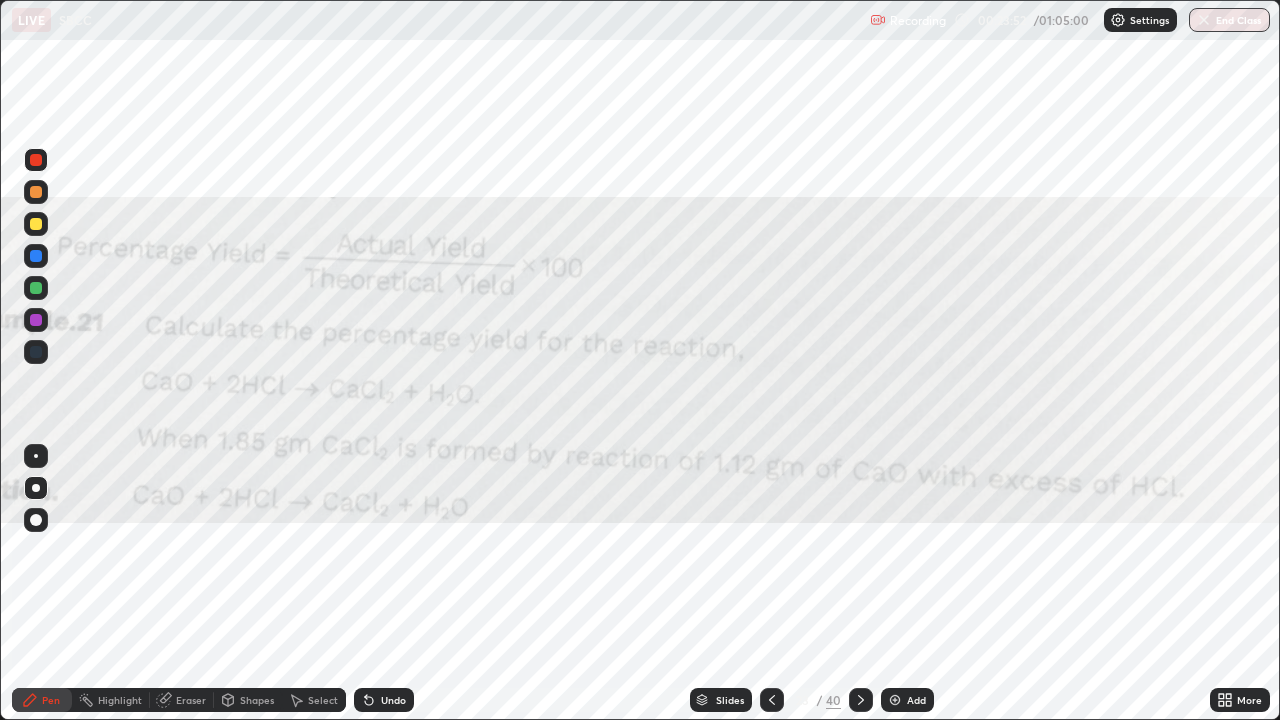 click 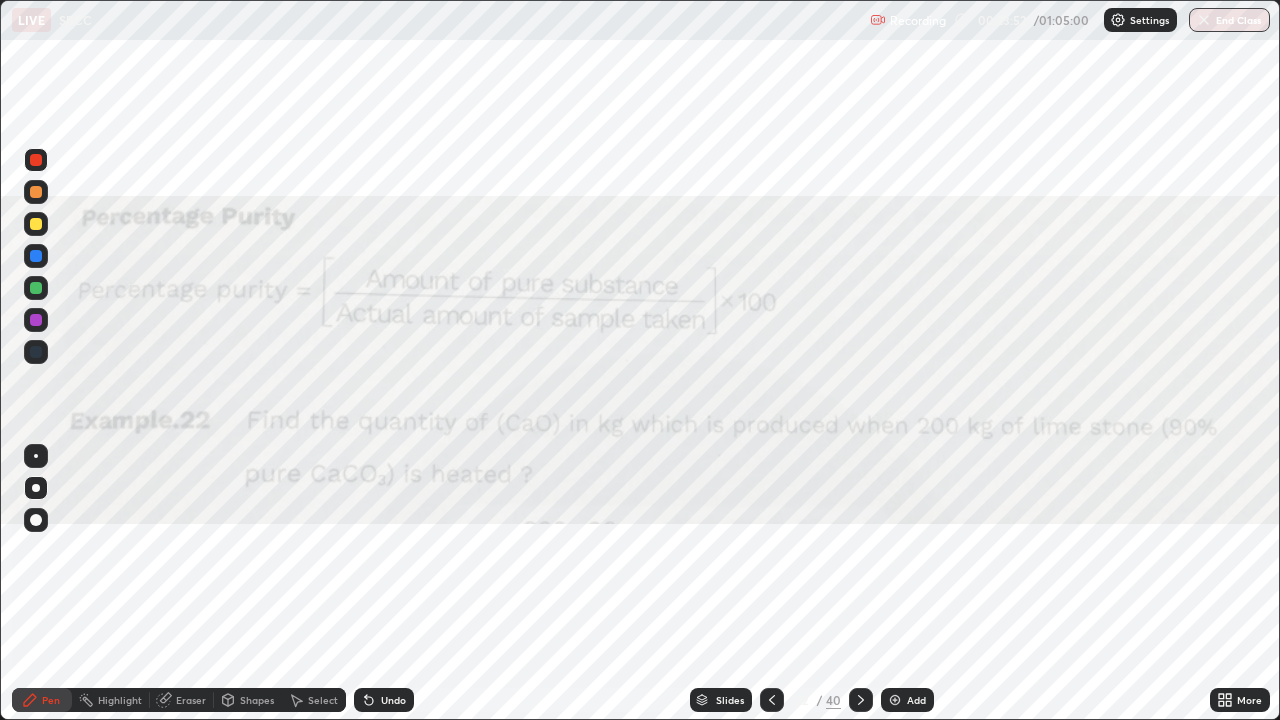 click 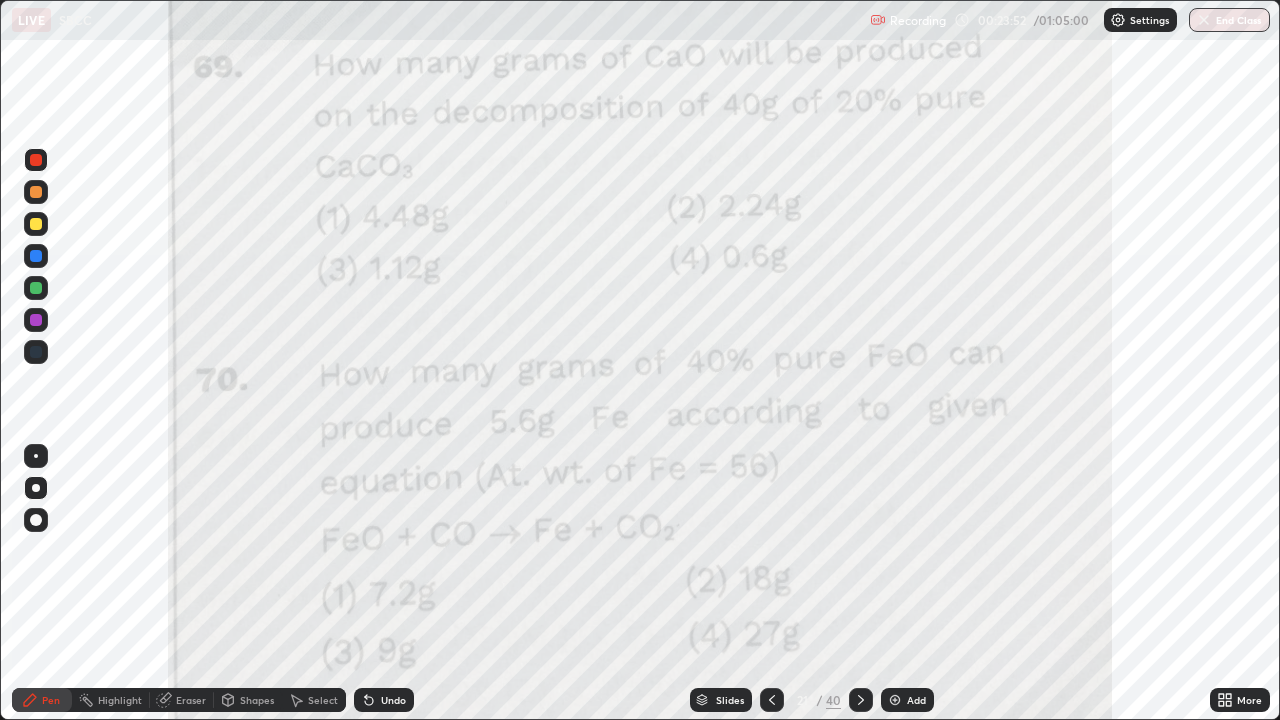 click at bounding box center [772, 700] 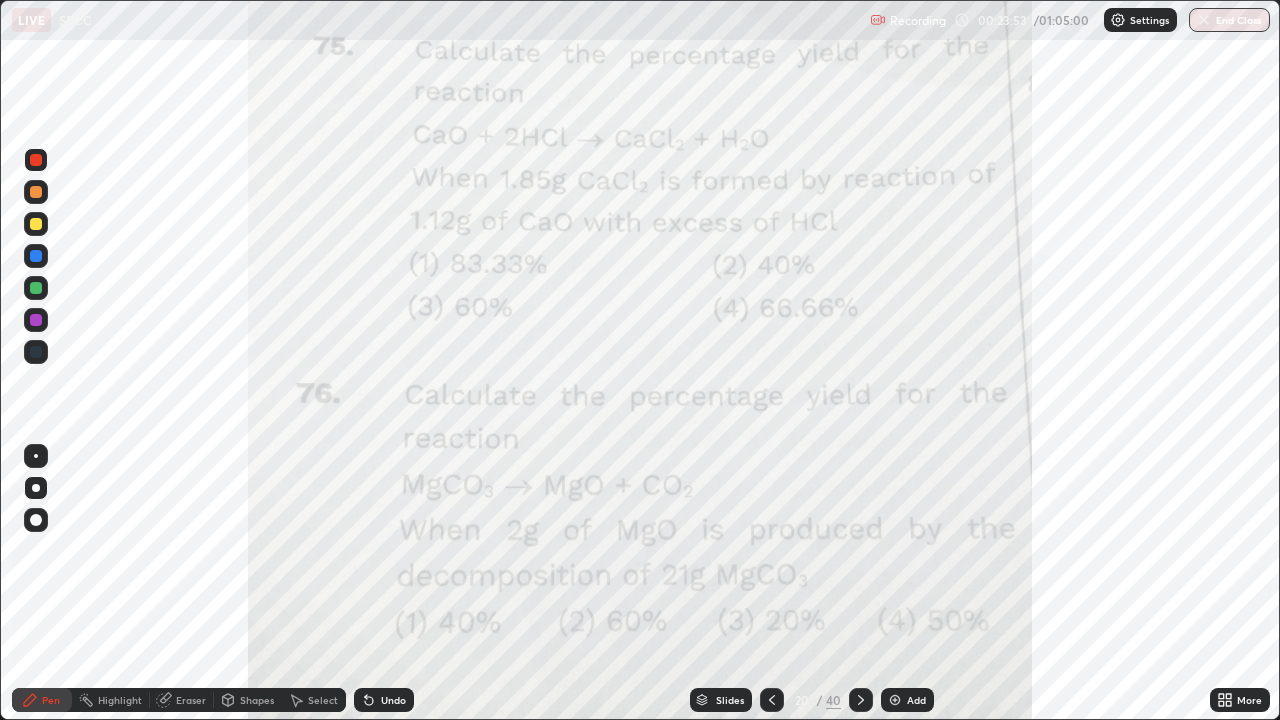 click at bounding box center [772, 700] 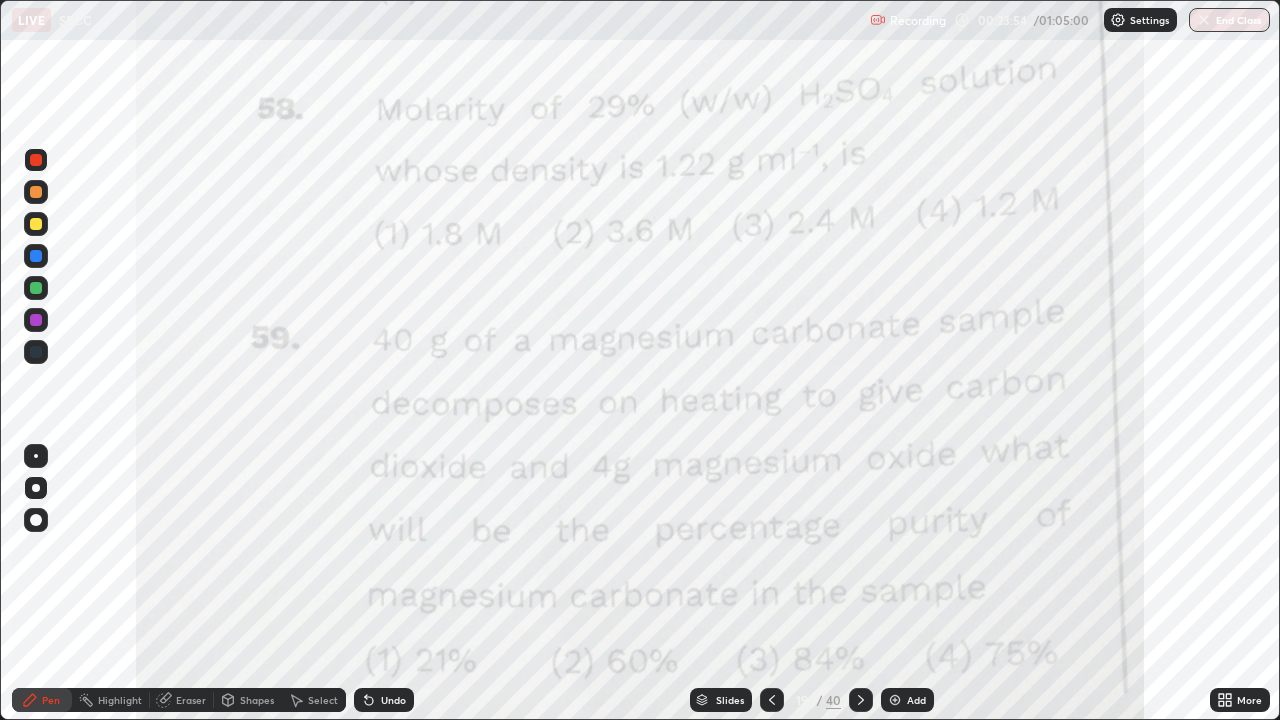 click at bounding box center (772, 700) 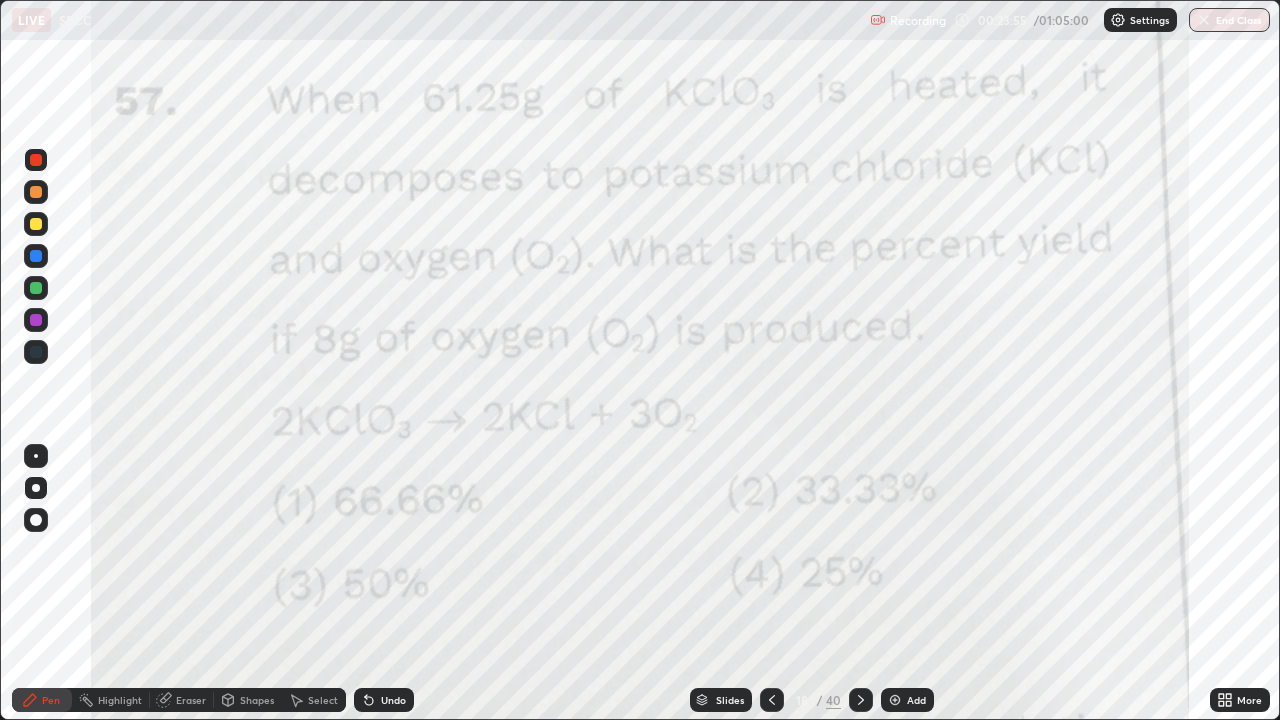 click at bounding box center (772, 700) 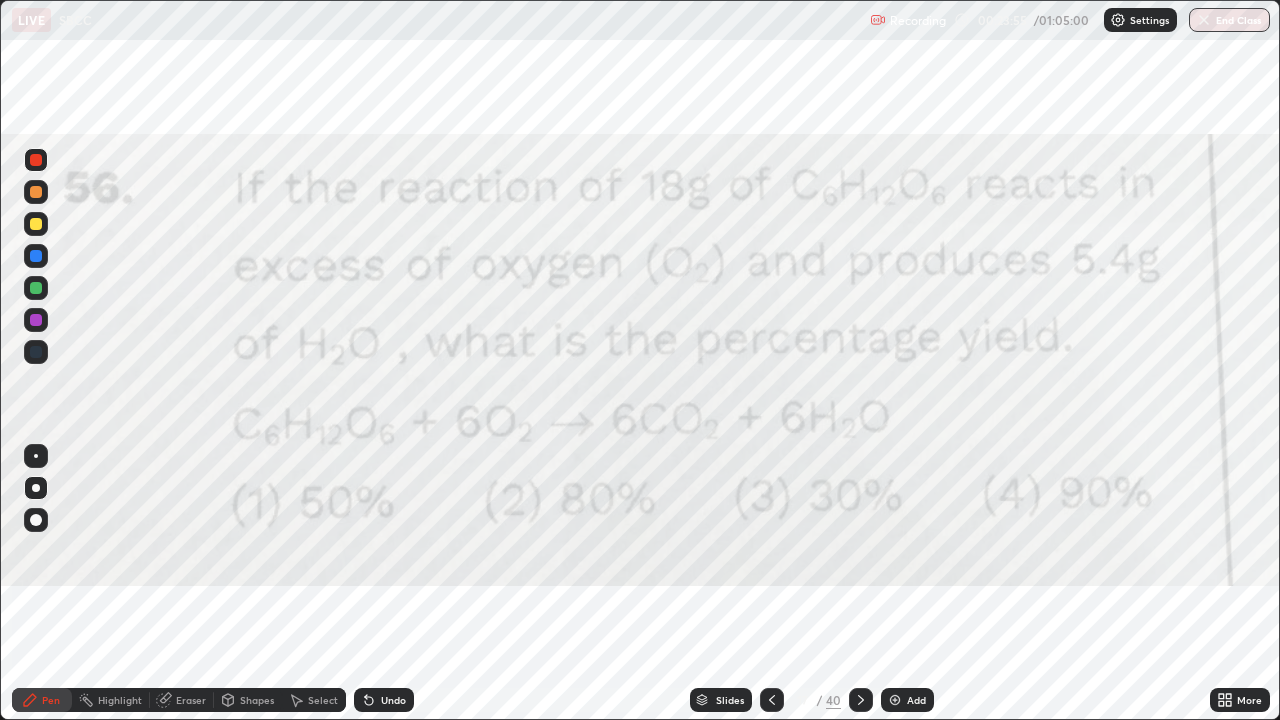 click at bounding box center (772, 700) 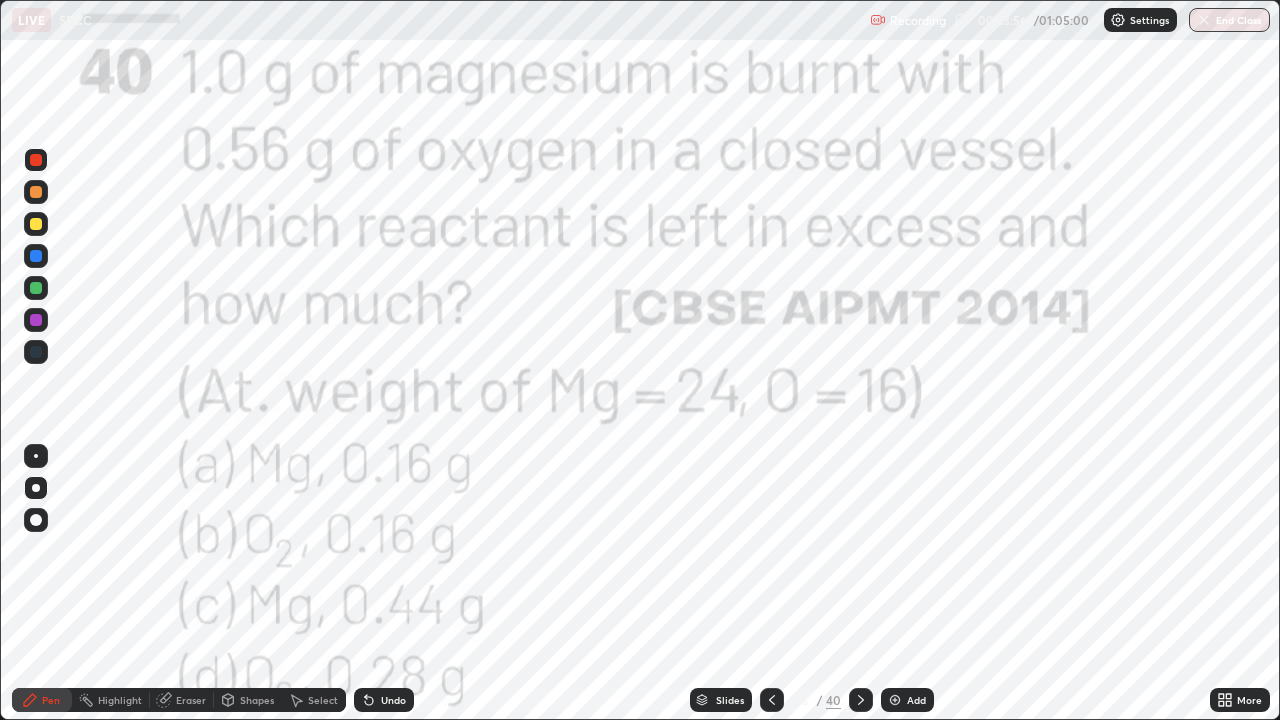 click at bounding box center (772, 700) 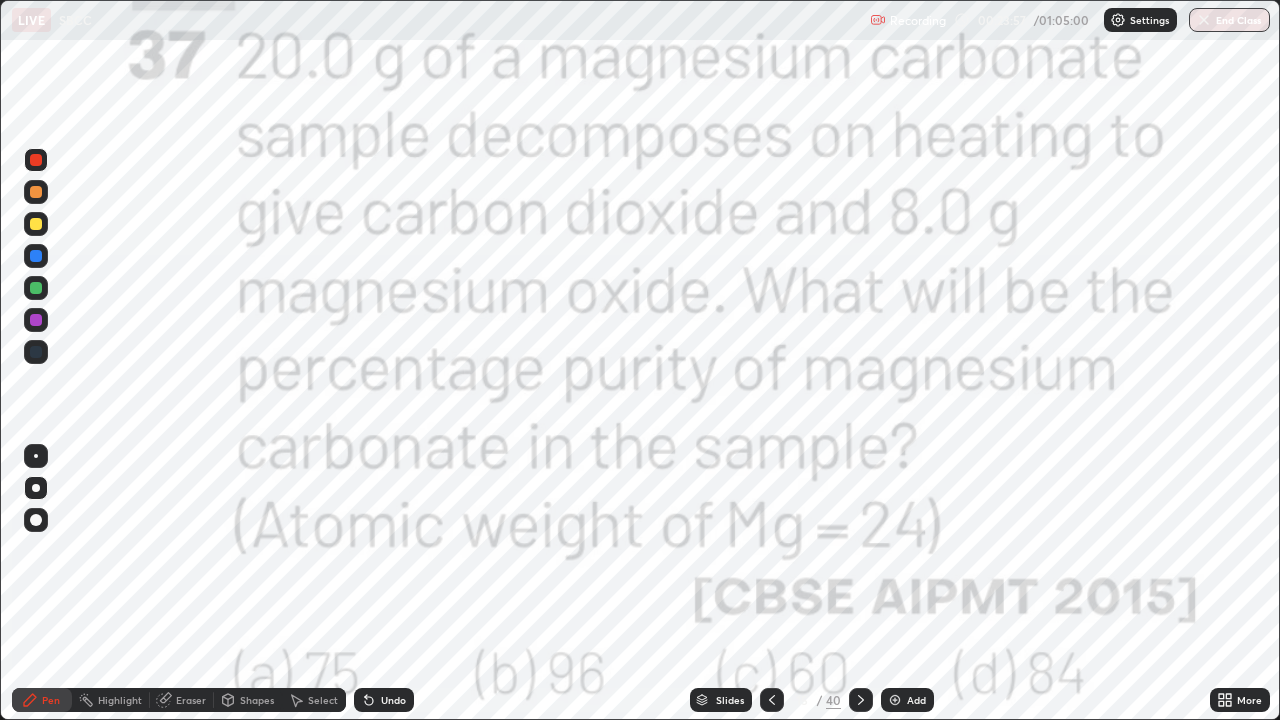 click on "Slides" at bounding box center [730, 700] 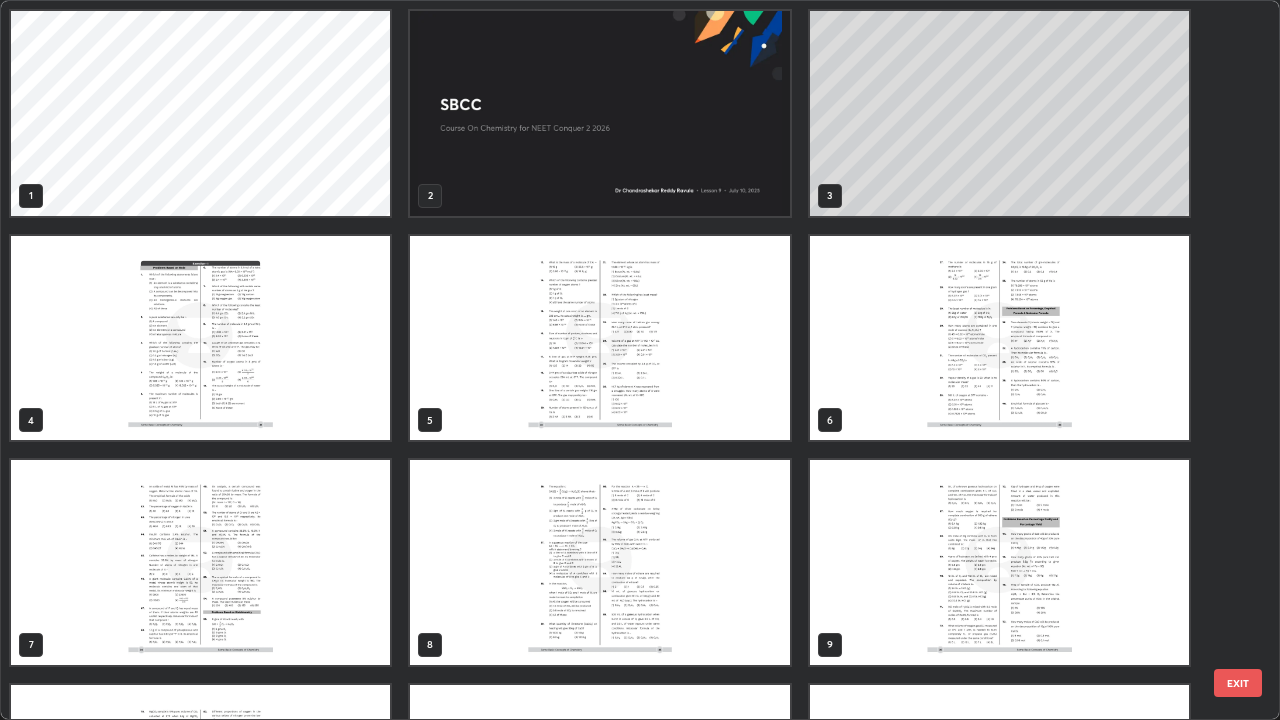 scroll, scrollTop: 405, scrollLeft: 0, axis: vertical 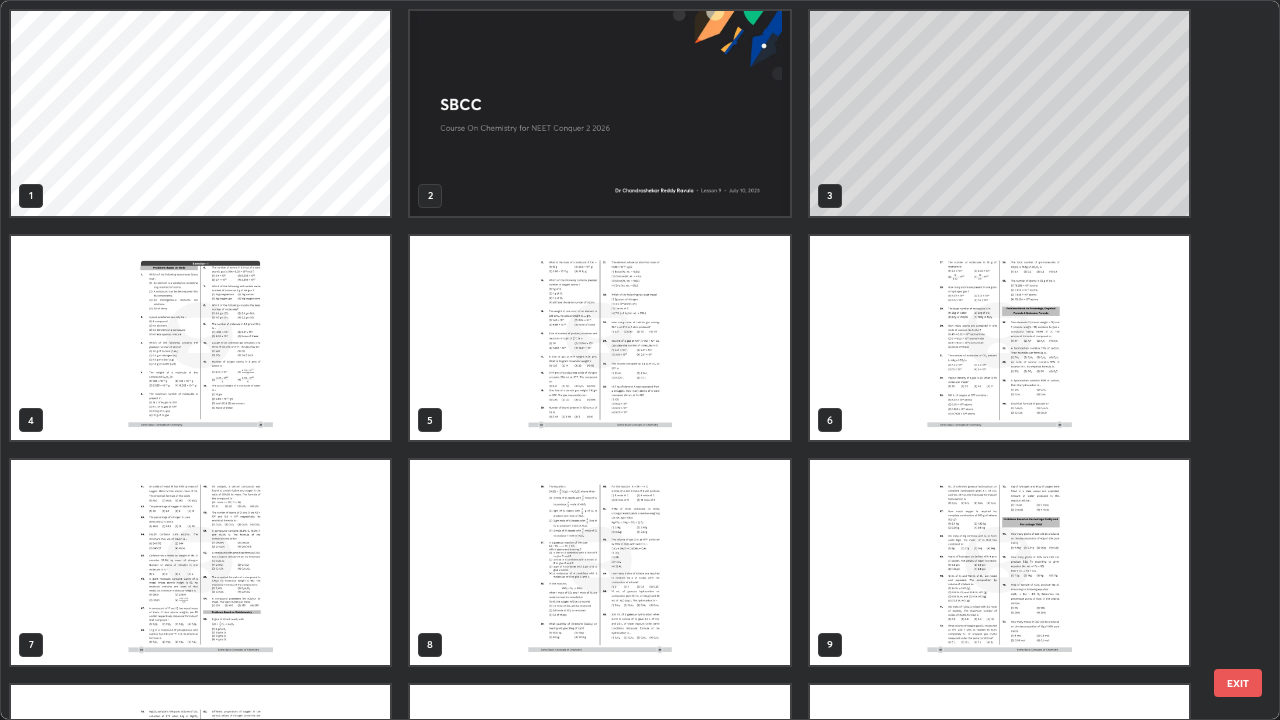 click at bounding box center [999, 562] 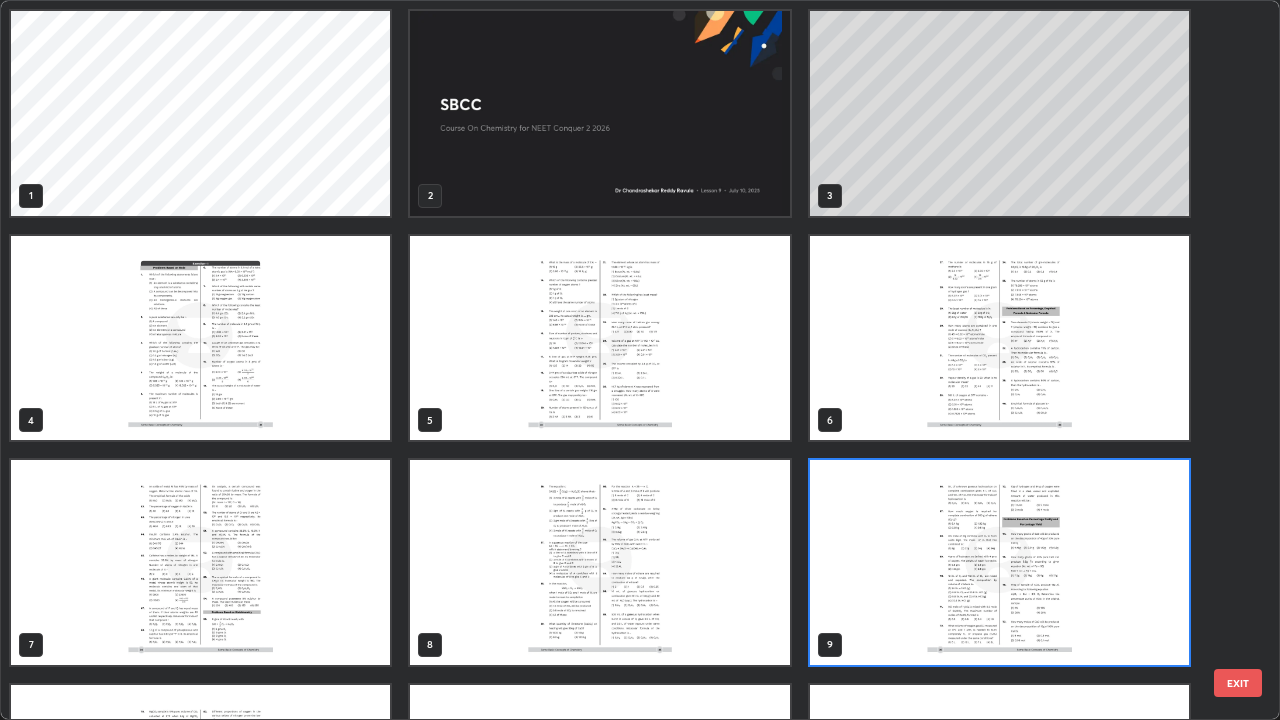 click at bounding box center [999, 562] 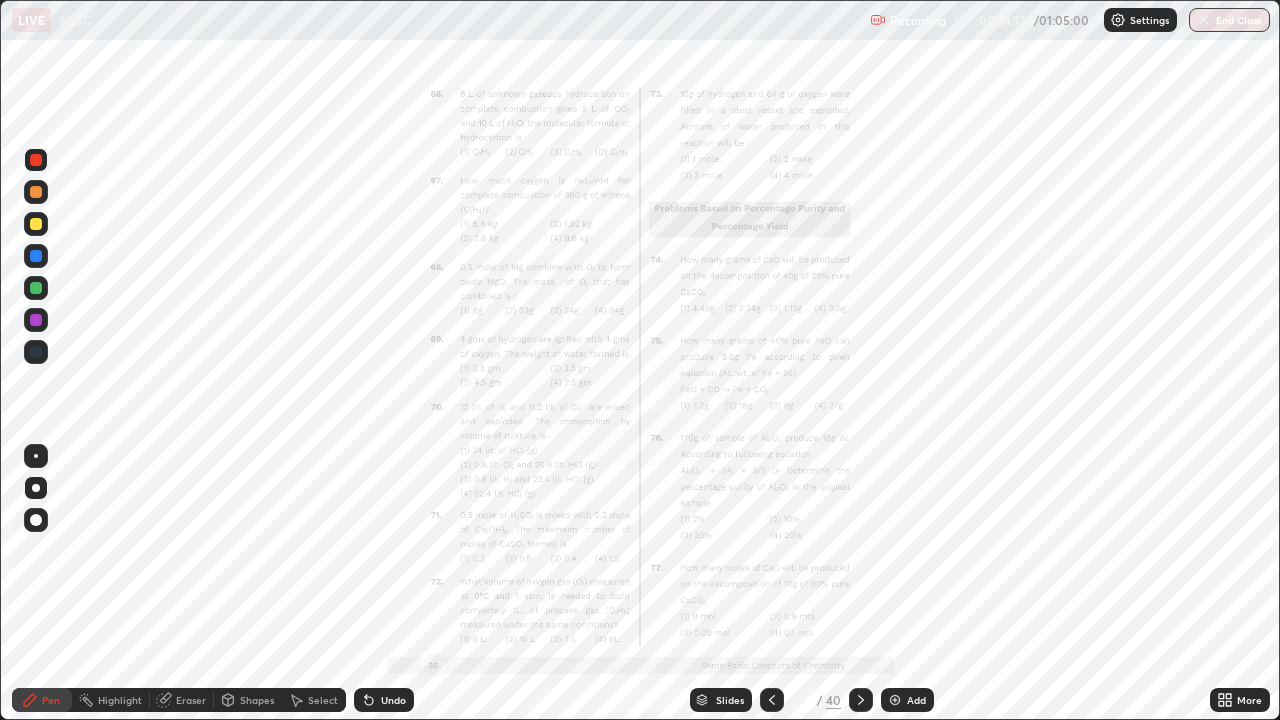 click 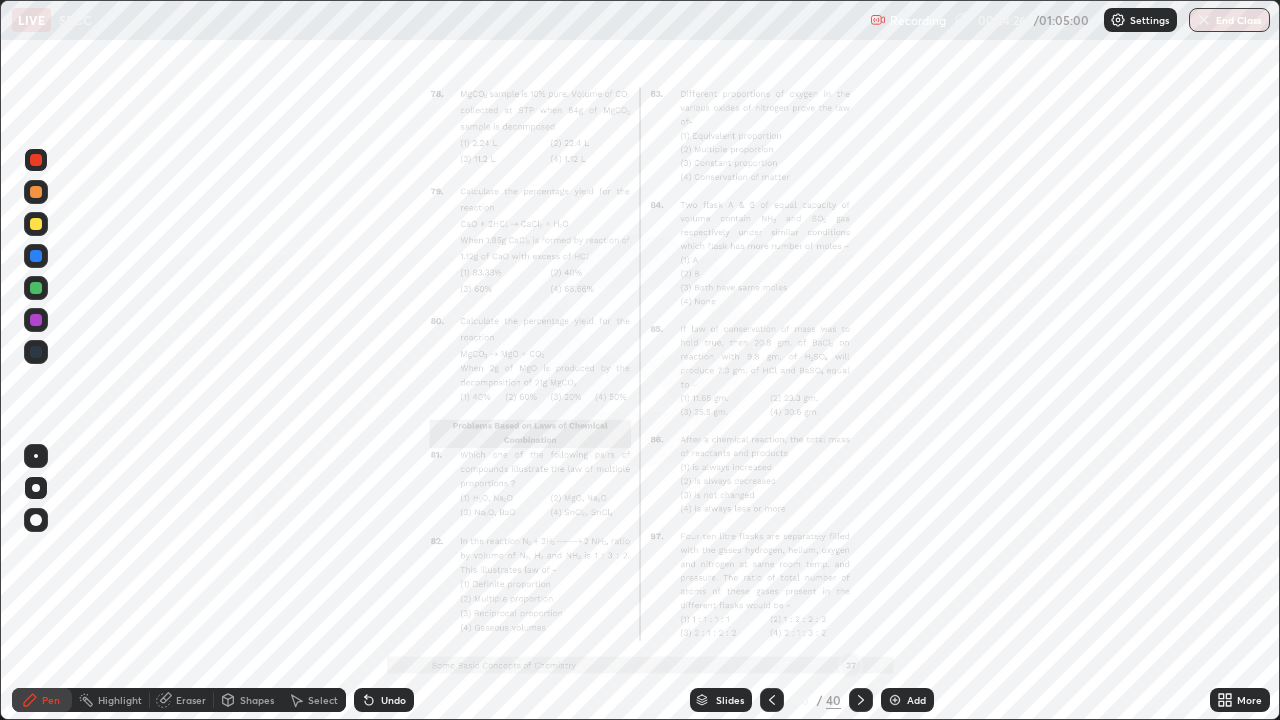 click on "More" at bounding box center (1240, 700) 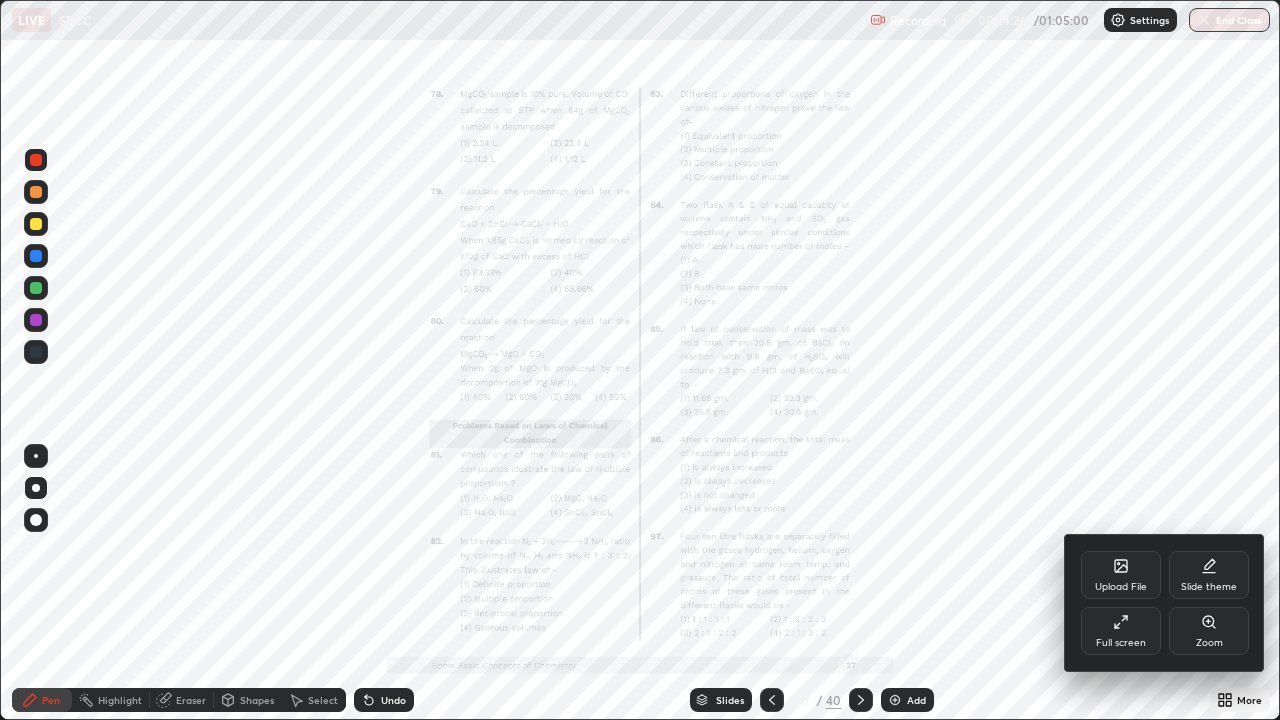 click on "Zoom" at bounding box center (1209, 631) 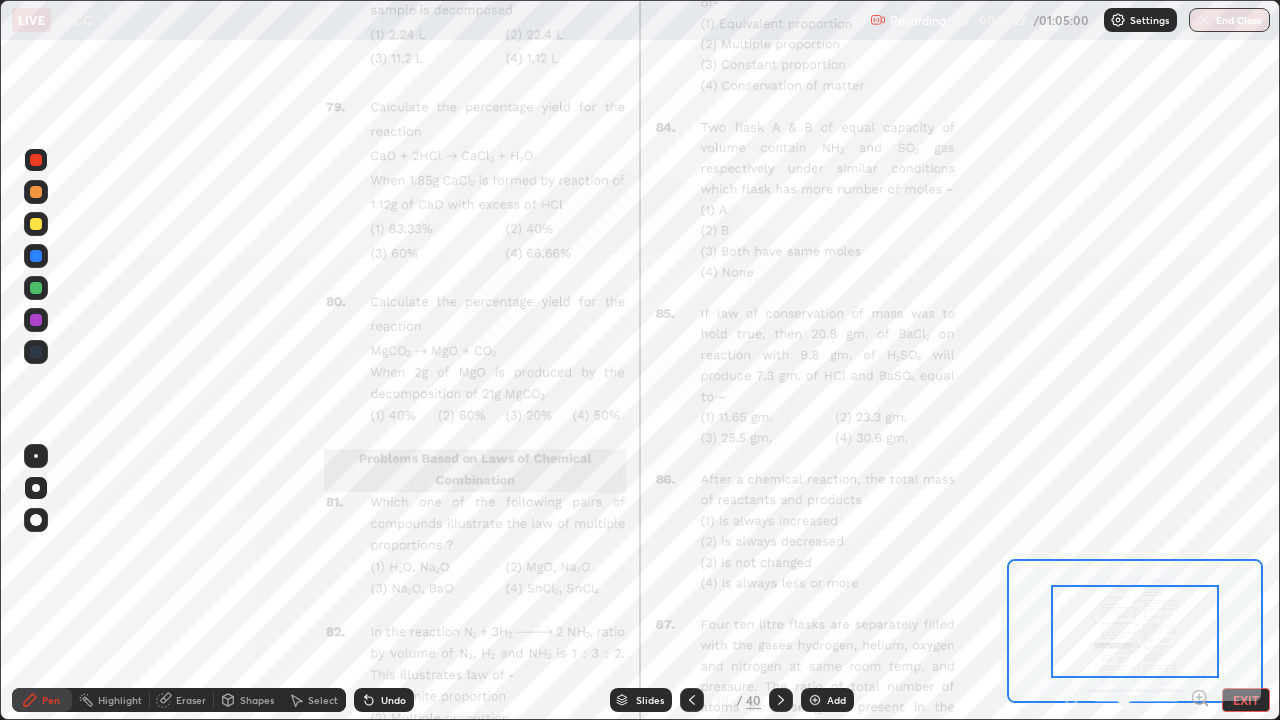 click 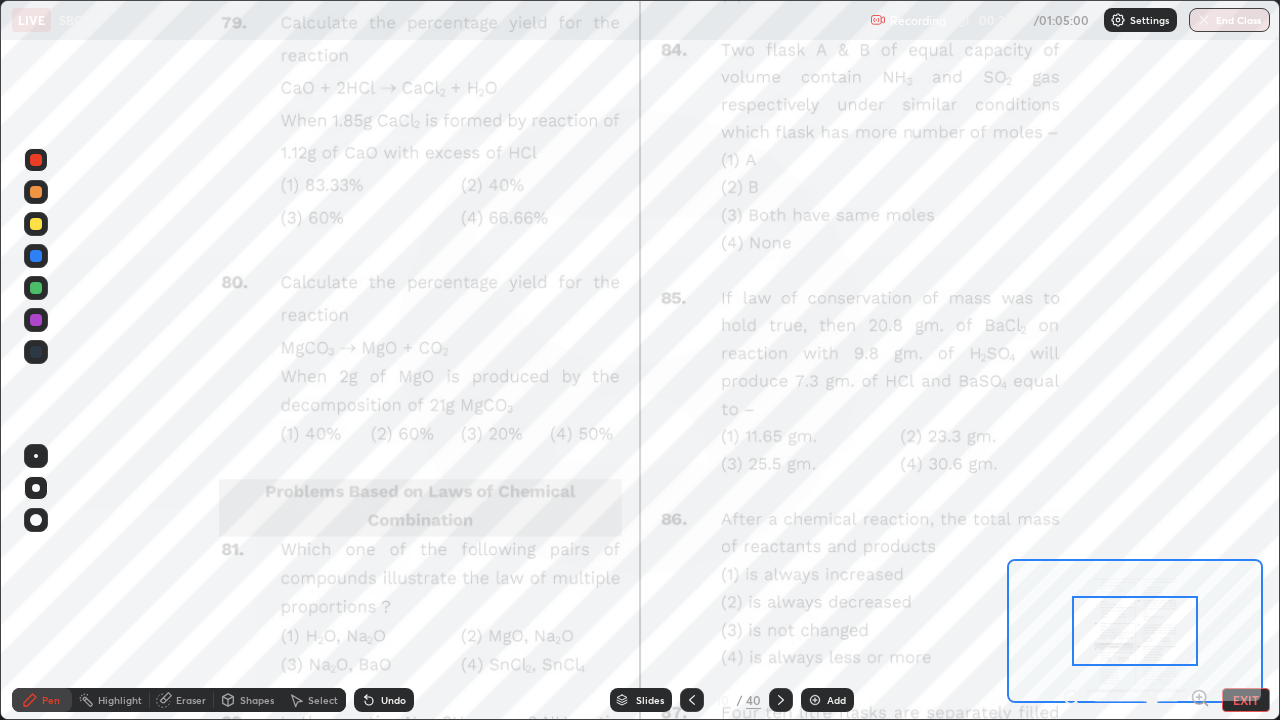 click 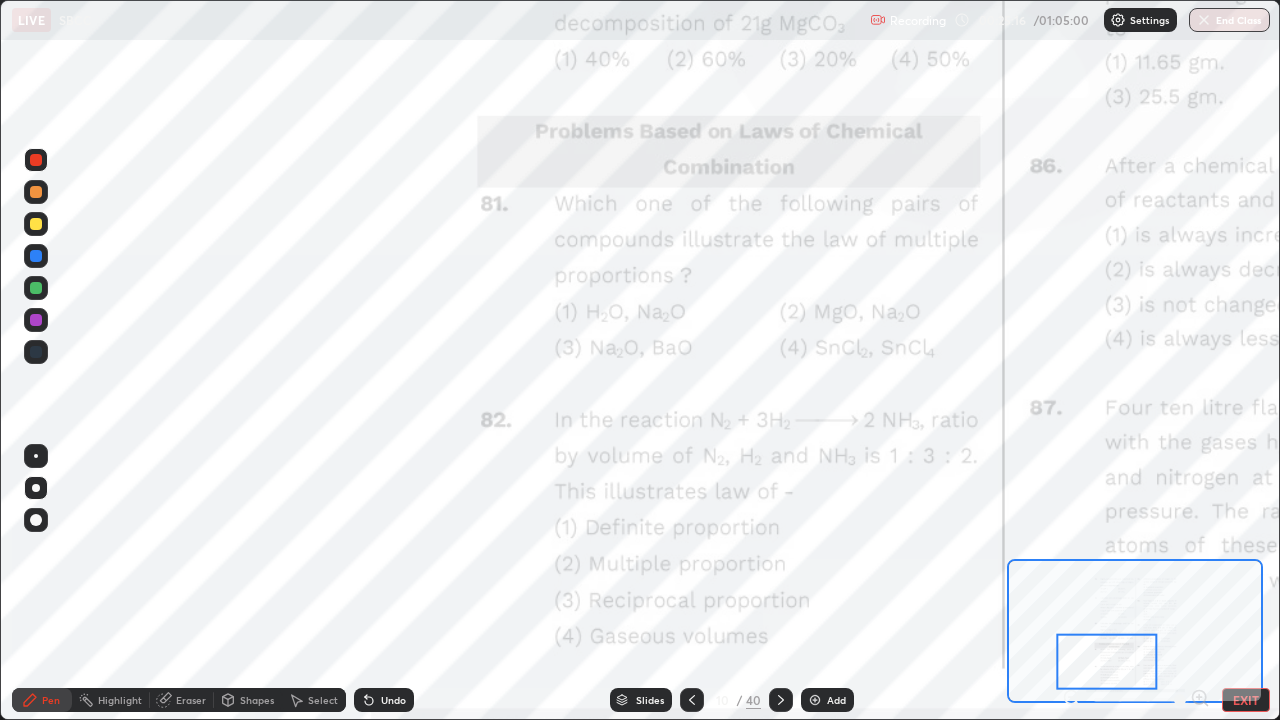 click 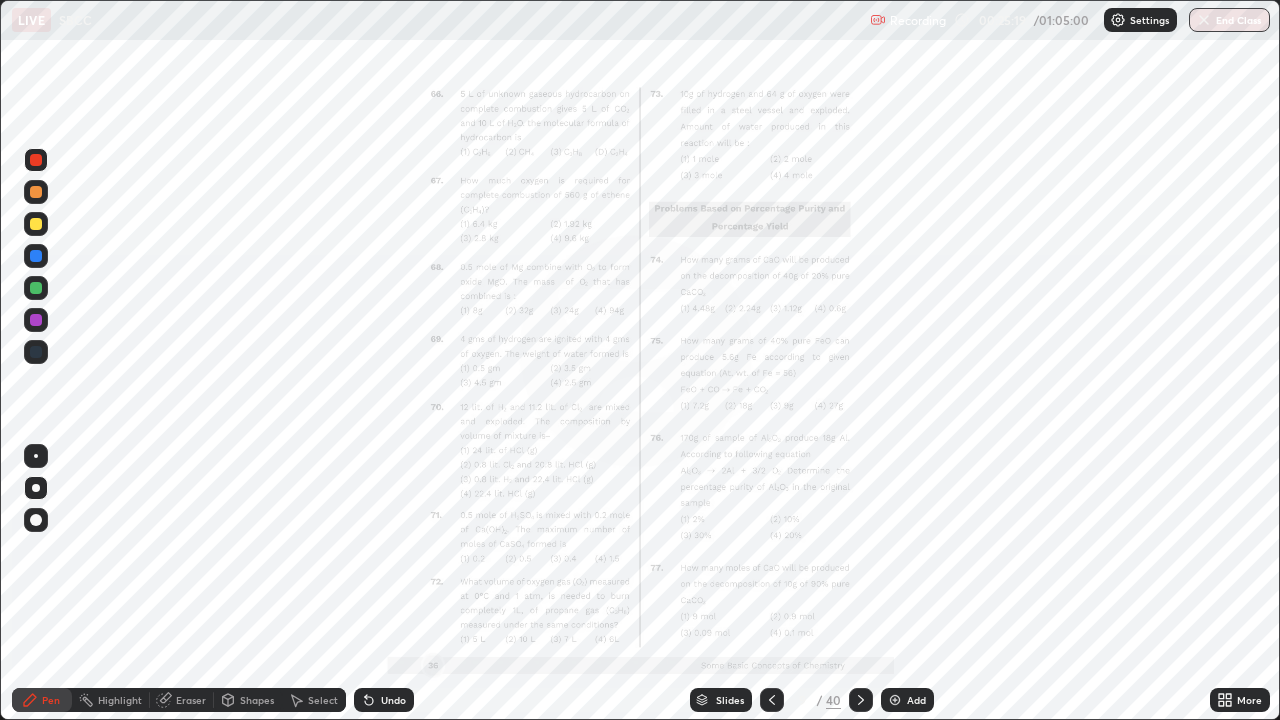 click 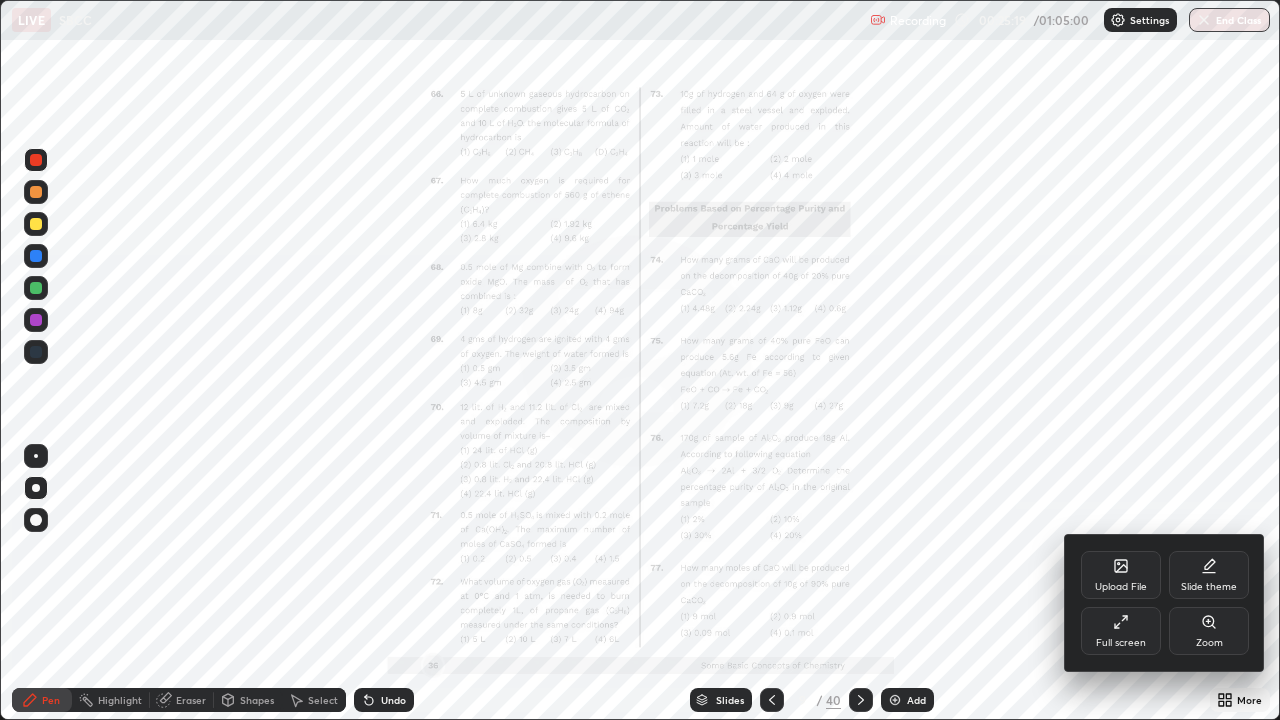 click 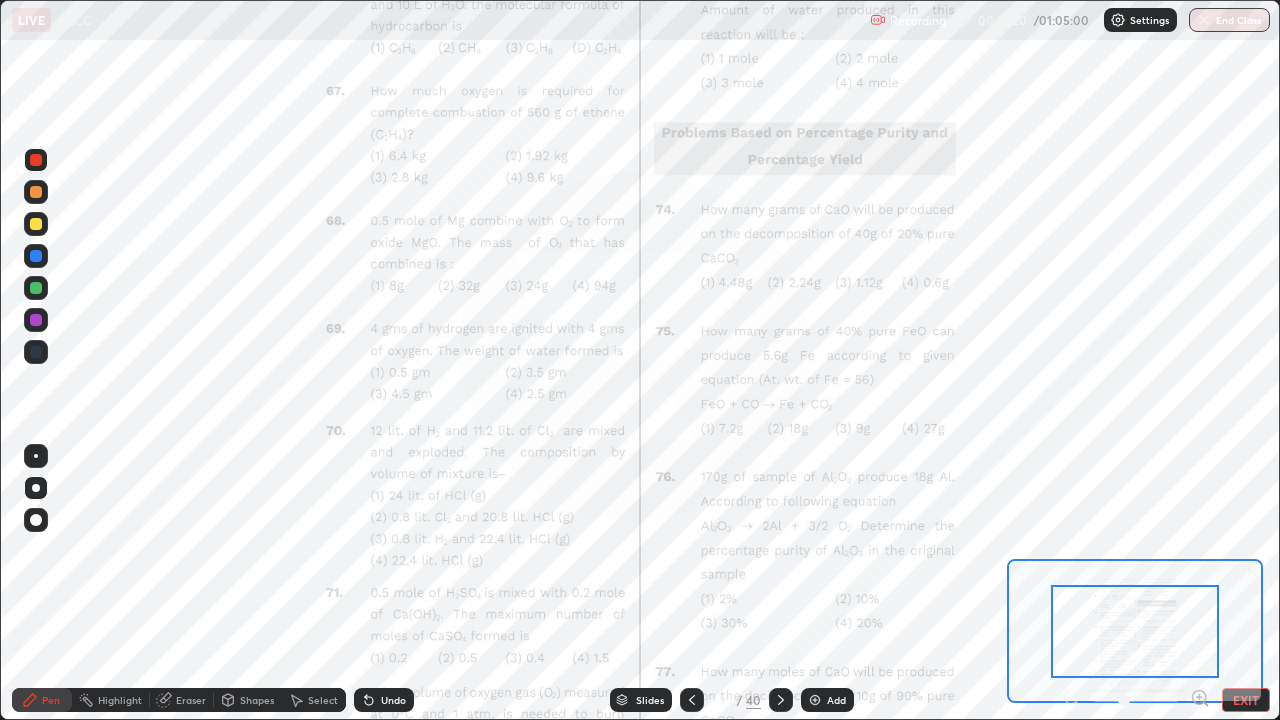click 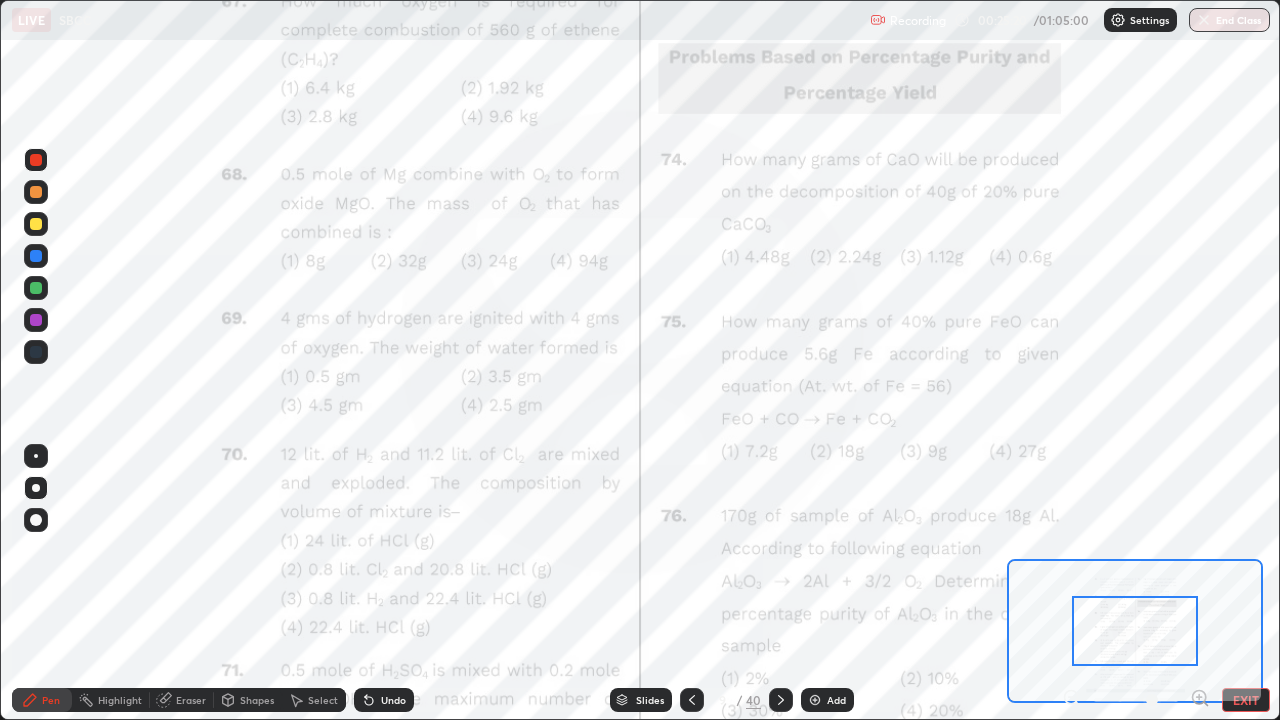 click 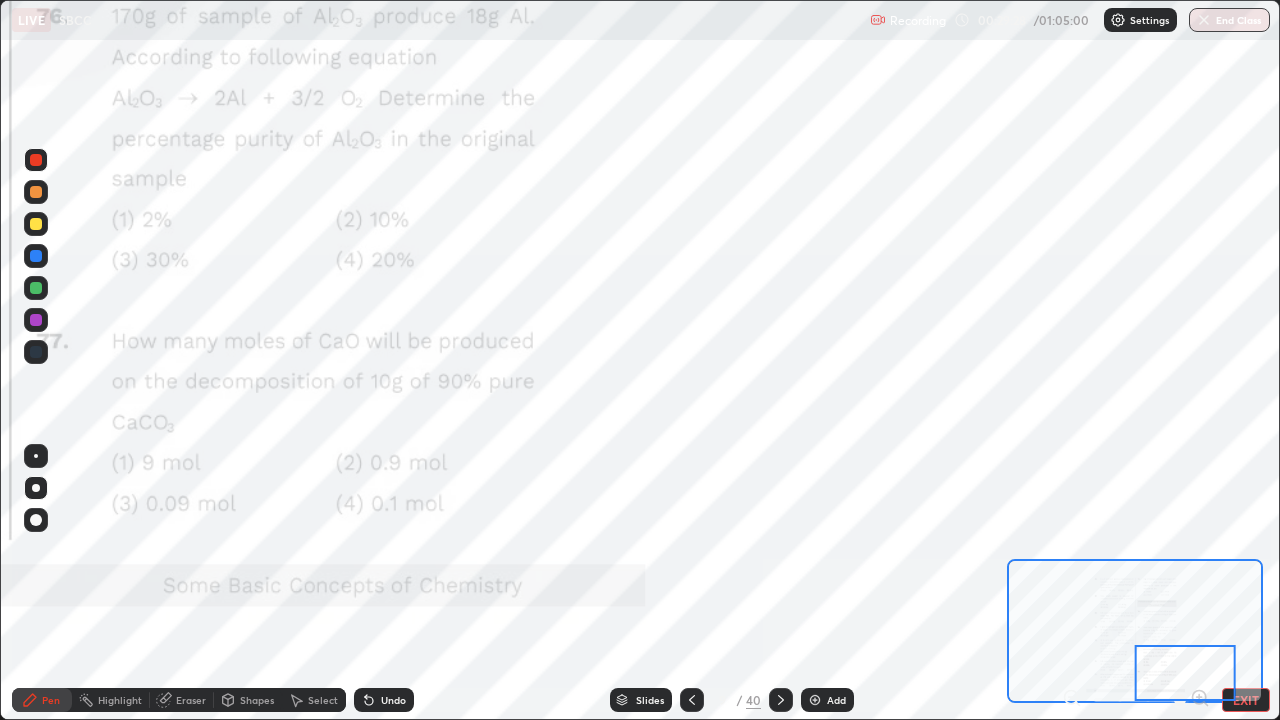 click on "Slides" at bounding box center (650, 700) 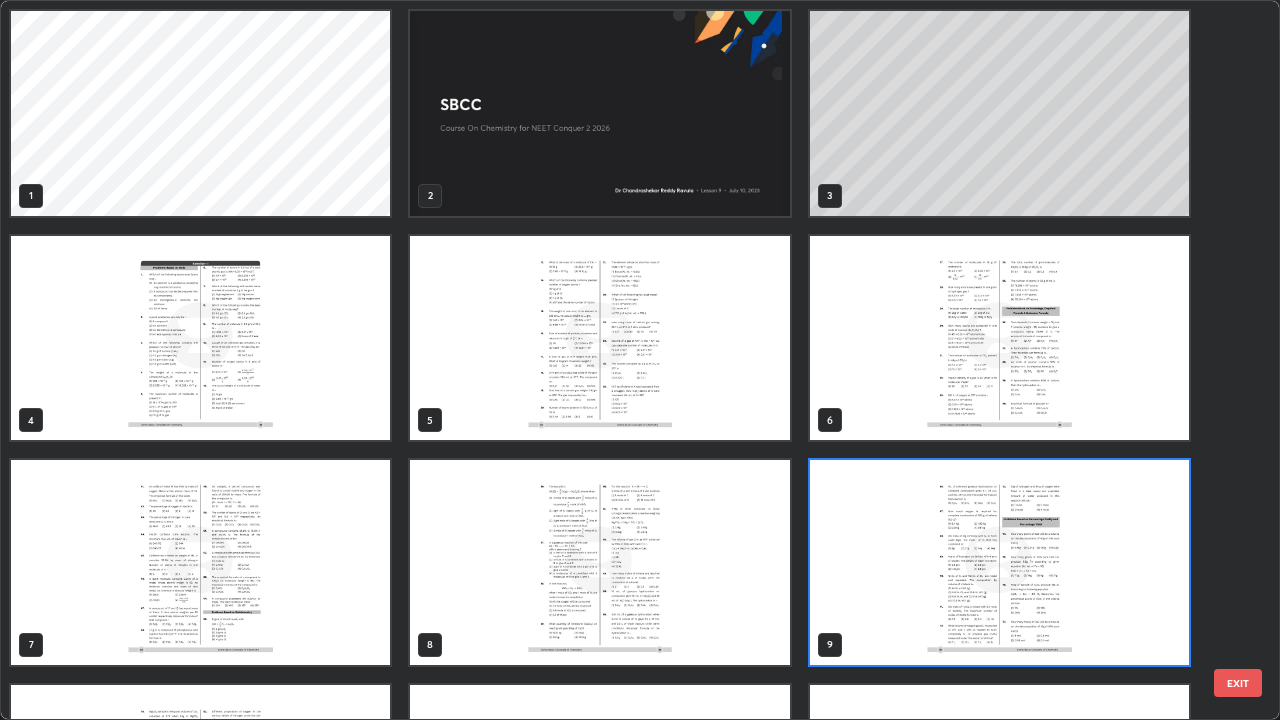 scroll, scrollTop: 7, scrollLeft: 11, axis: both 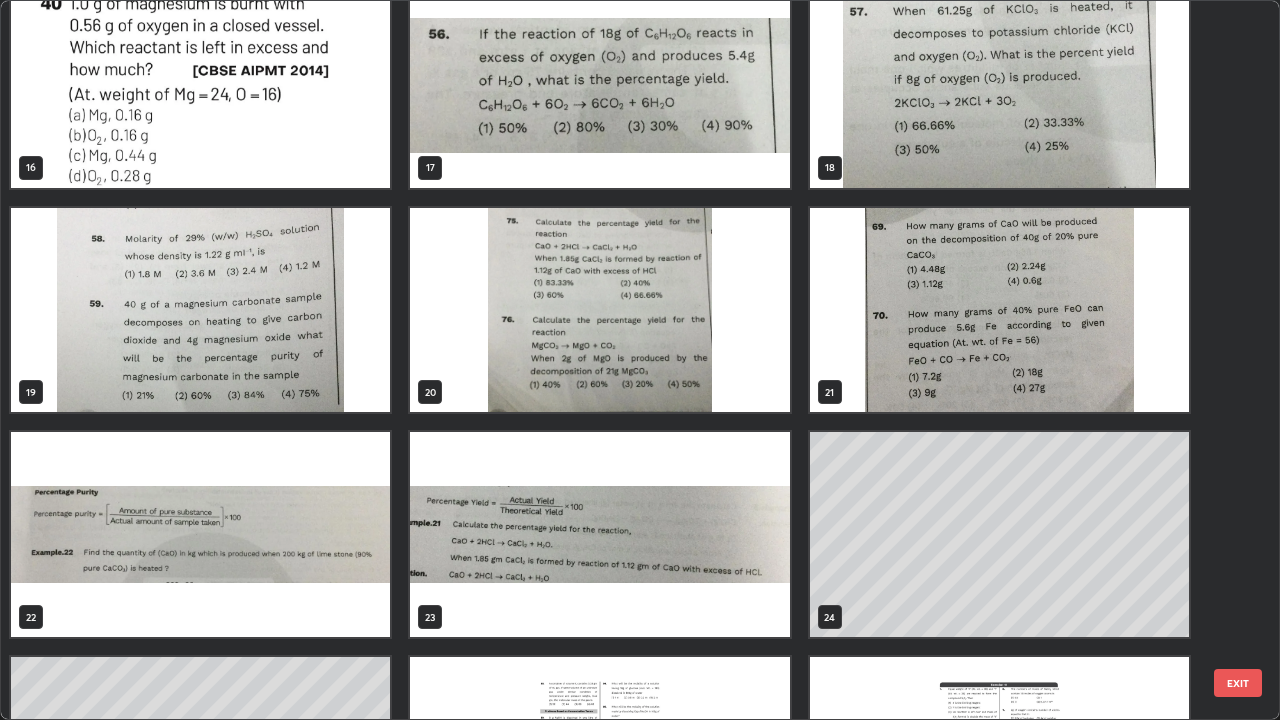 click at bounding box center (200, 534) 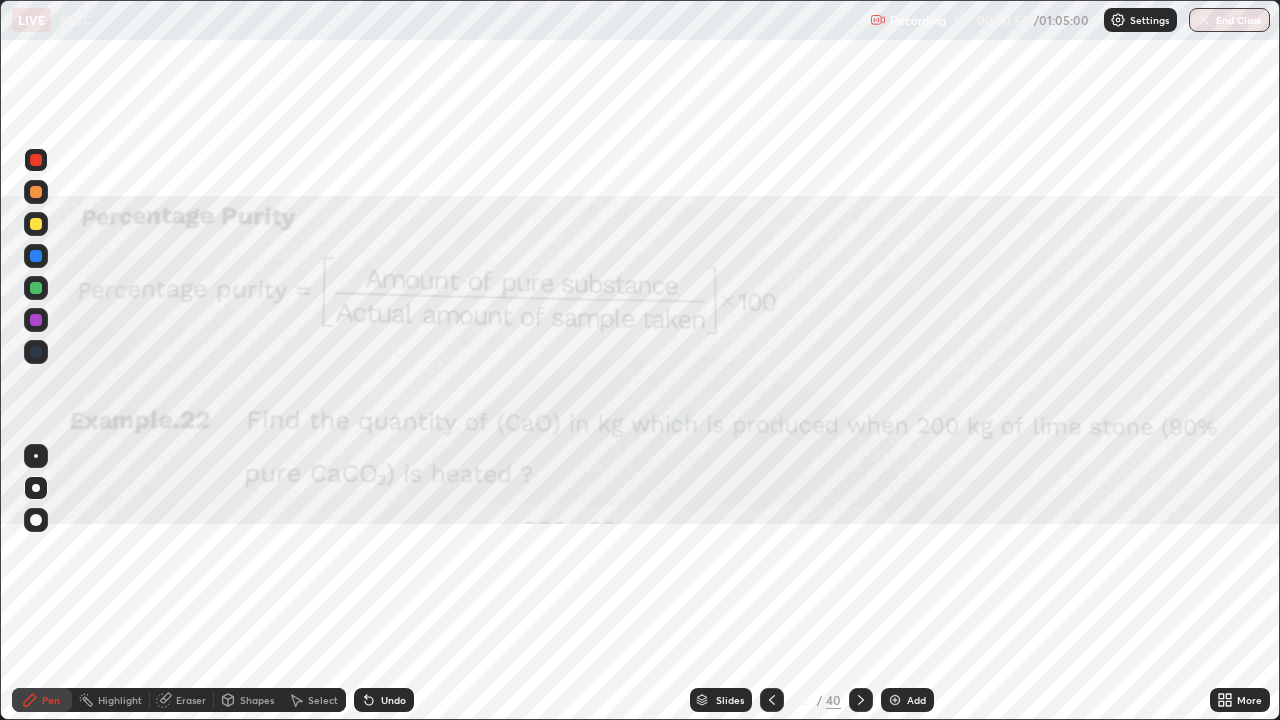 click on "Slides" at bounding box center (730, 700) 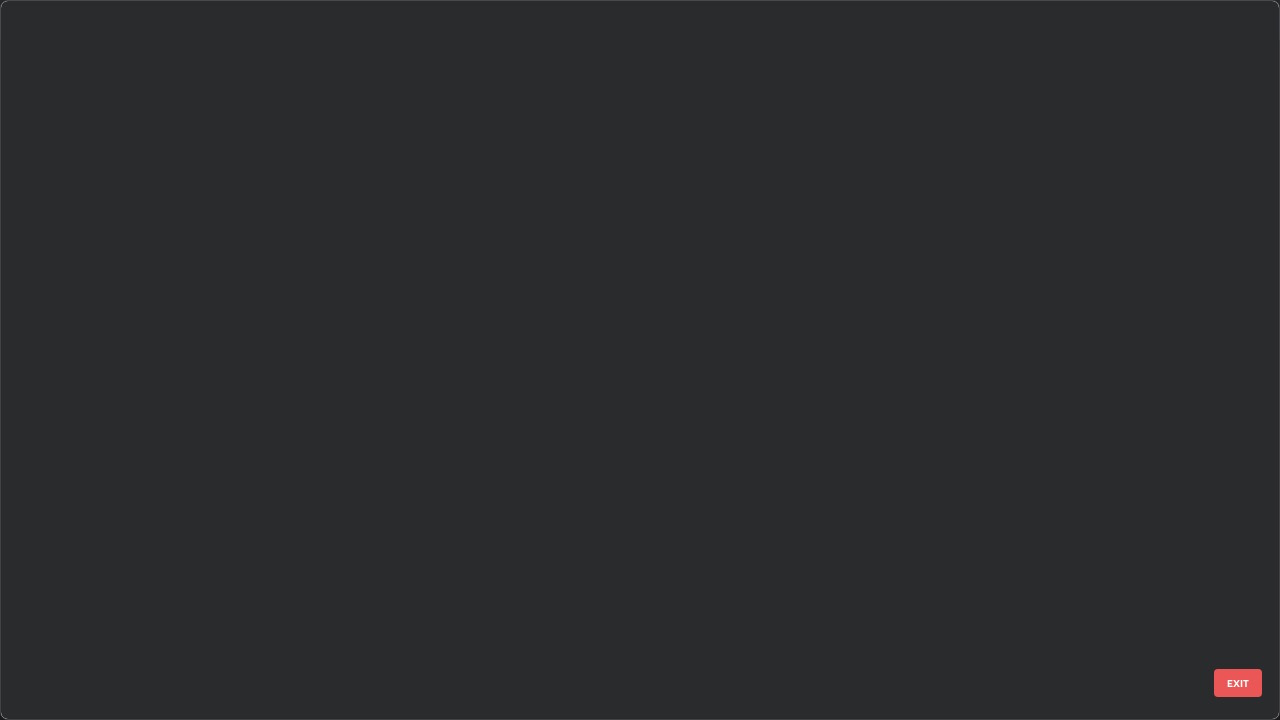scroll, scrollTop: 1079, scrollLeft: 0, axis: vertical 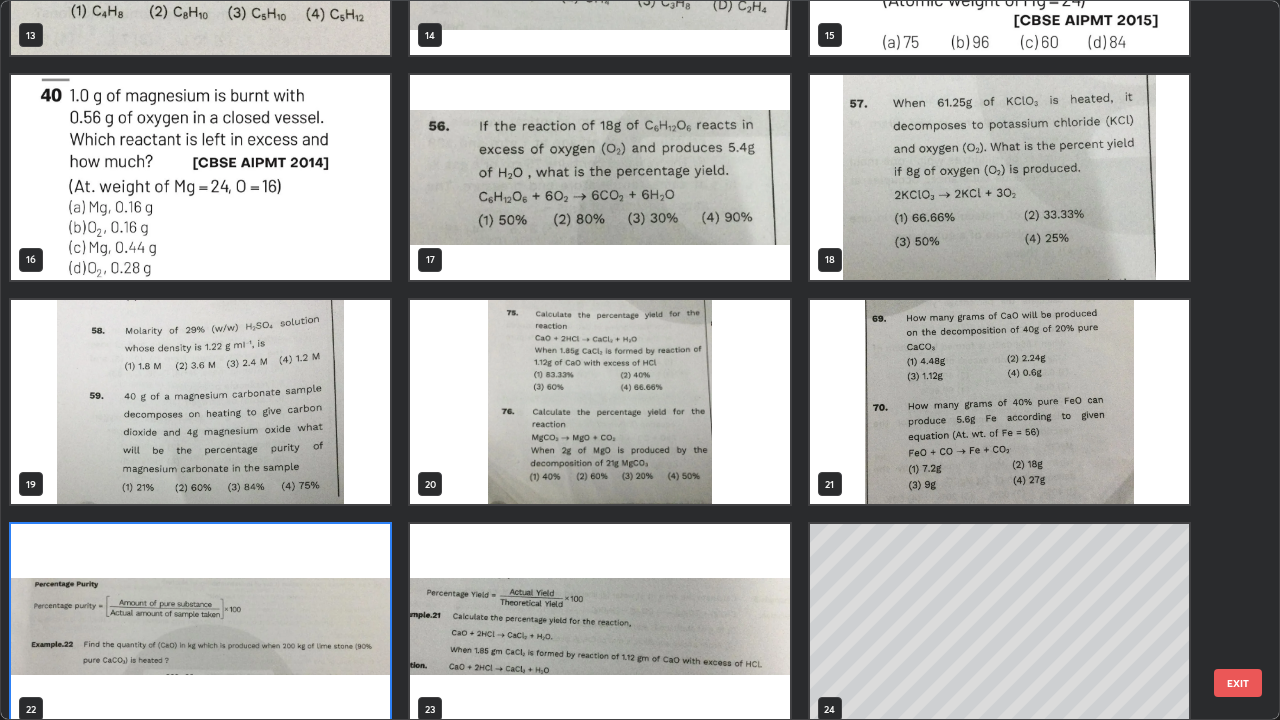 click at bounding box center [200, 402] 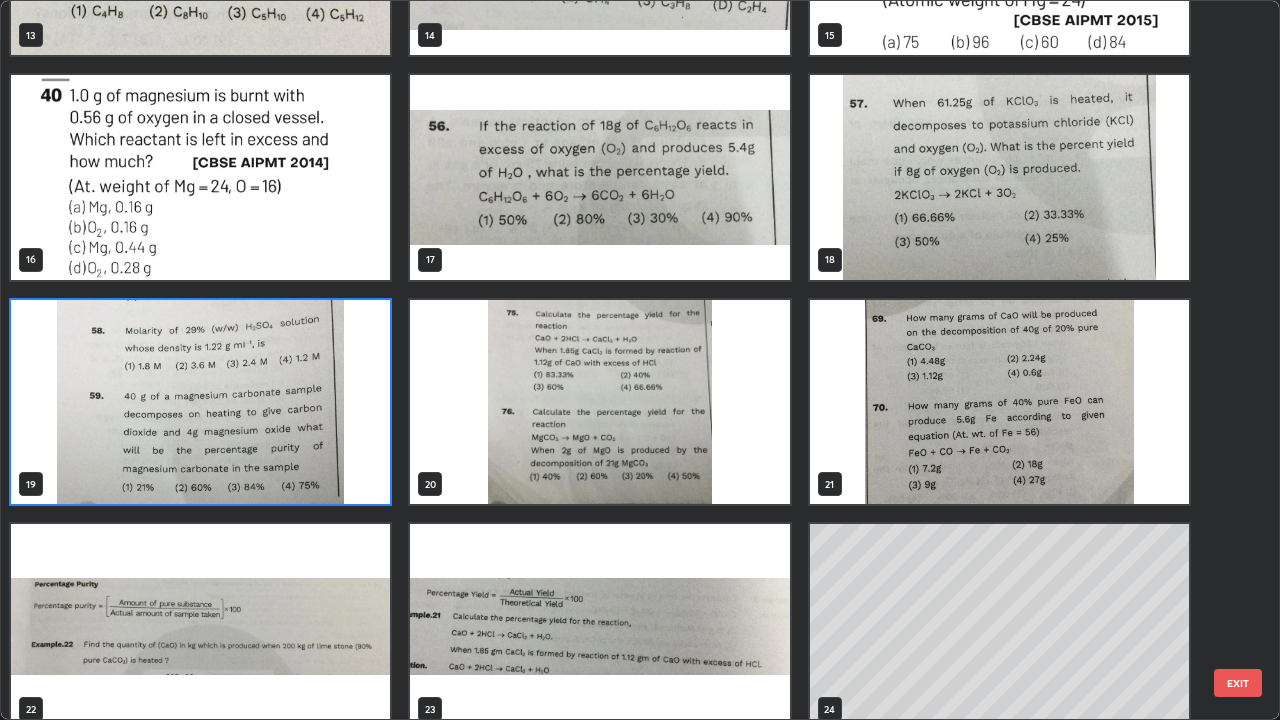click at bounding box center (200, 402) 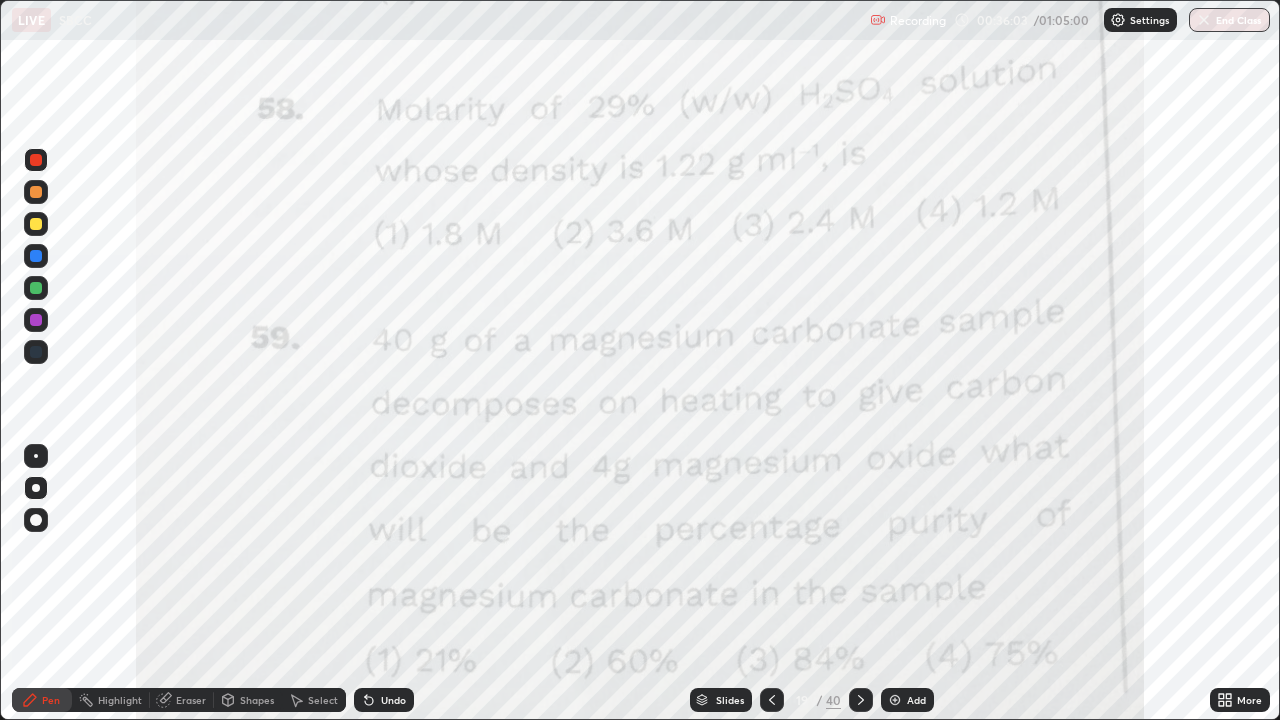 click at bounding box center (36, 320) 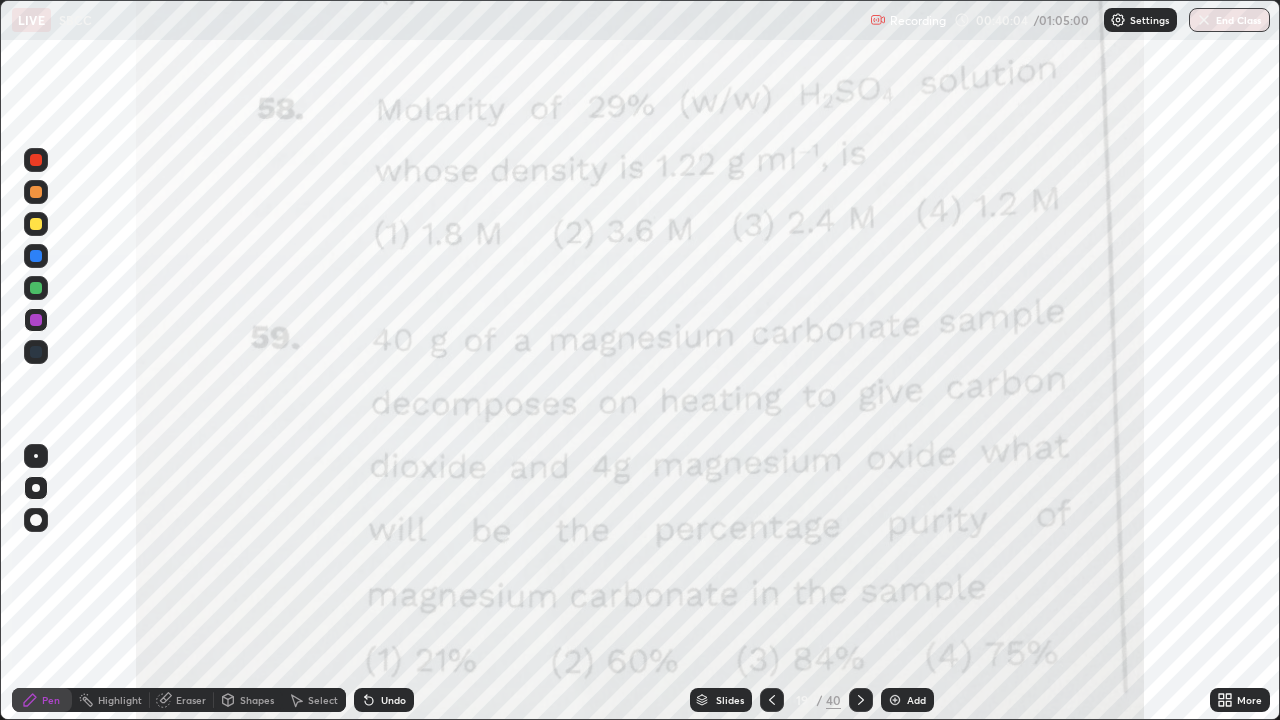 click on "Add" at bounding box center [907, 700] 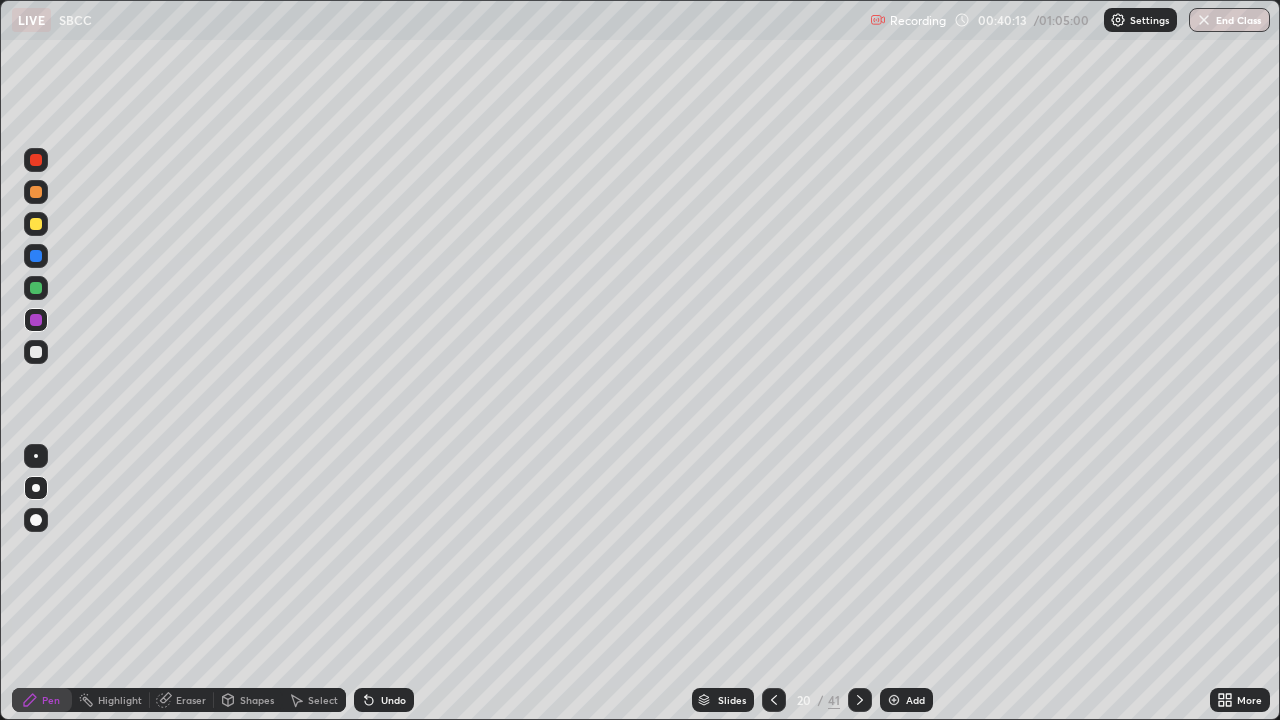click at bounding box center (36, 352) 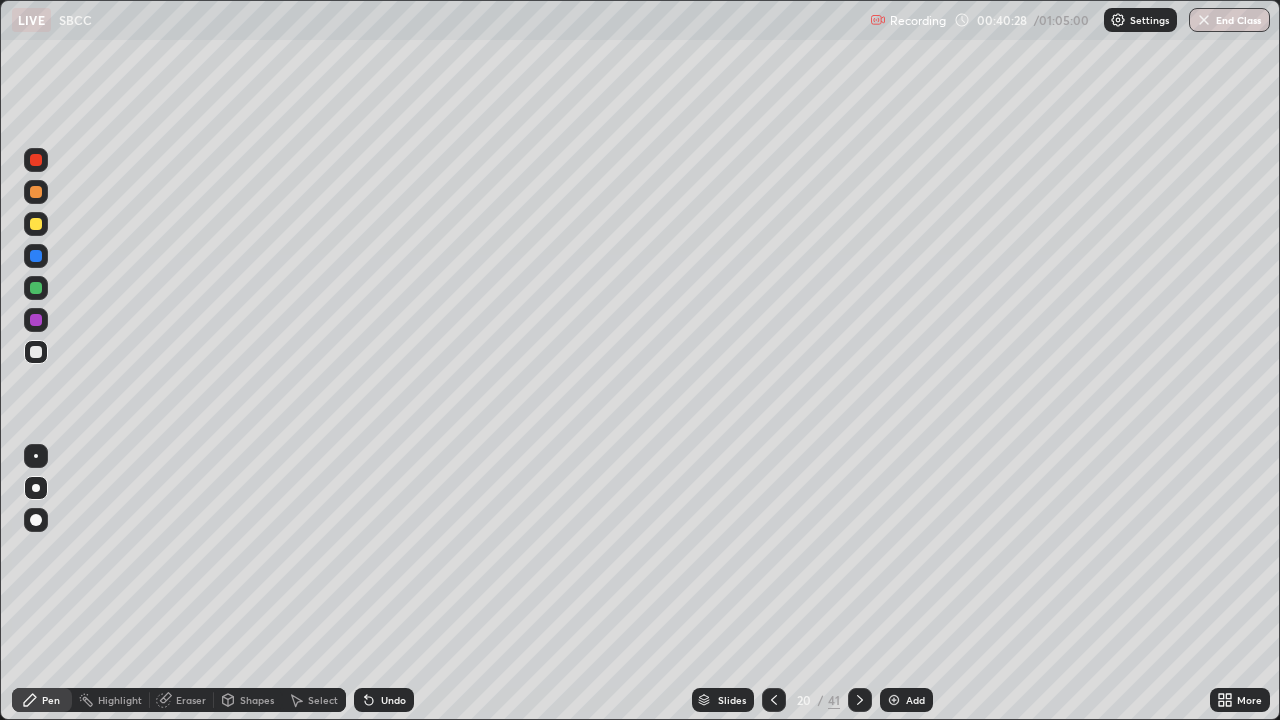click at bounding box center [36, 192] 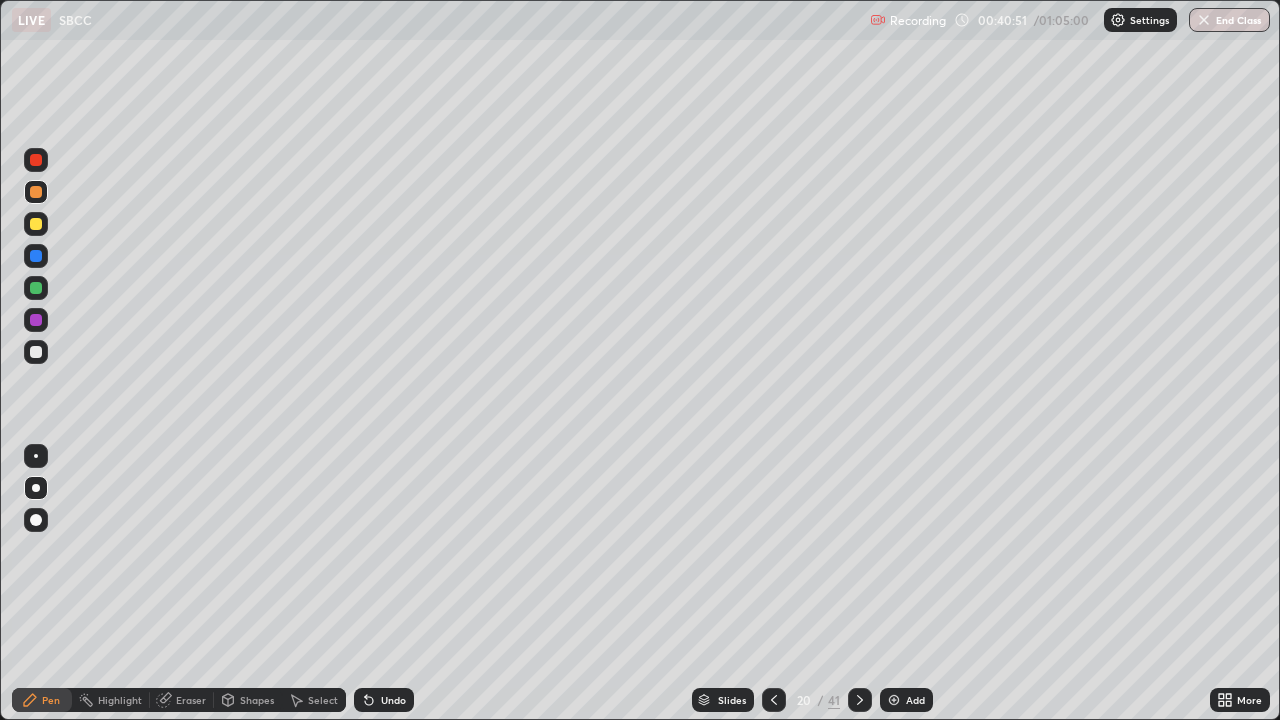 click at bounding box center [36, 352] 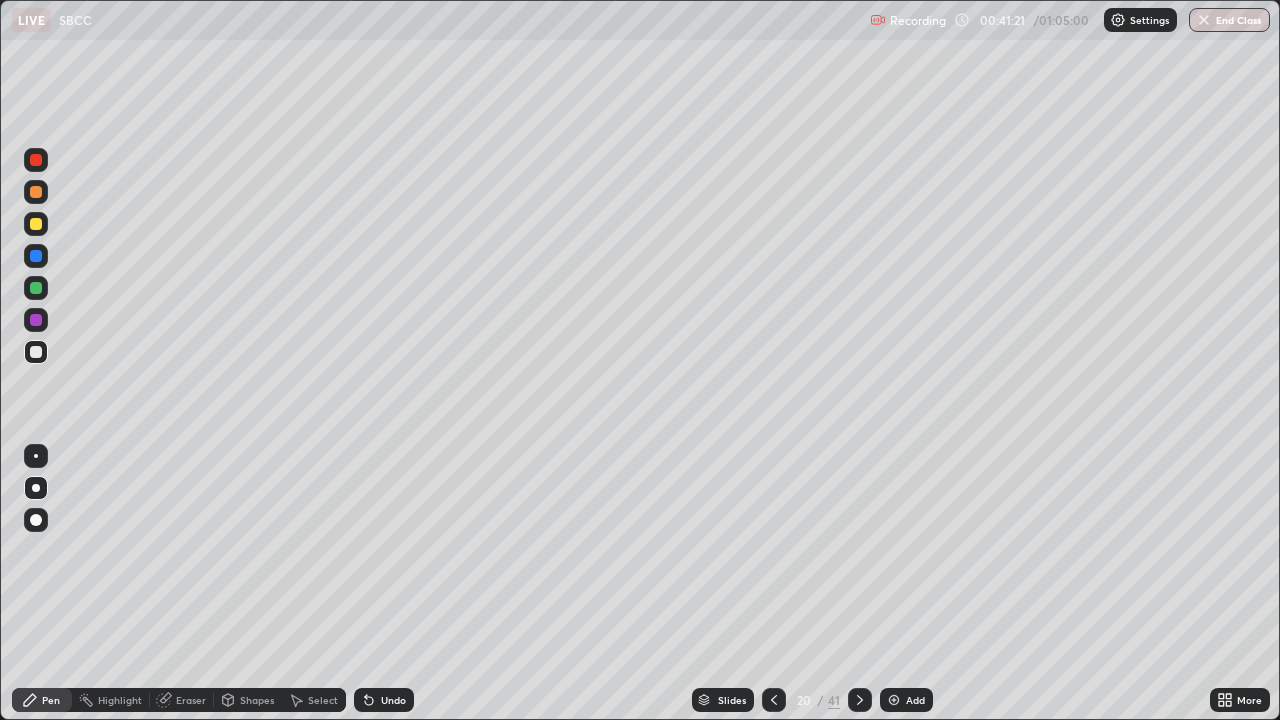 click at bounding box center (36, 320) 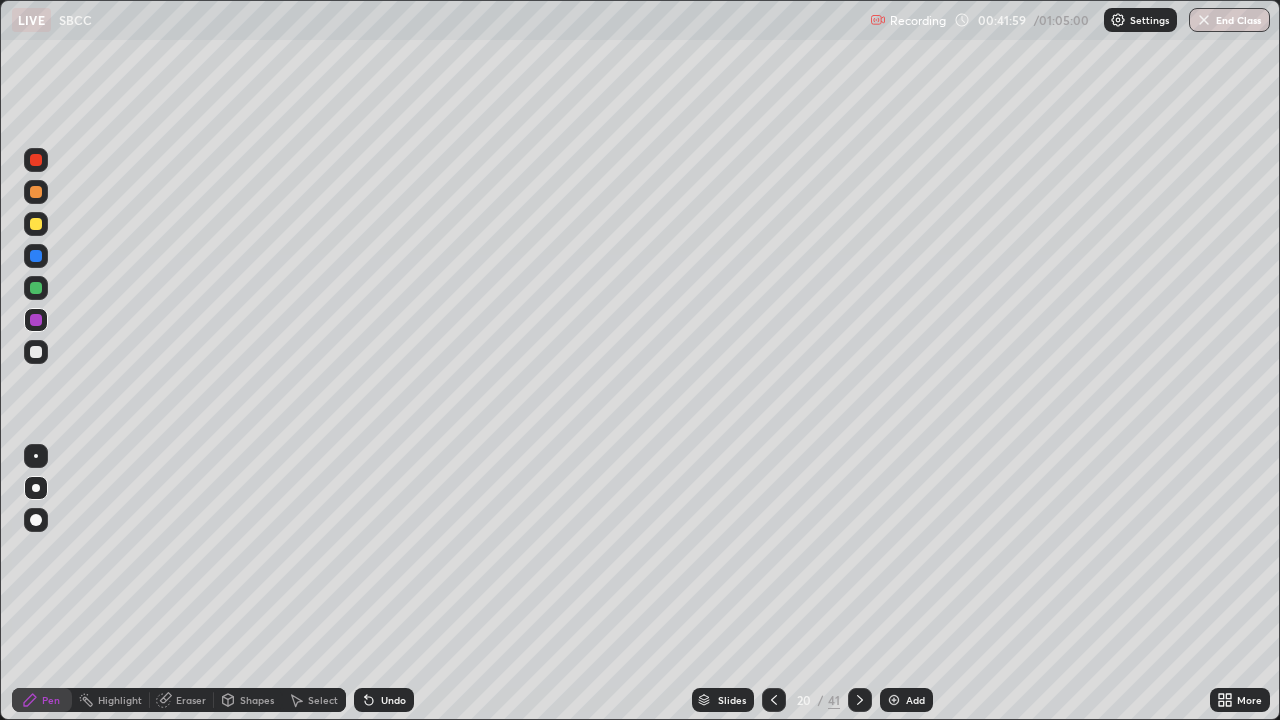 click at bounding box center (774, 700) 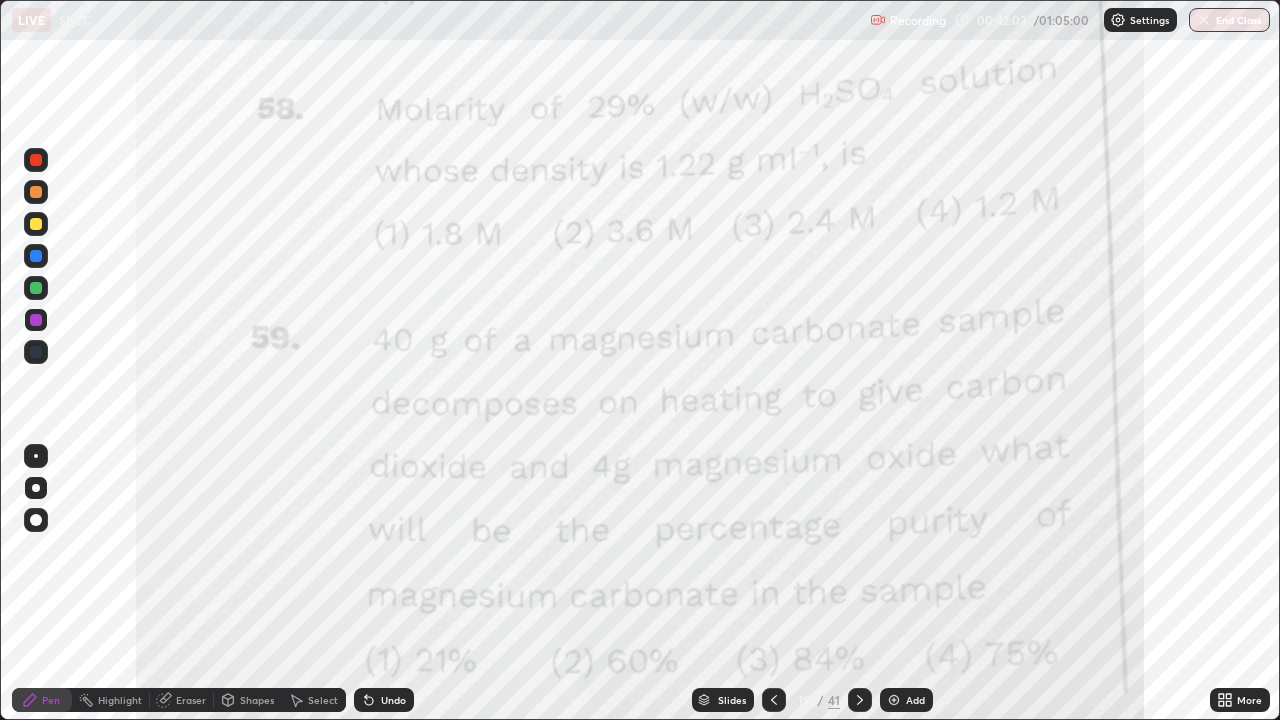 click at bounding box center [860, 700] 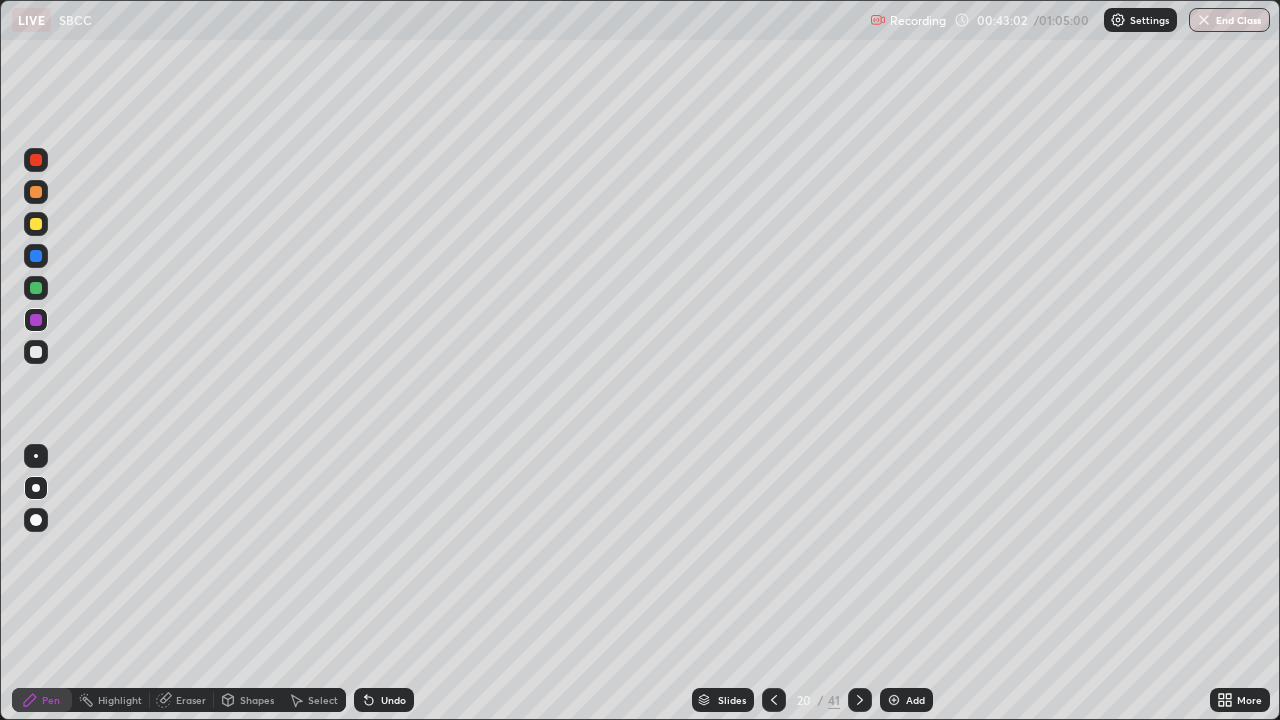 click on "Slides" at bounding box center [732, 700] 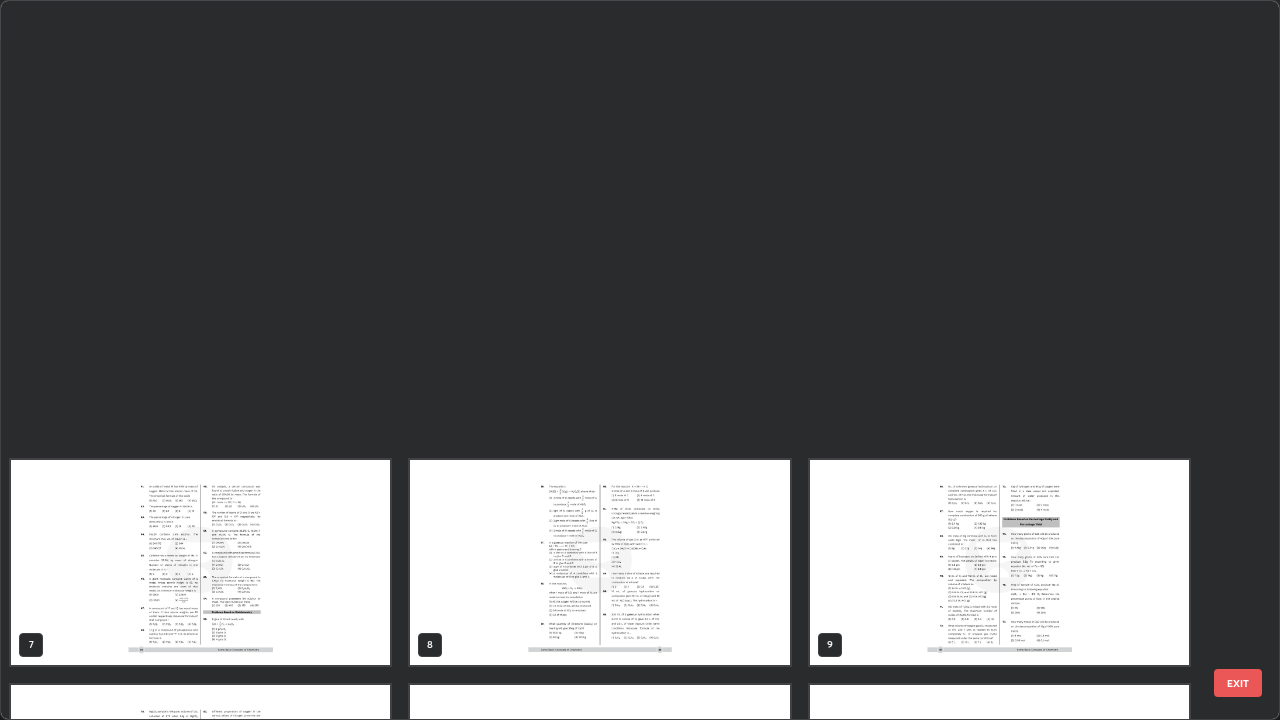 scroll, scrollTop: 854, scrollLeft: 0, axis: vertical 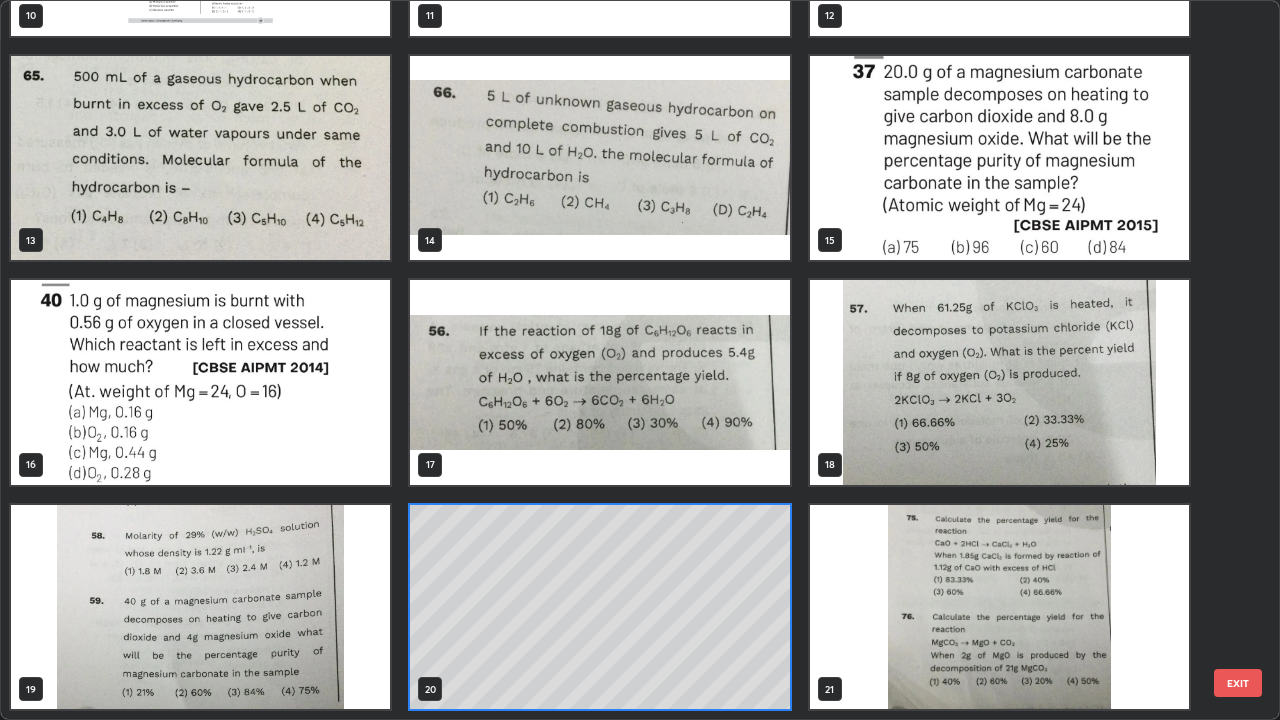 click at bounding box center (999, 158) 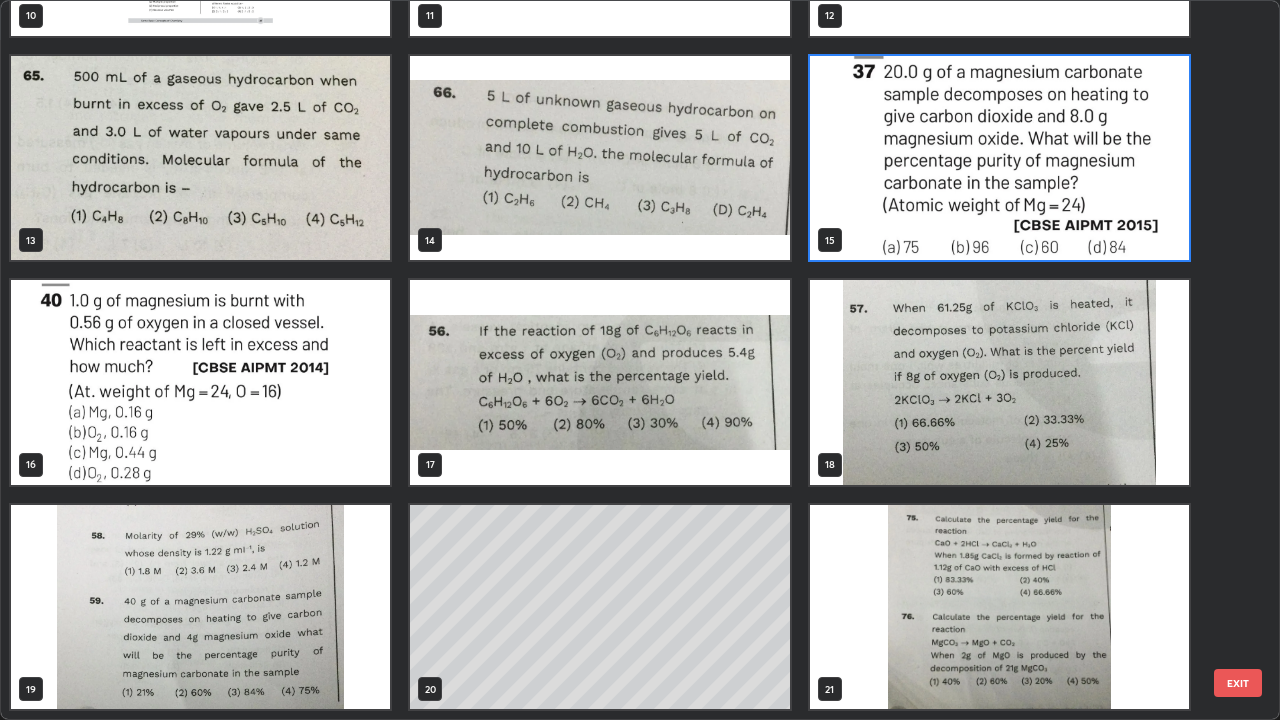click at bounding box center (999, 158) 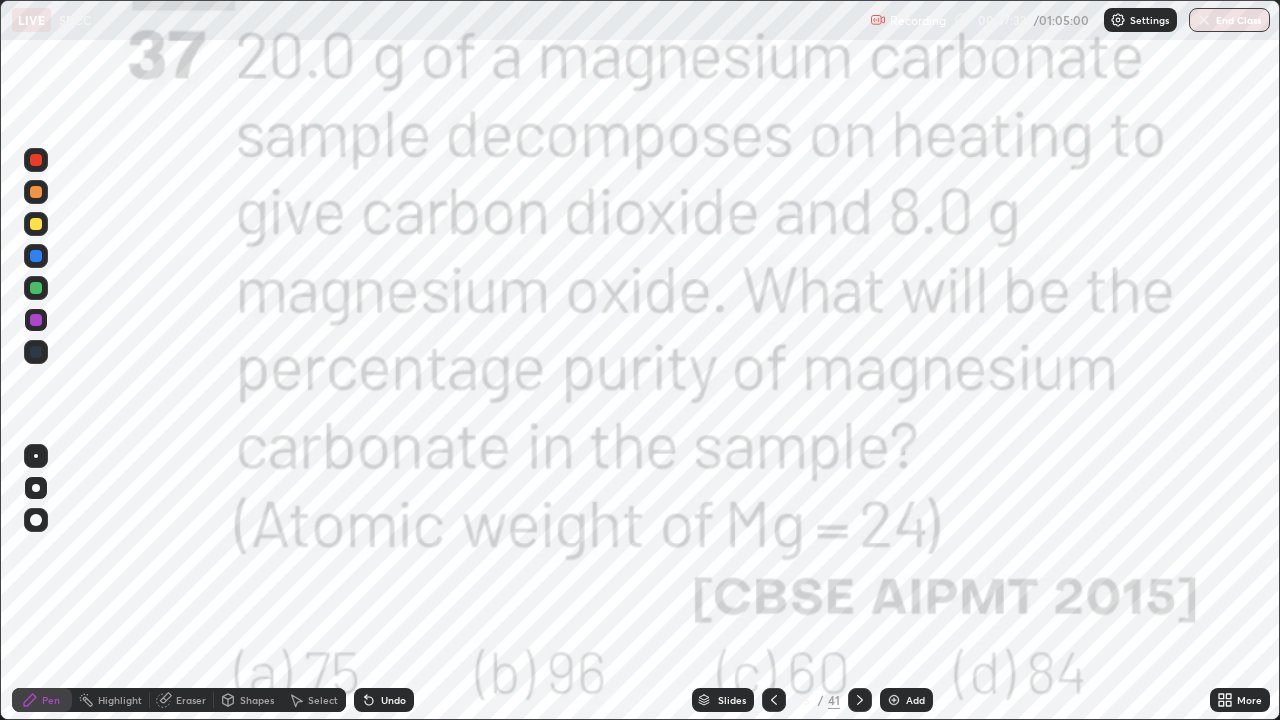 click on "Slides" at bounding box center (732, 700) 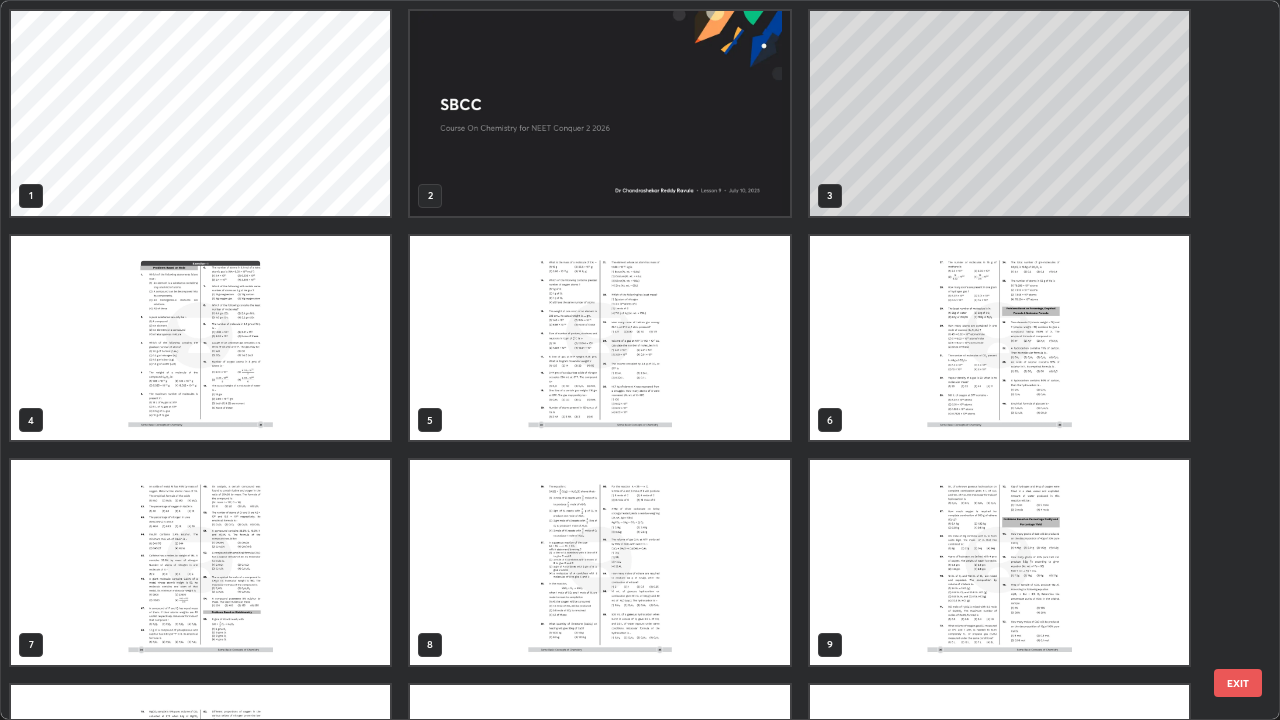 scroll, scrollTop: 405, scrollLeft: 0, axis: vertical 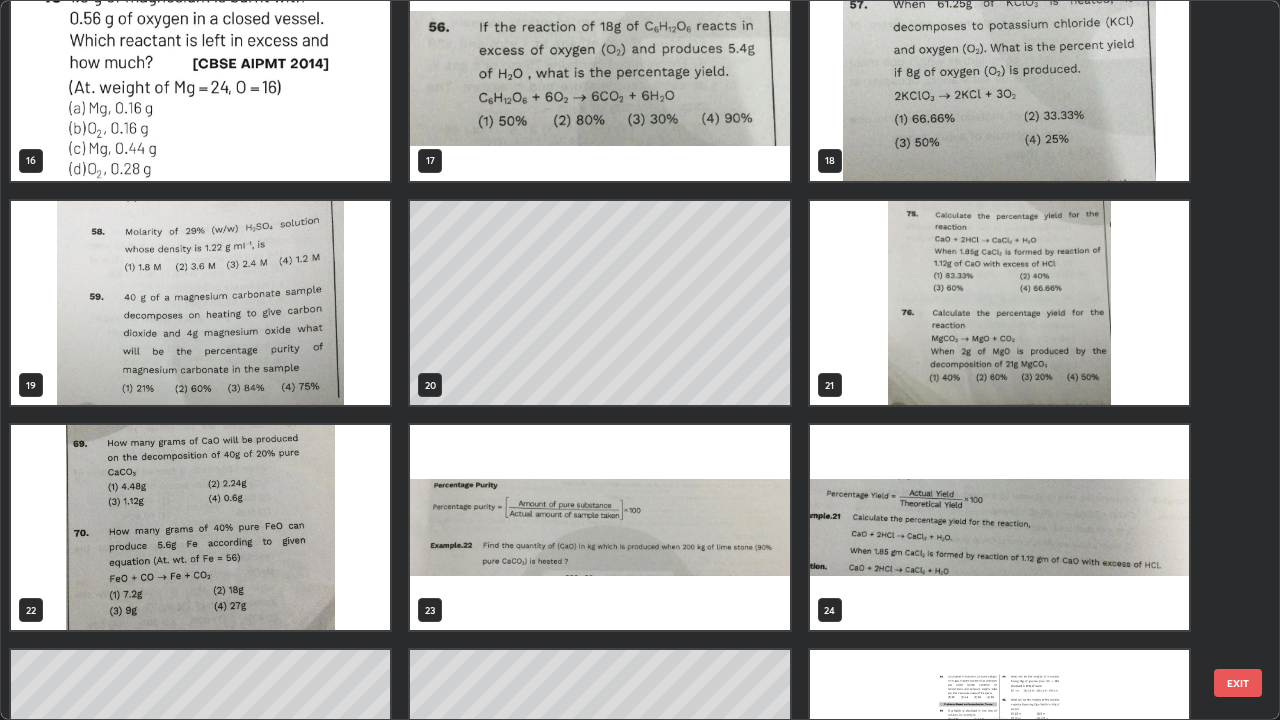 click at bounding box center [599, 78] 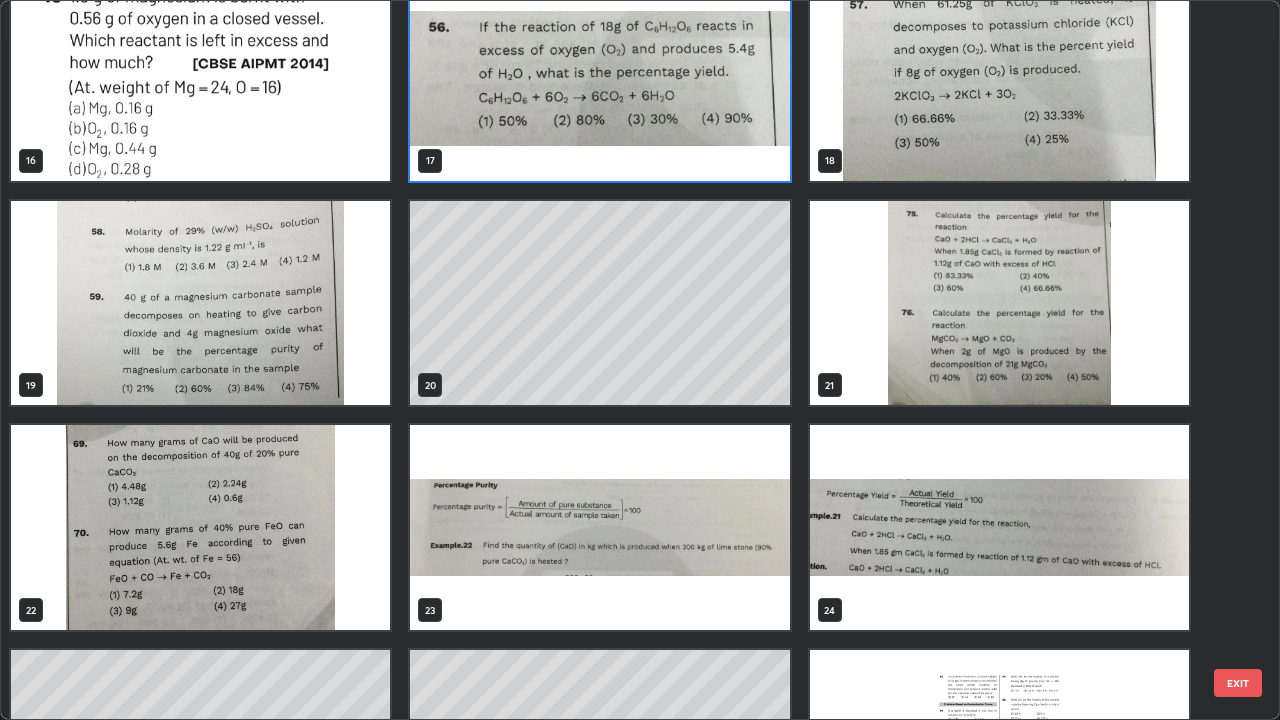 scroll, scrollTop: 1123, scrollLeft: 0, axis: vertical 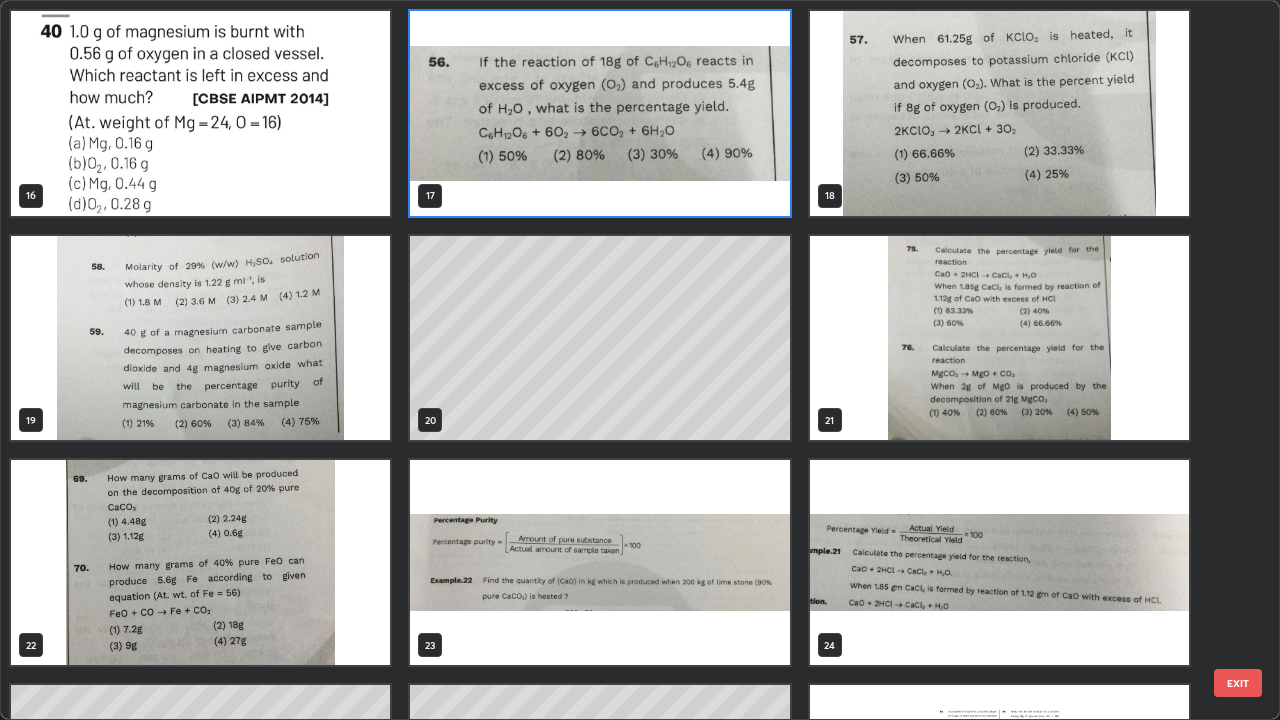 click on "10 11 12 13 14 15 16 17 18 19 20 21 22 23 24 25 26 27" at bounding box center [622, 360] 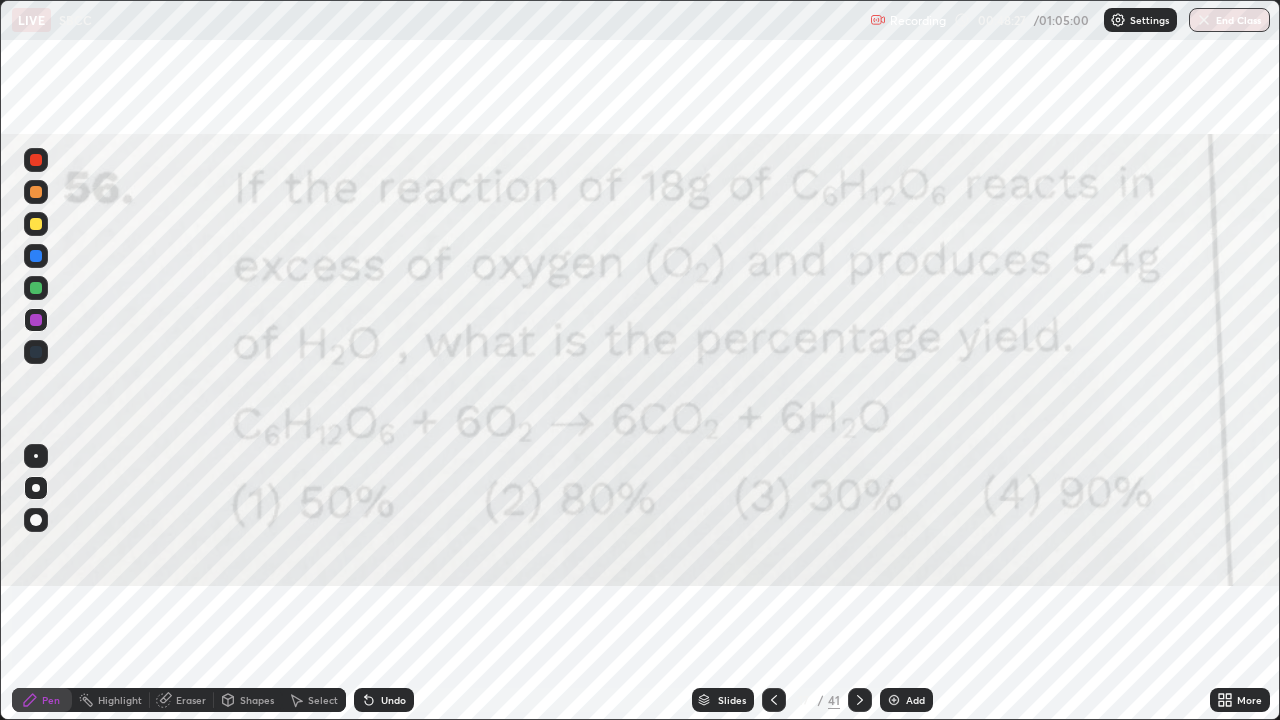 click at bounding box center (774, 700) 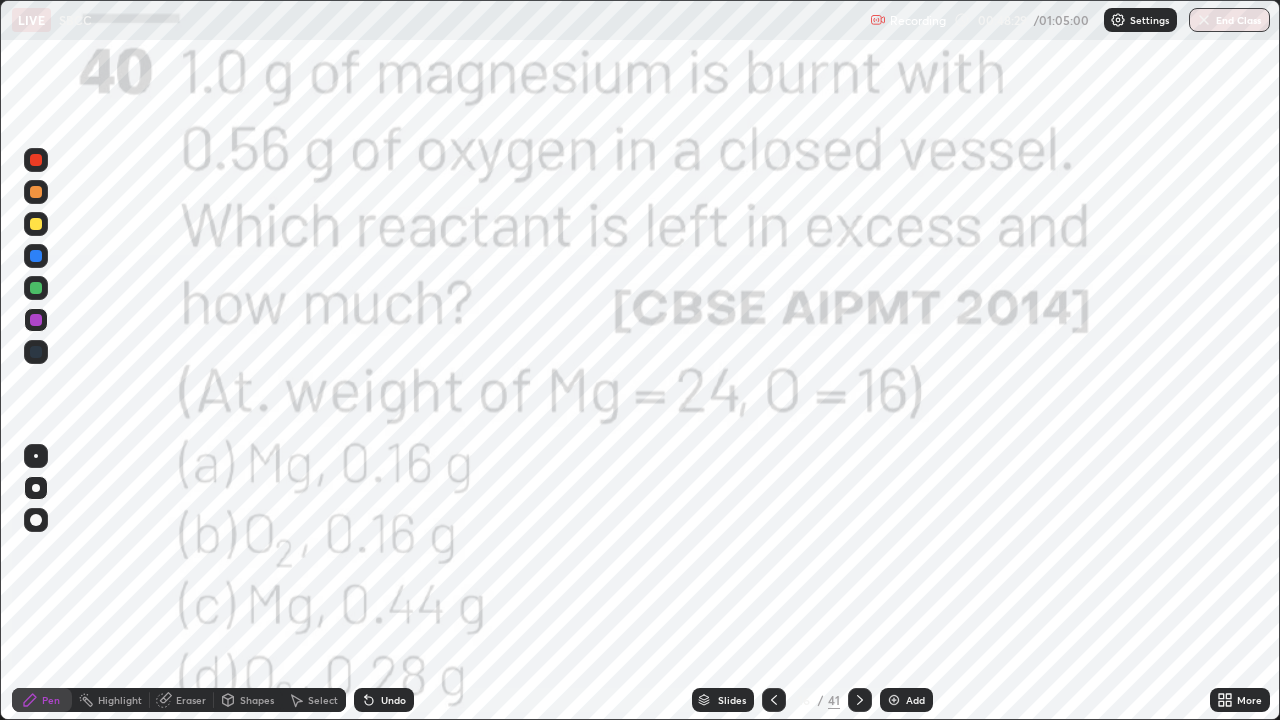 click 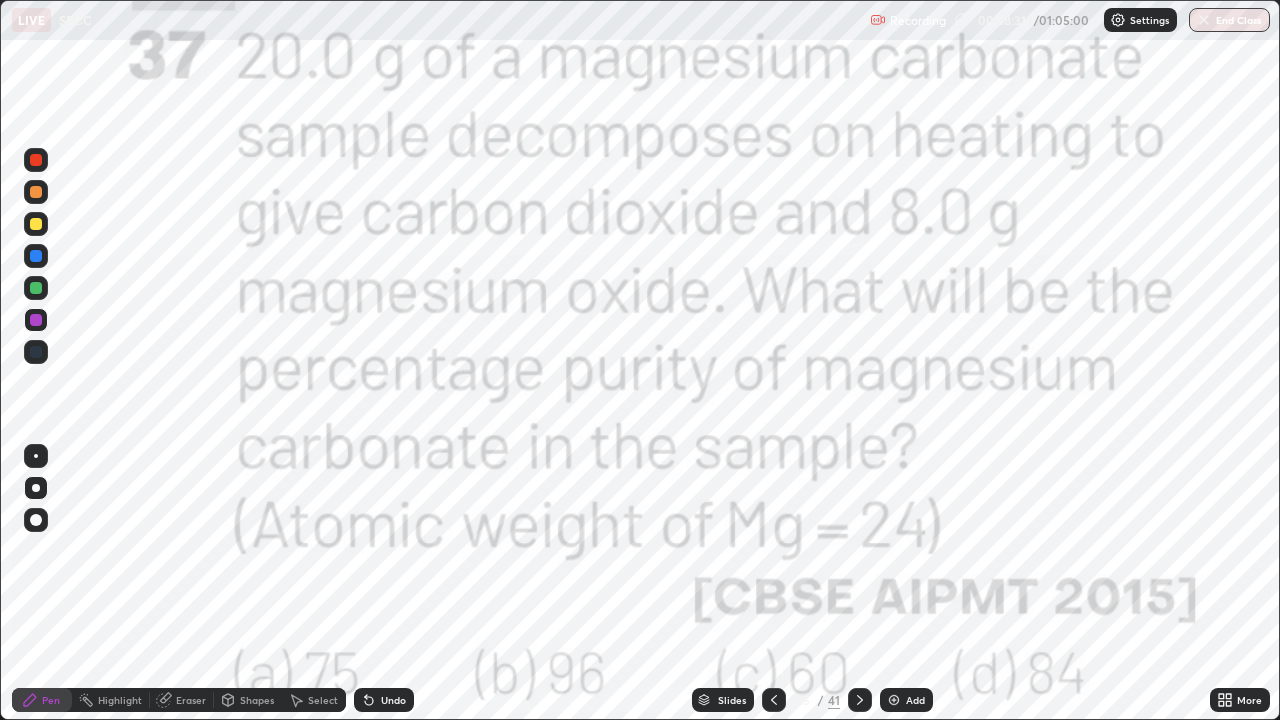 click 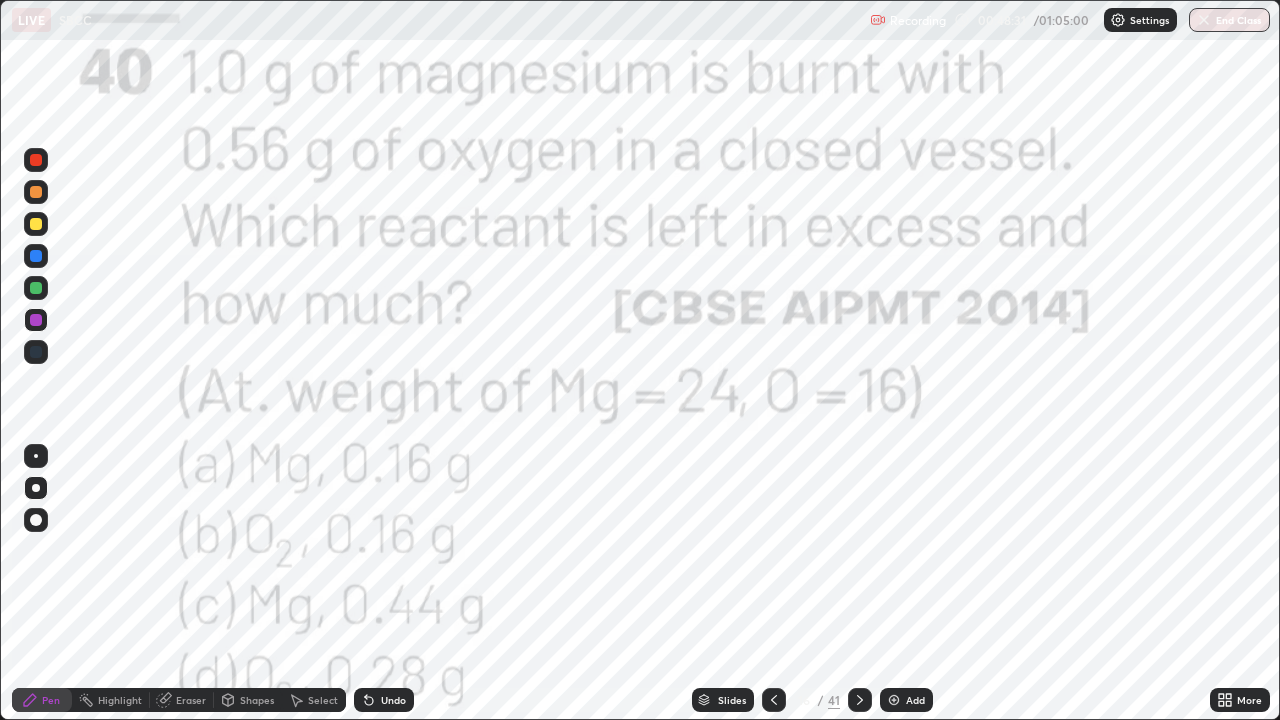 click 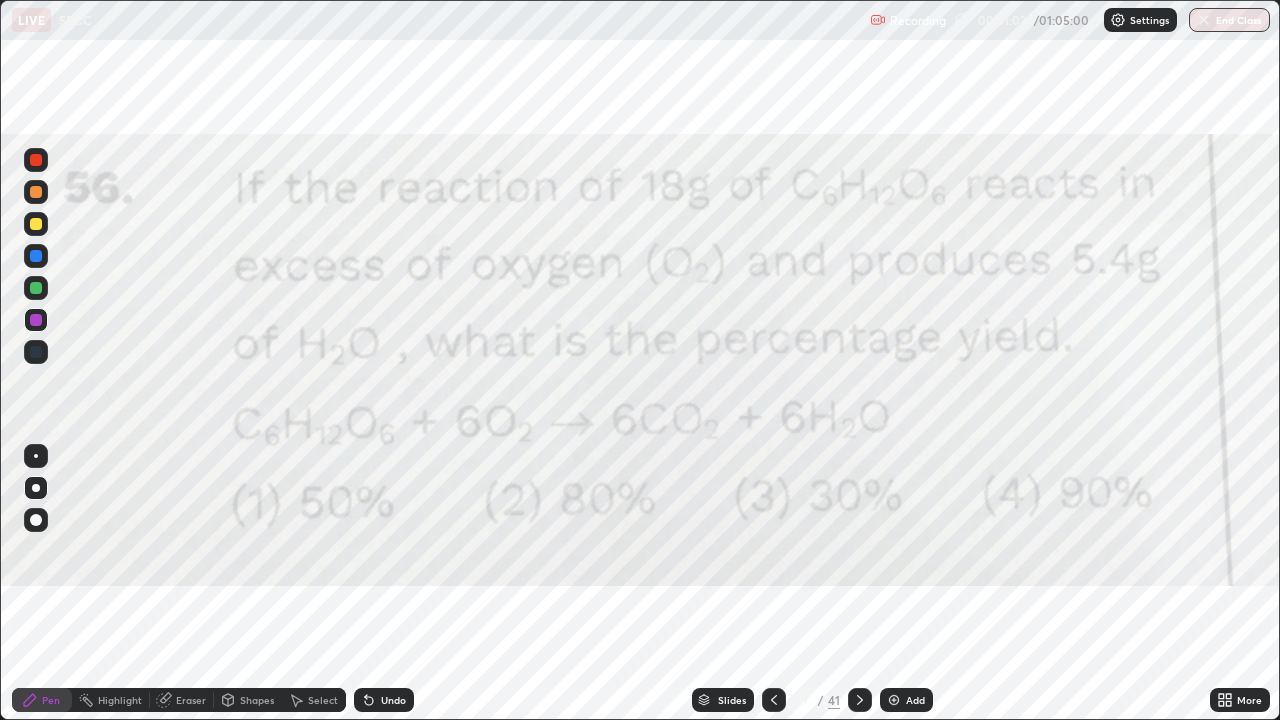 click on "Slides" at bounding box center (732, 700) 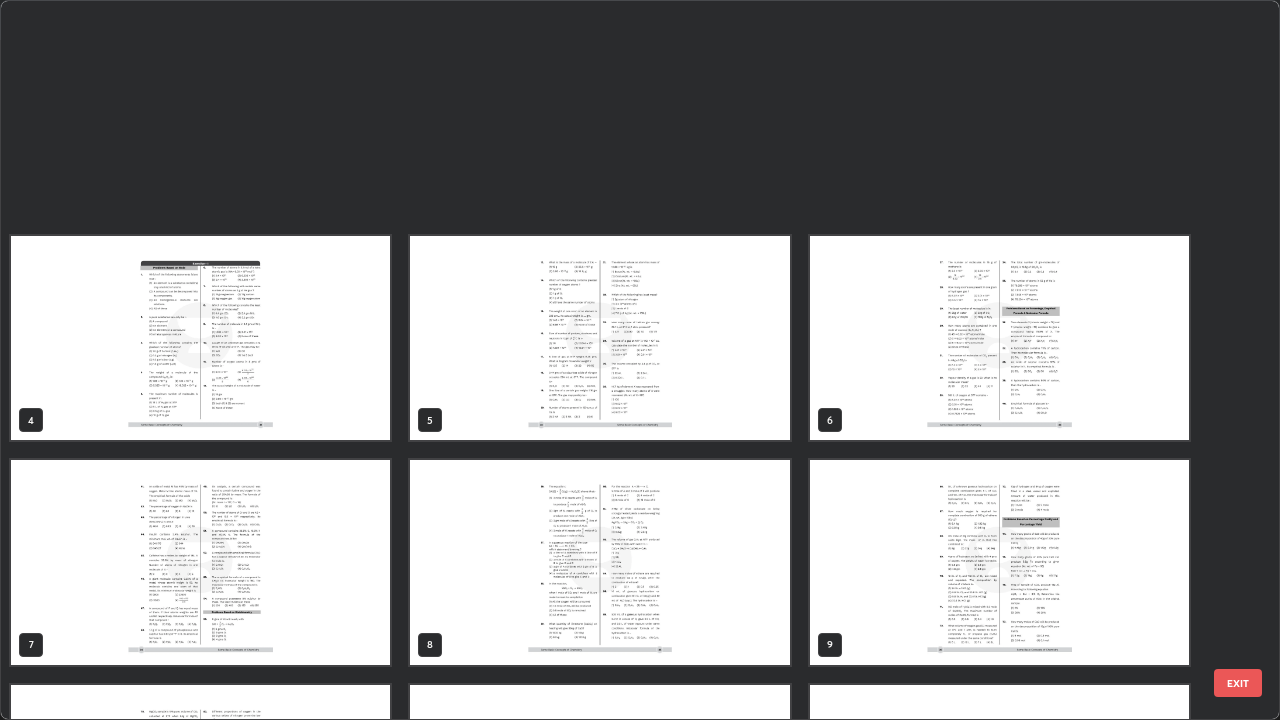 scroll, scrollTop: 629, scrollLeft: 0, axis: vertical 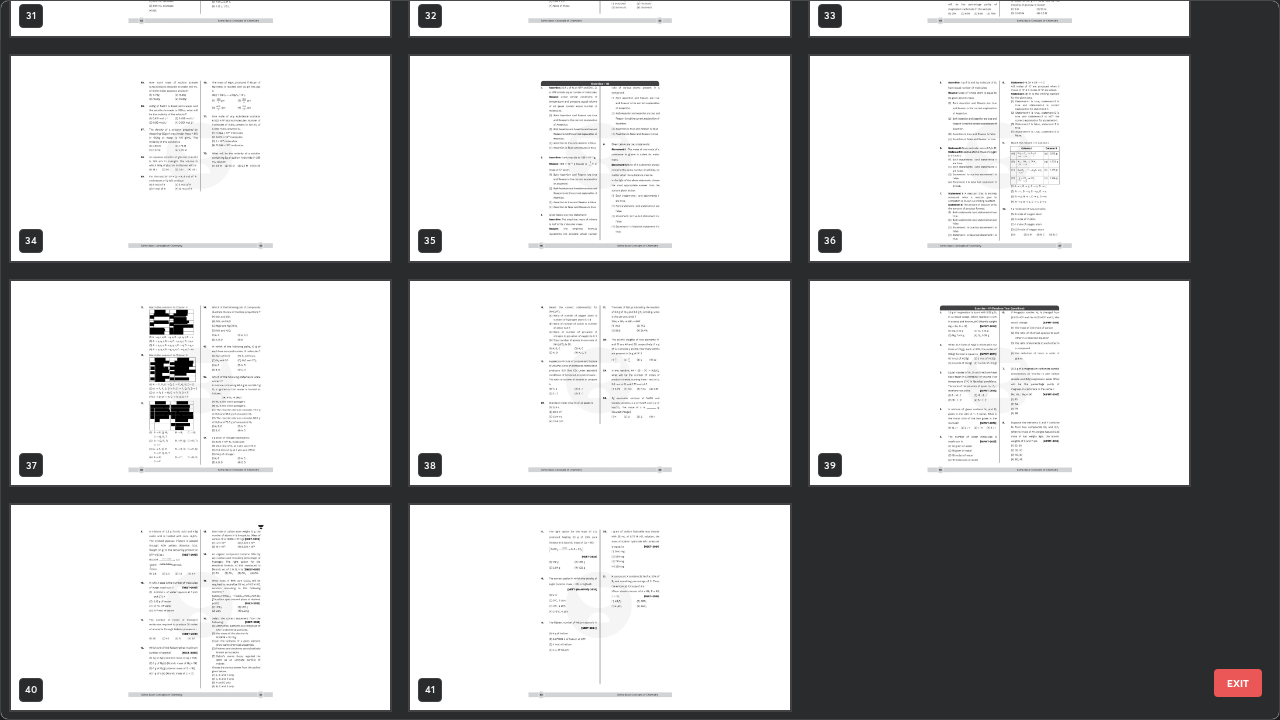 click at bounding box center (599, 607) 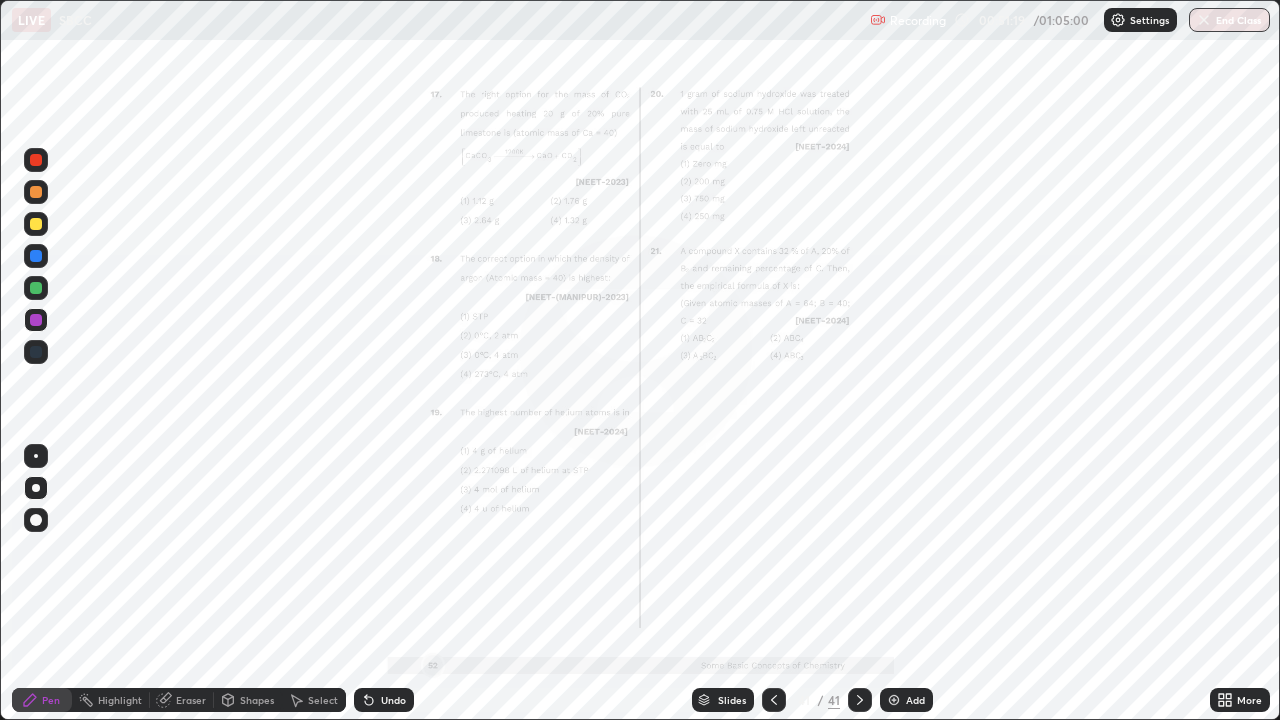 click 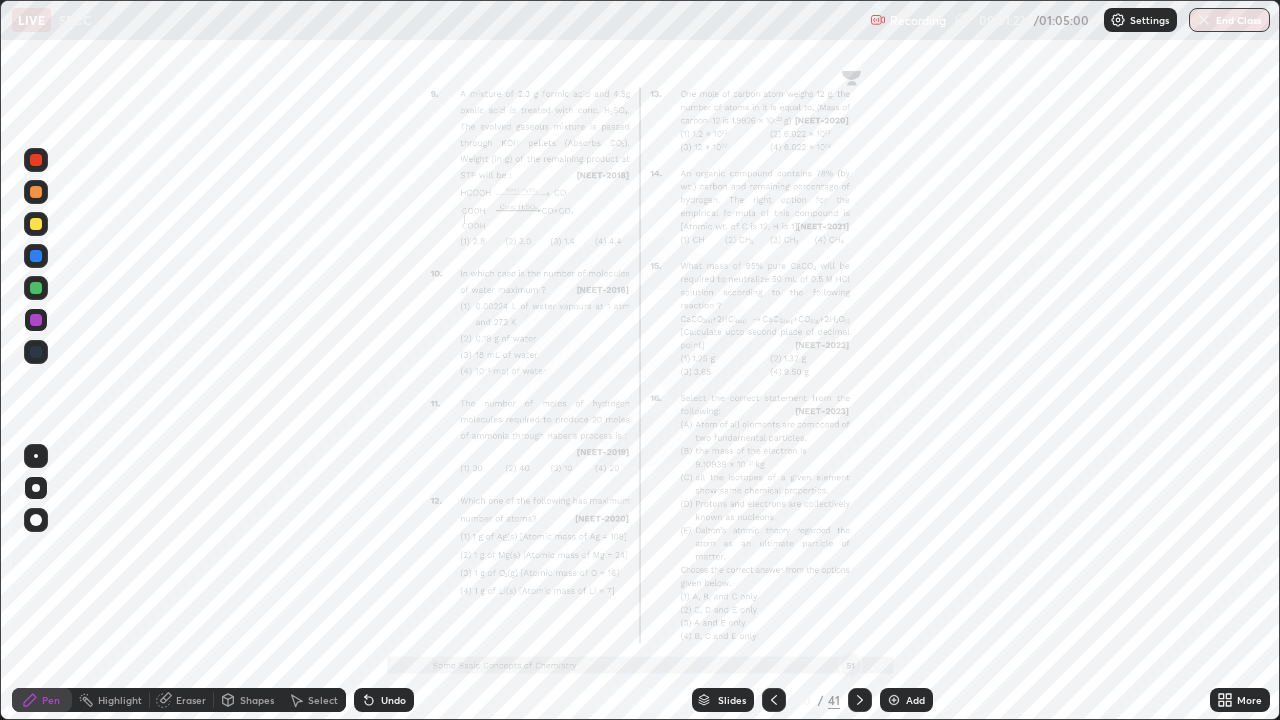 click 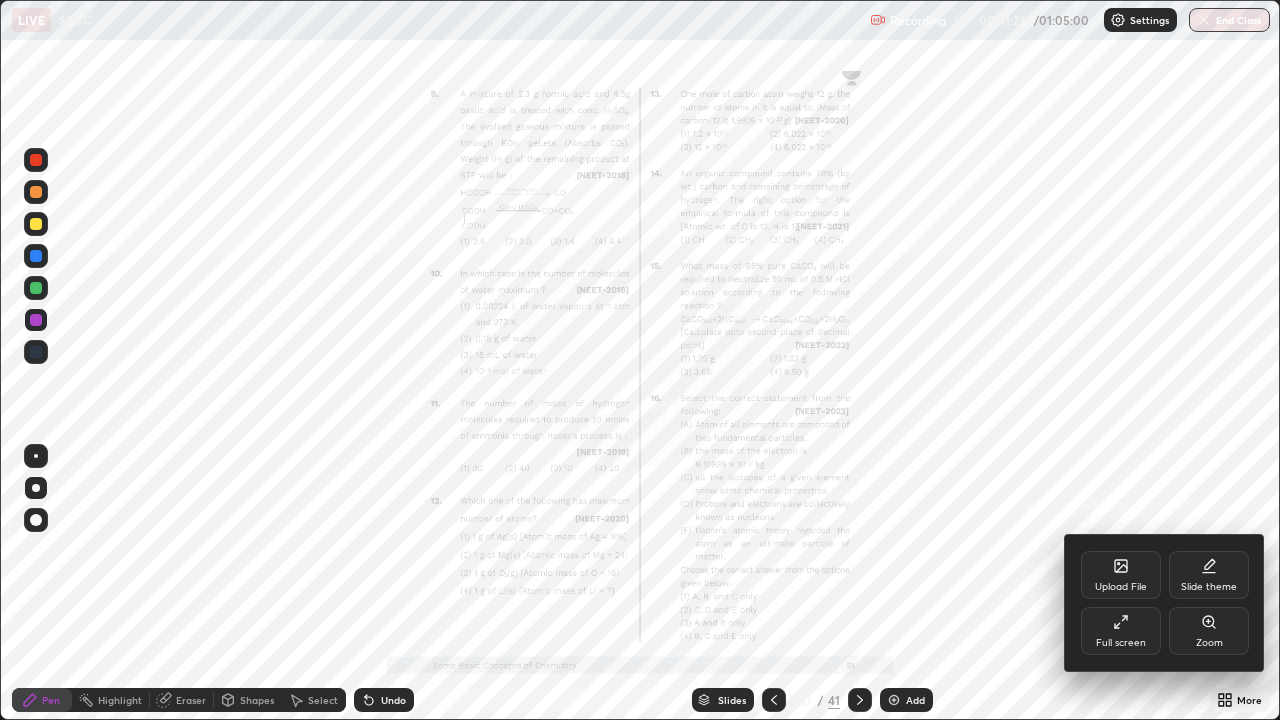 click 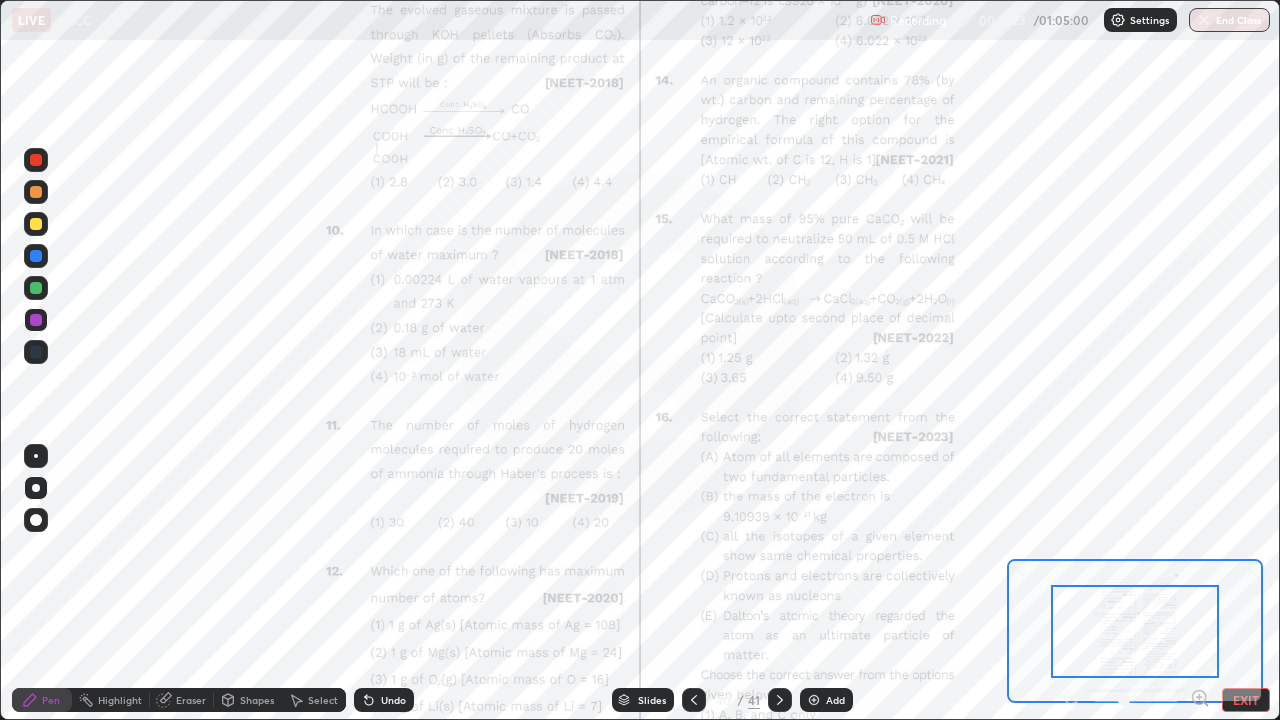 click 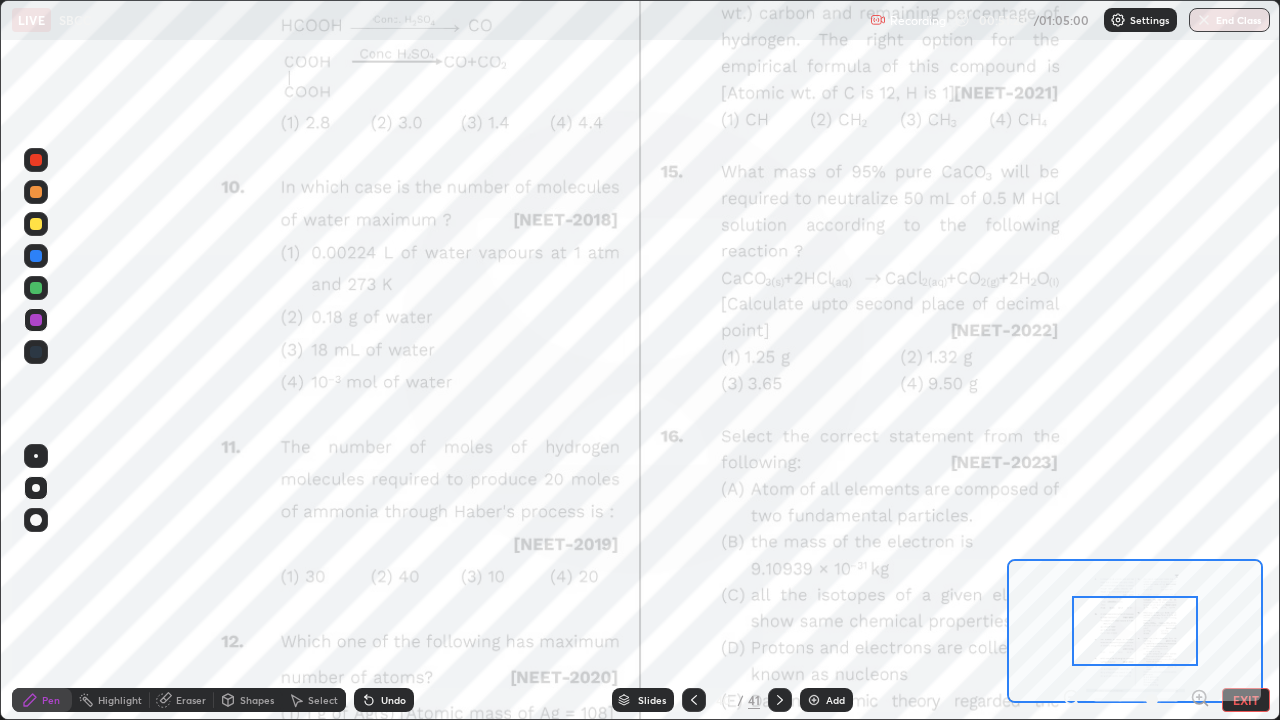 click 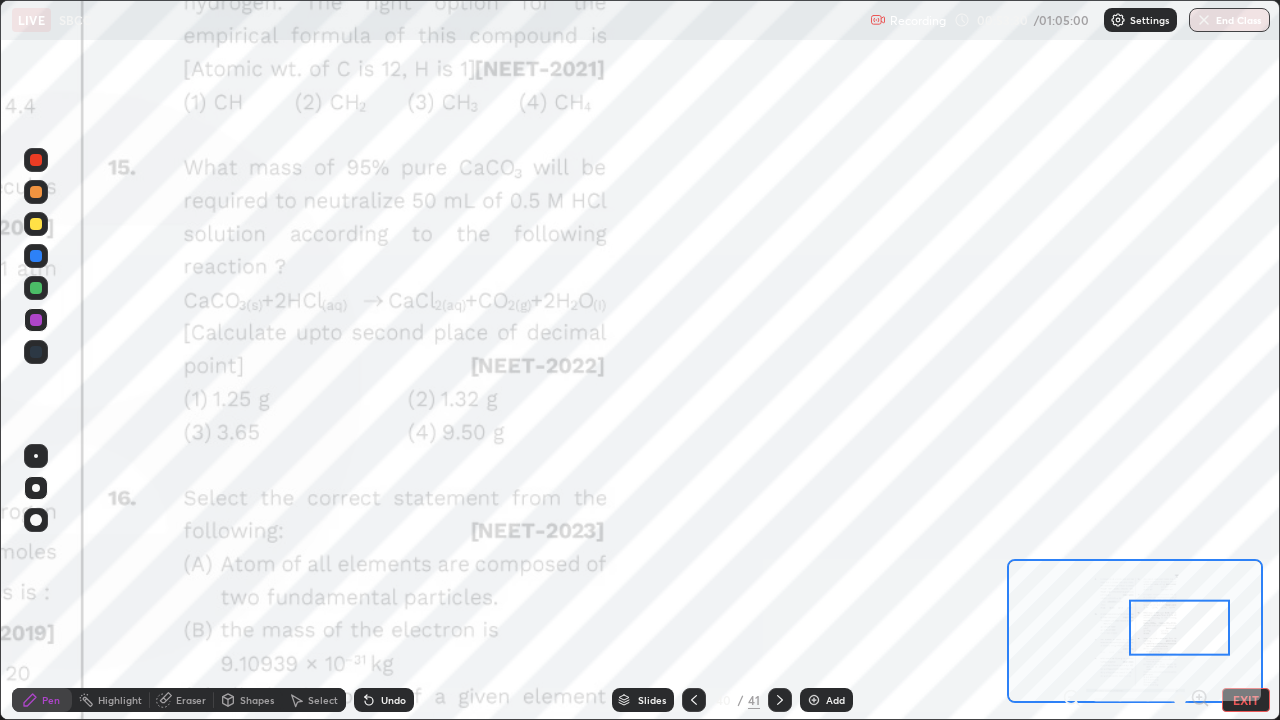 click at bounding box center (36, 288) 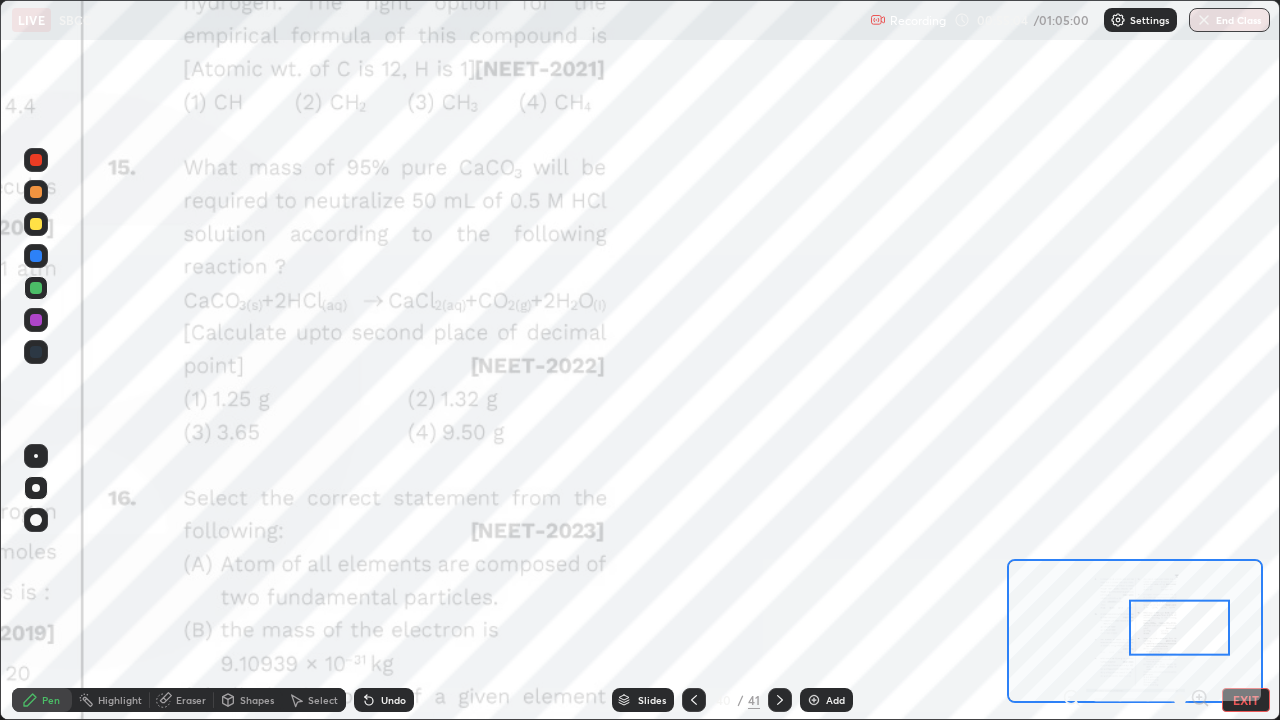 click at bounding box center [36, 160] 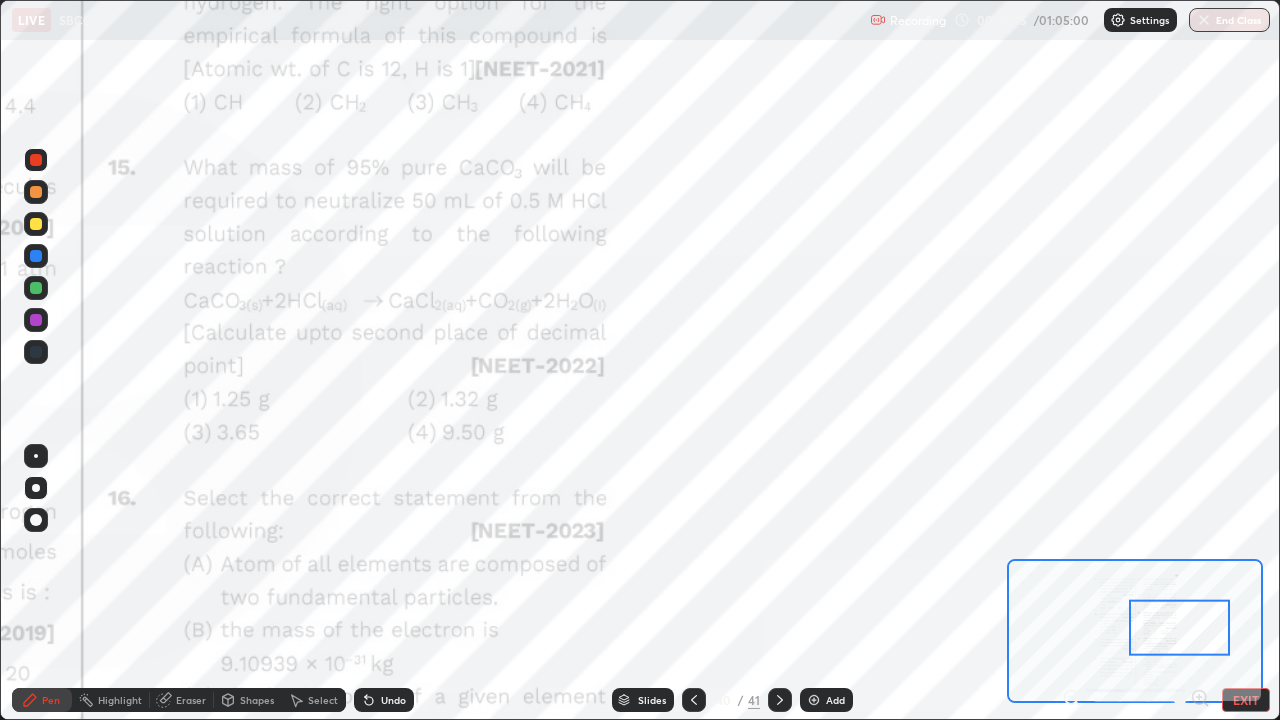 click on "Eraser" at bounding box center [191, 700] 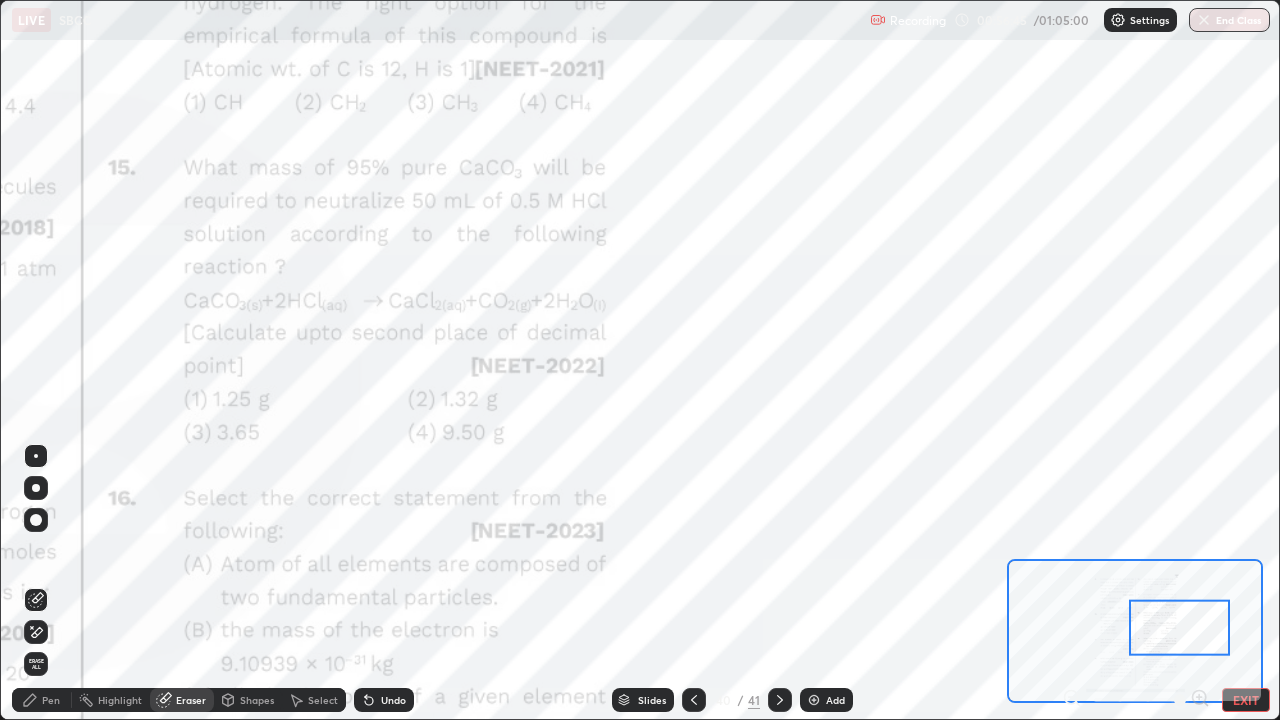 click on "Erase all" at bounding box center (36, 664) 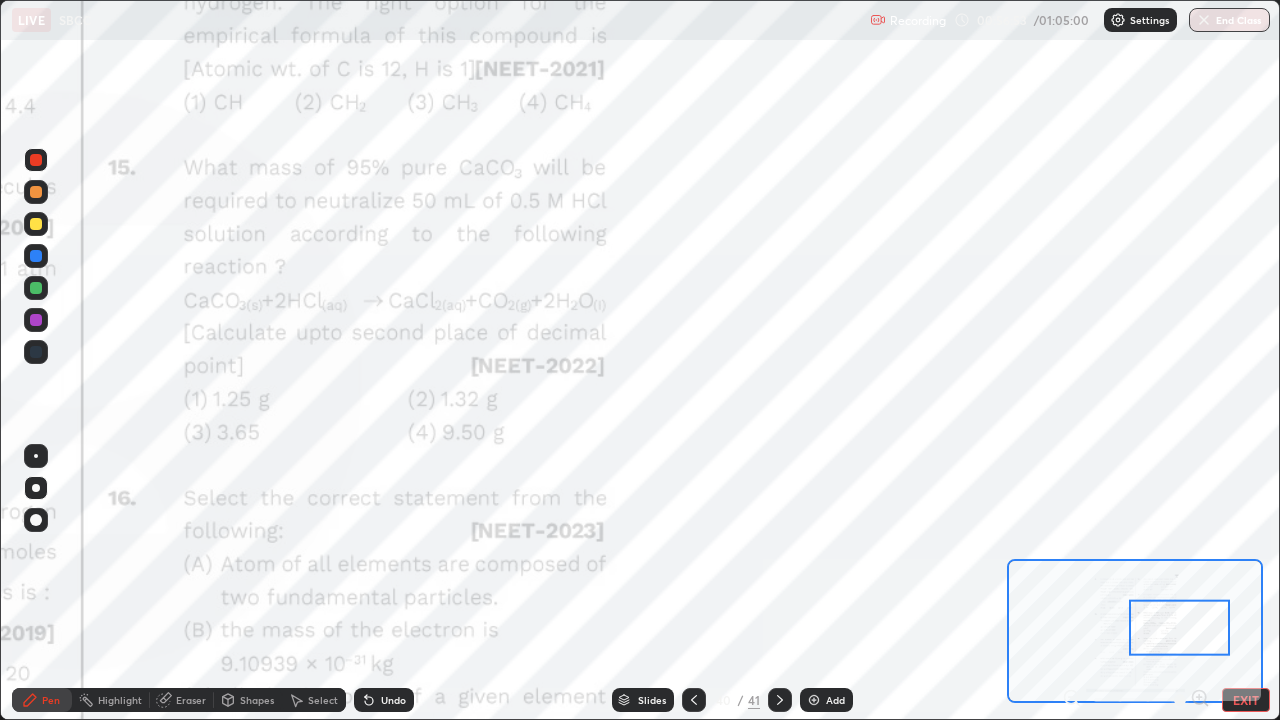 click at bounding box center (36, 160) 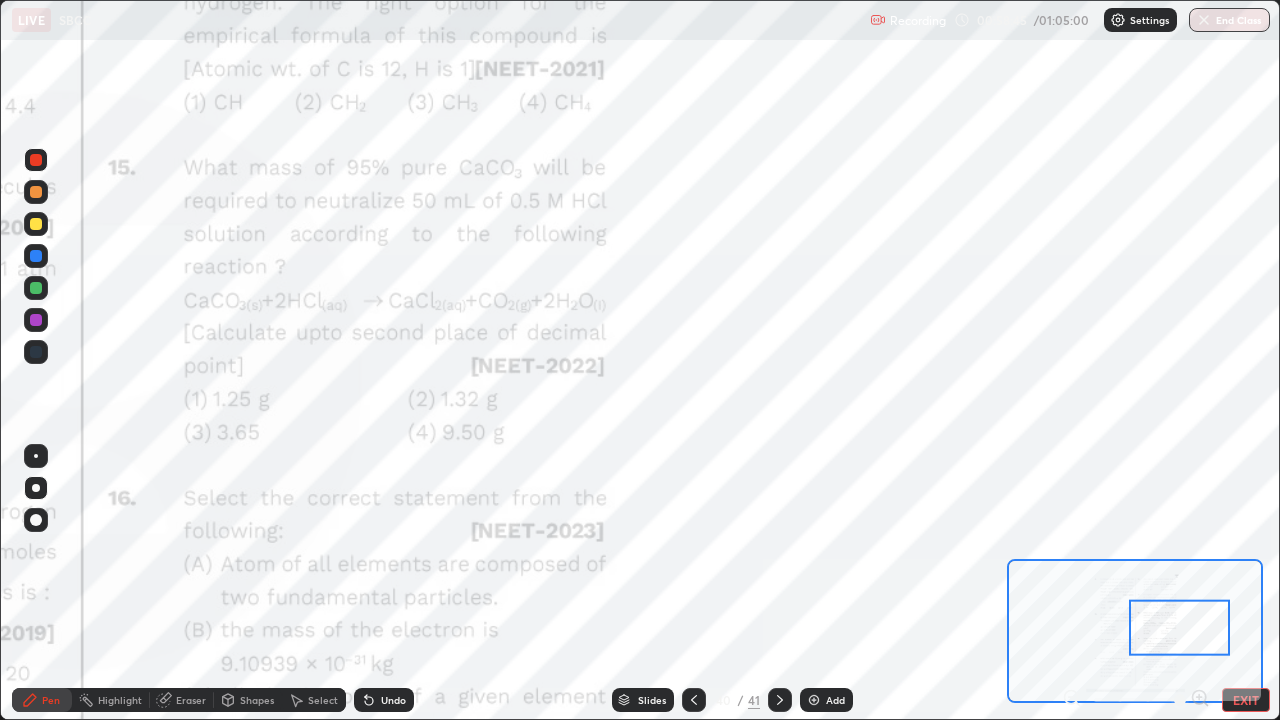 click on "Add" at bounding box center [835, 700] 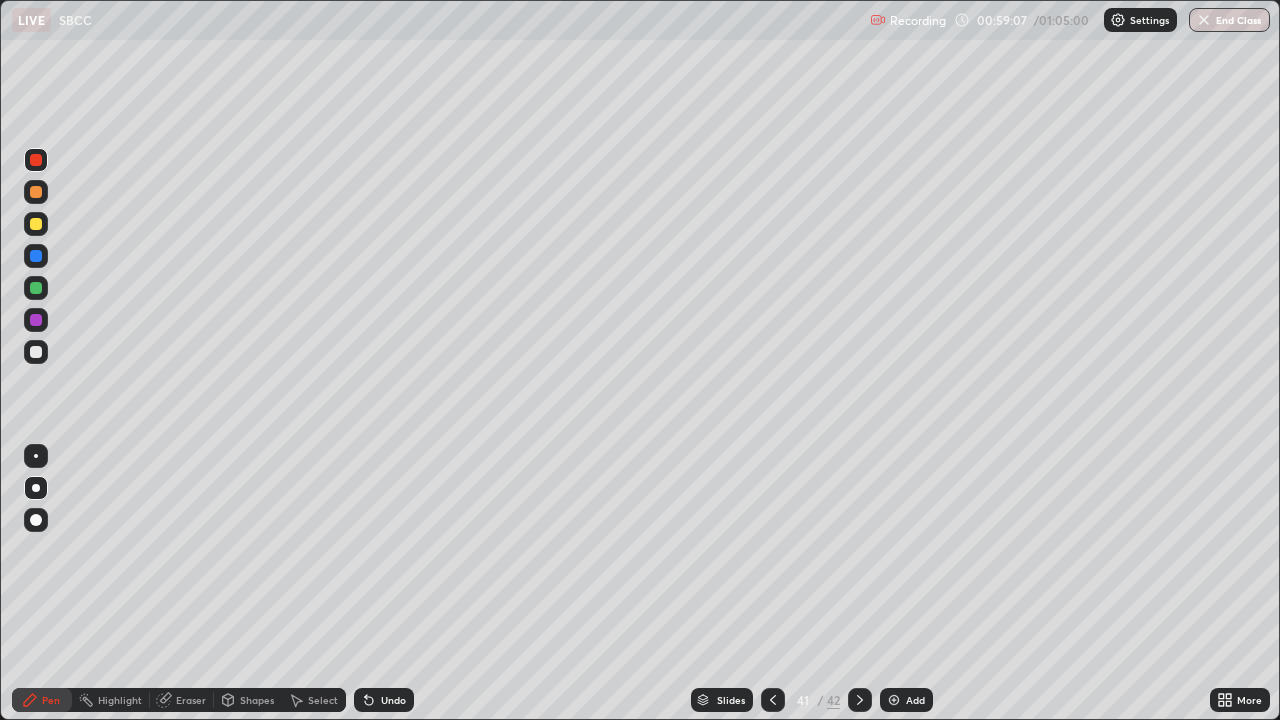 click at bounding box center [773, 700] 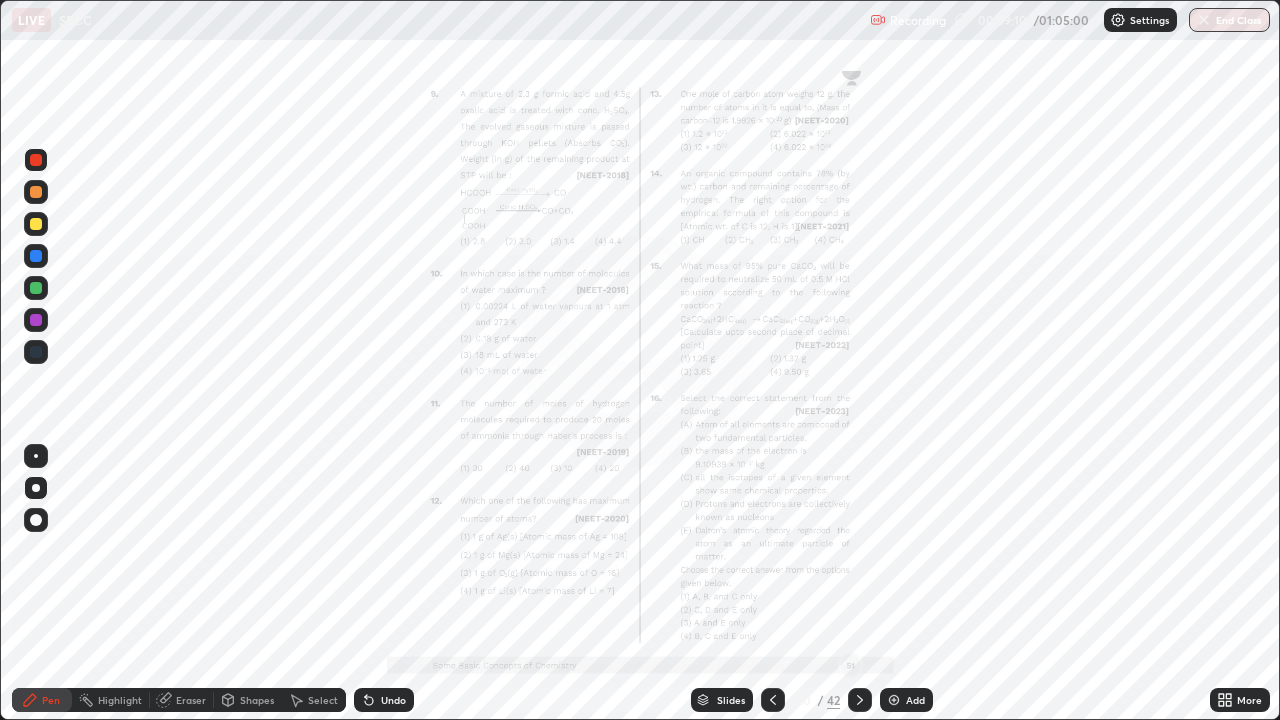 click on "More" at bounding box center (1249, 700) 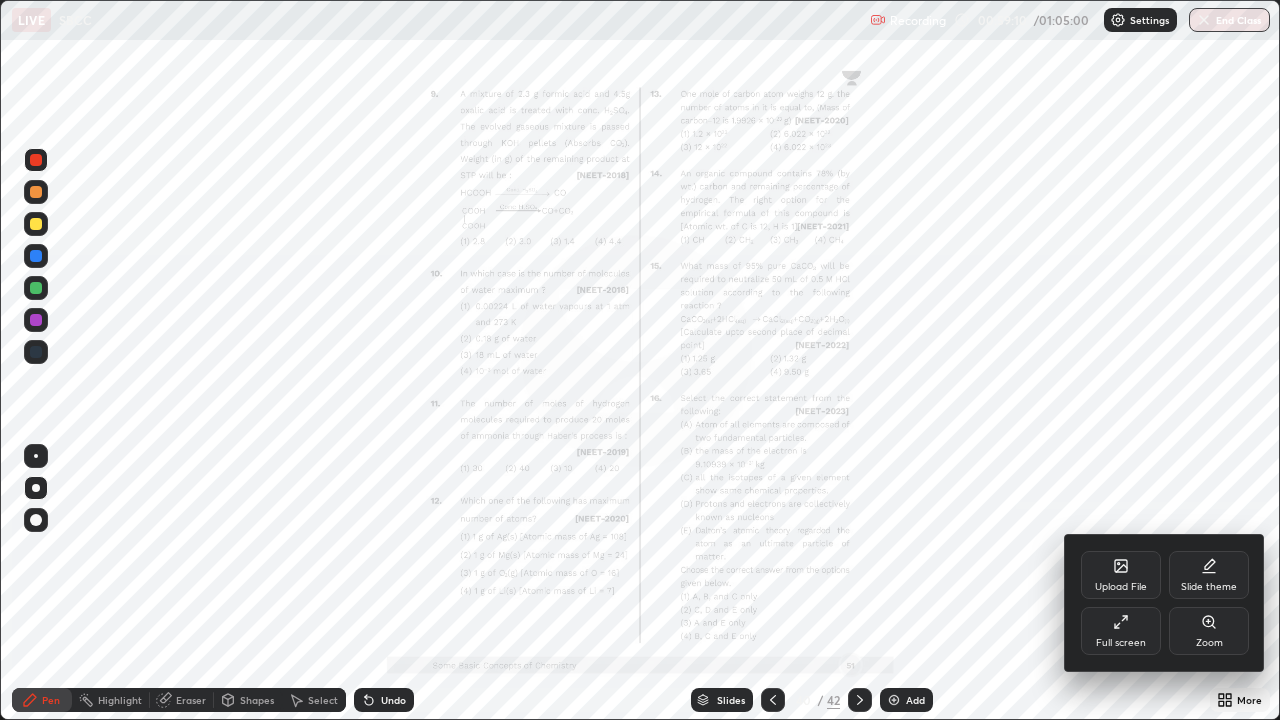 click on "Zoom" at bounding box center [1209, 631] 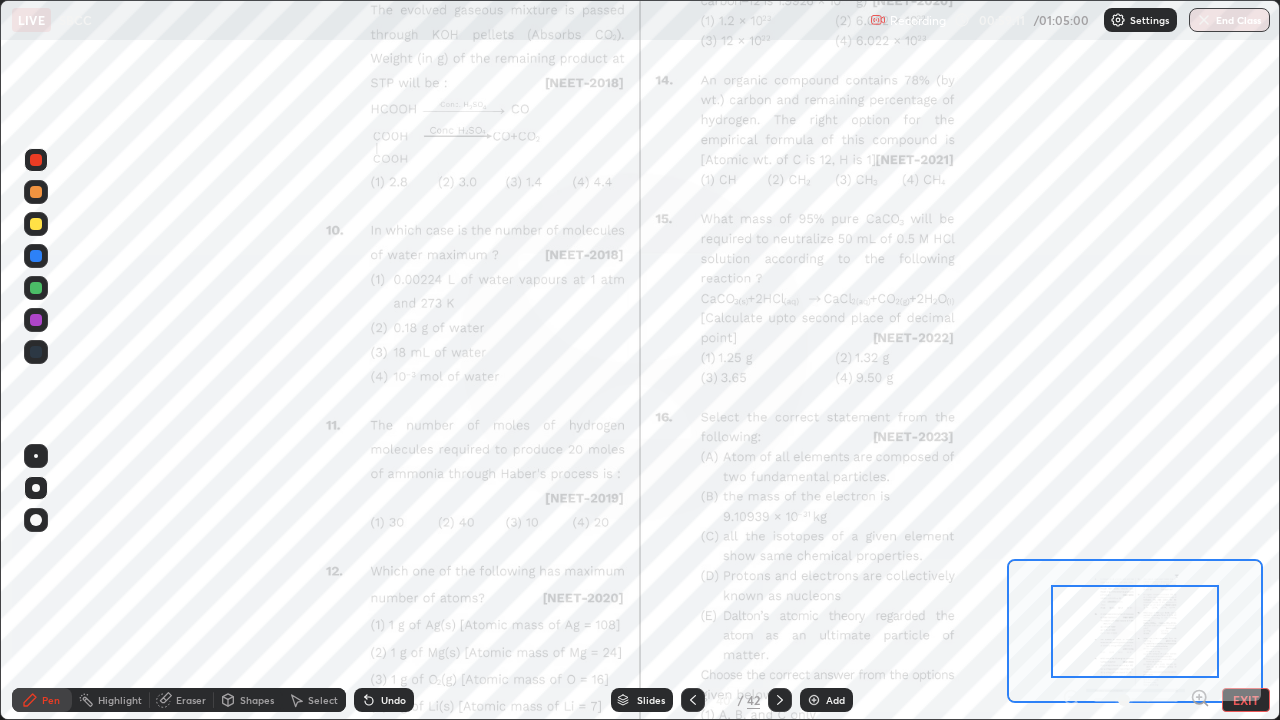 click 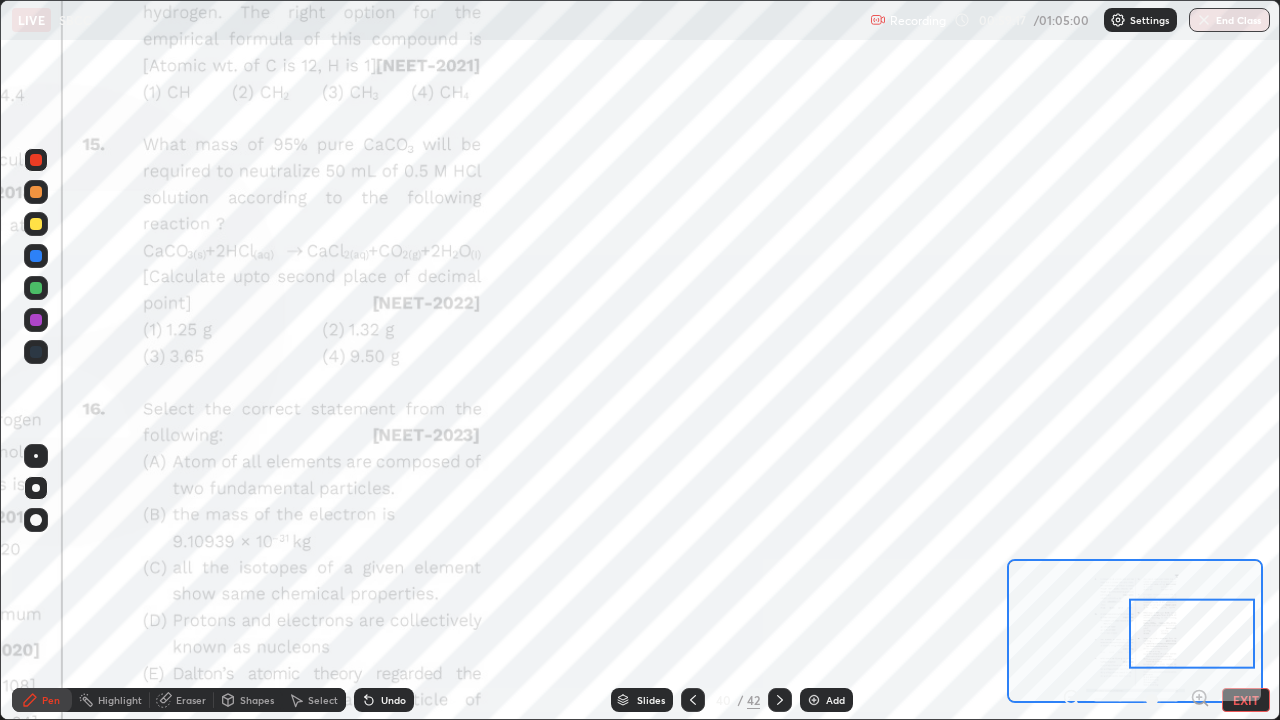 click at bounding box center [36, 320] 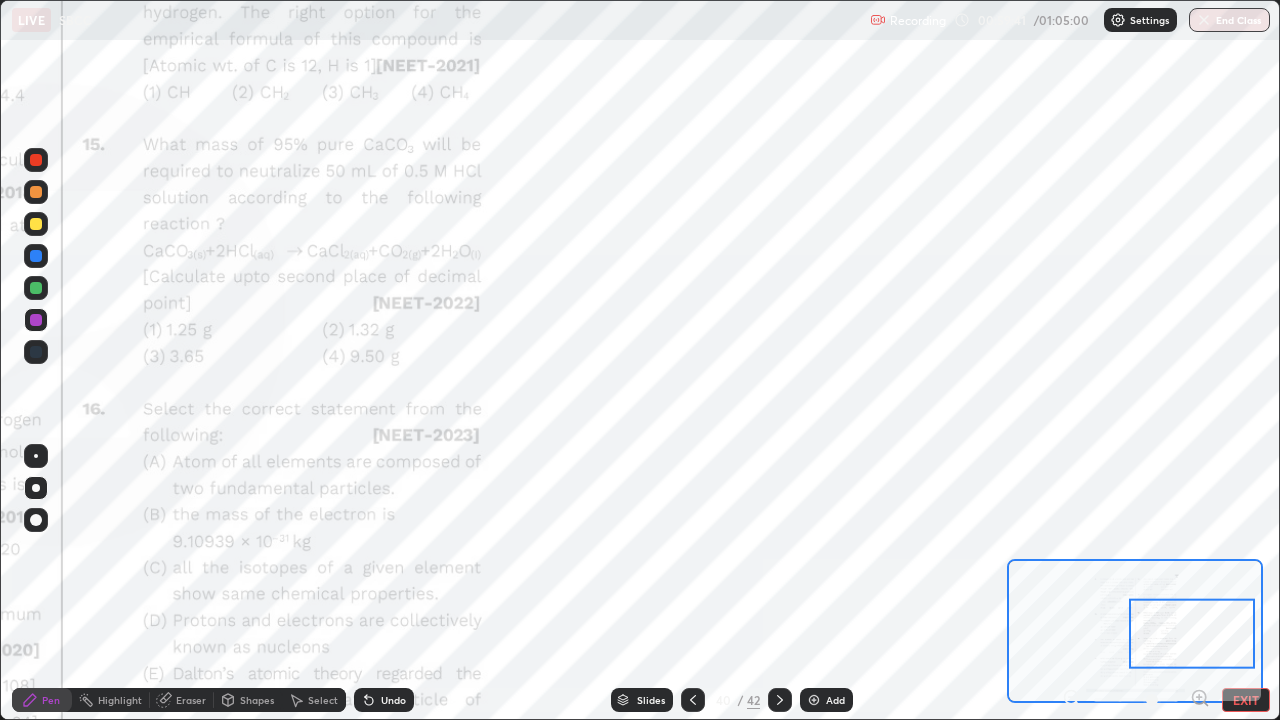 click on "Undo" at bounding box center (393, 700) 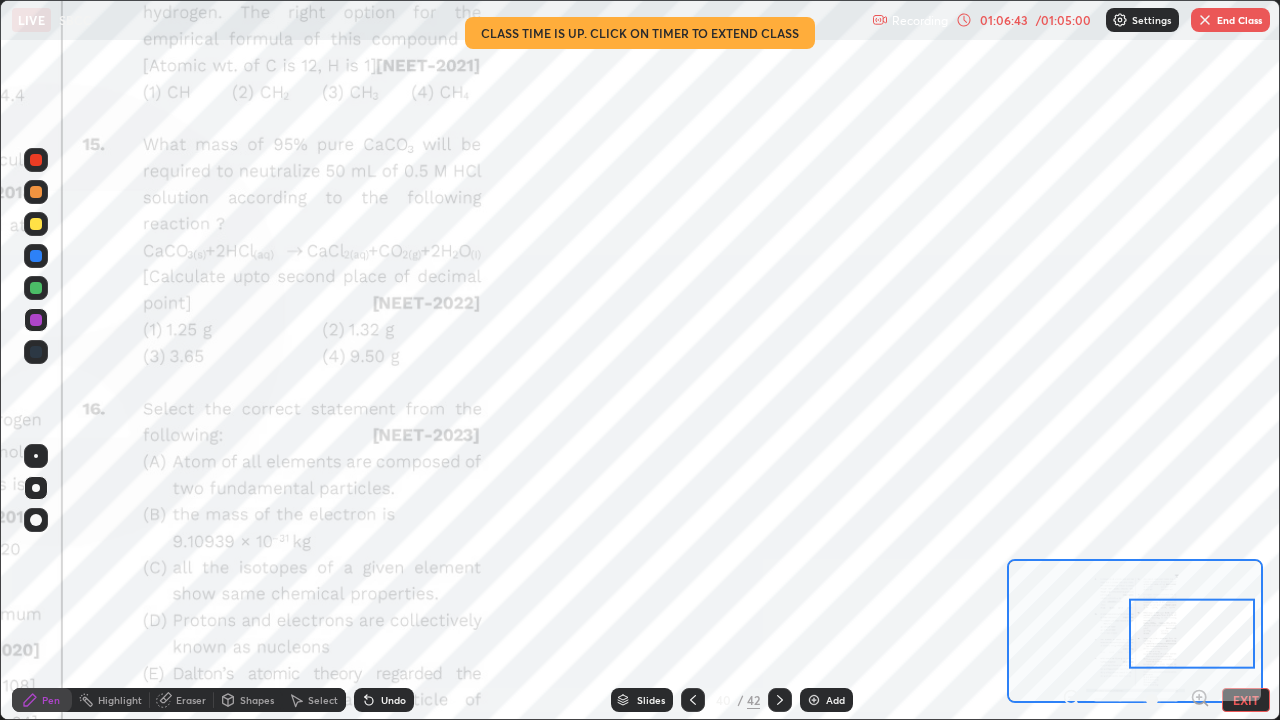 click on "Add" at bounding box center (835, 700) 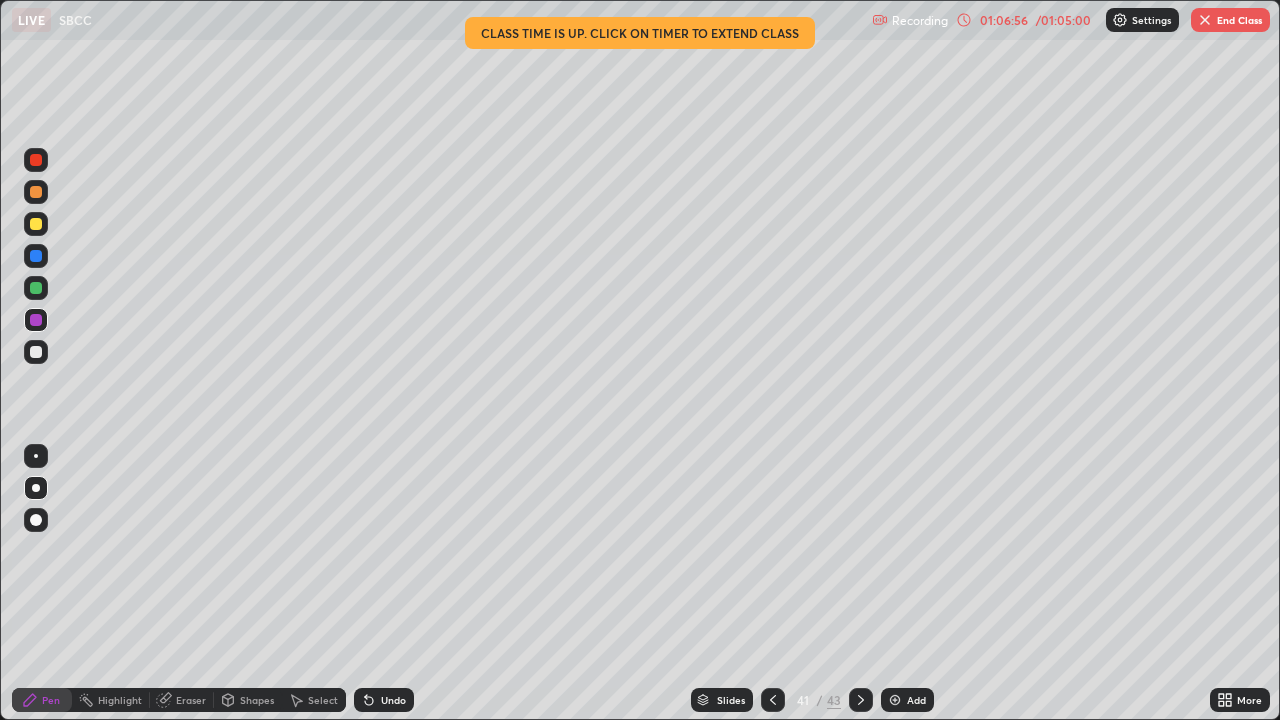 click at bounding box center (36, 352) 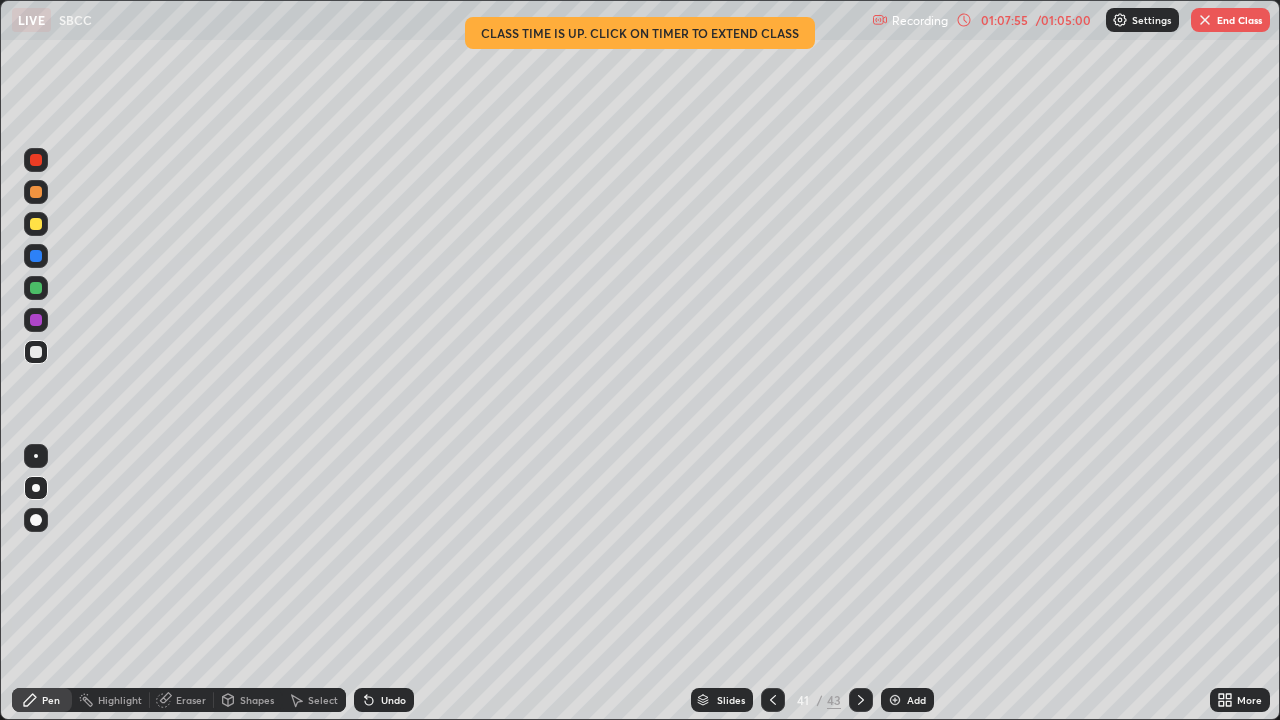 click on "More" at bounding box center [1249, 700] 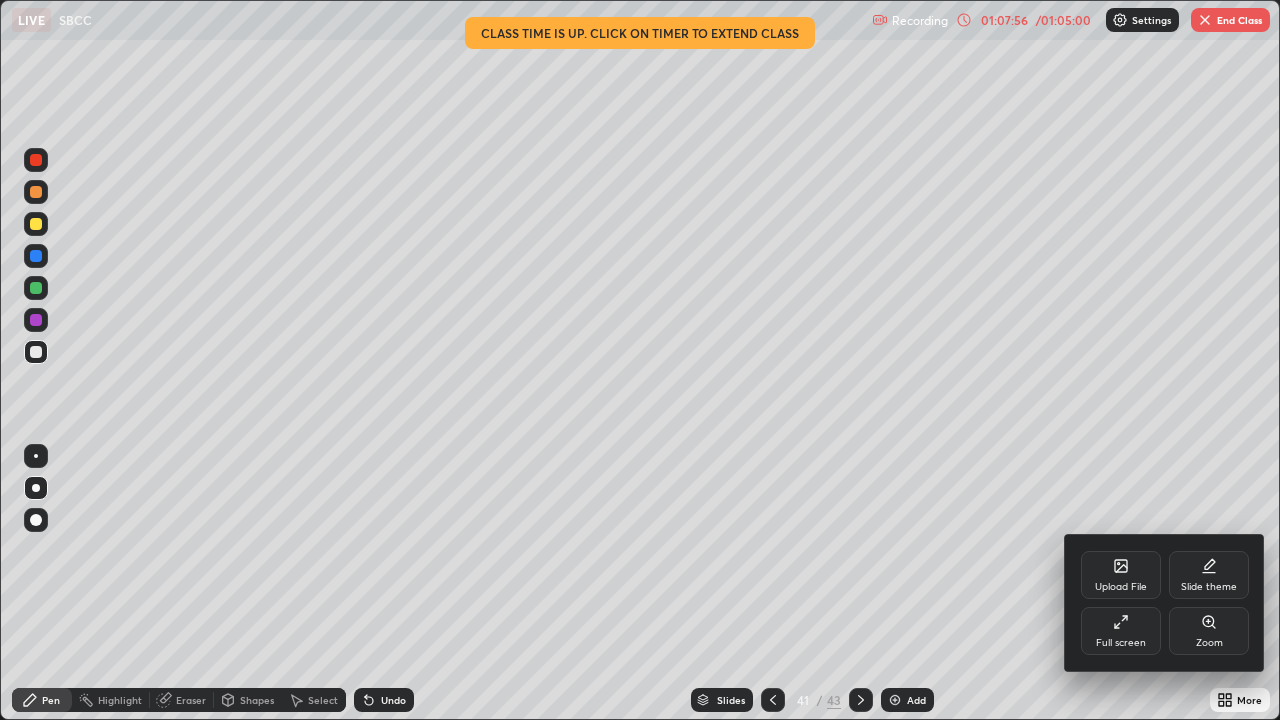 click on "Upload File" at bounding box center (1121, 575) 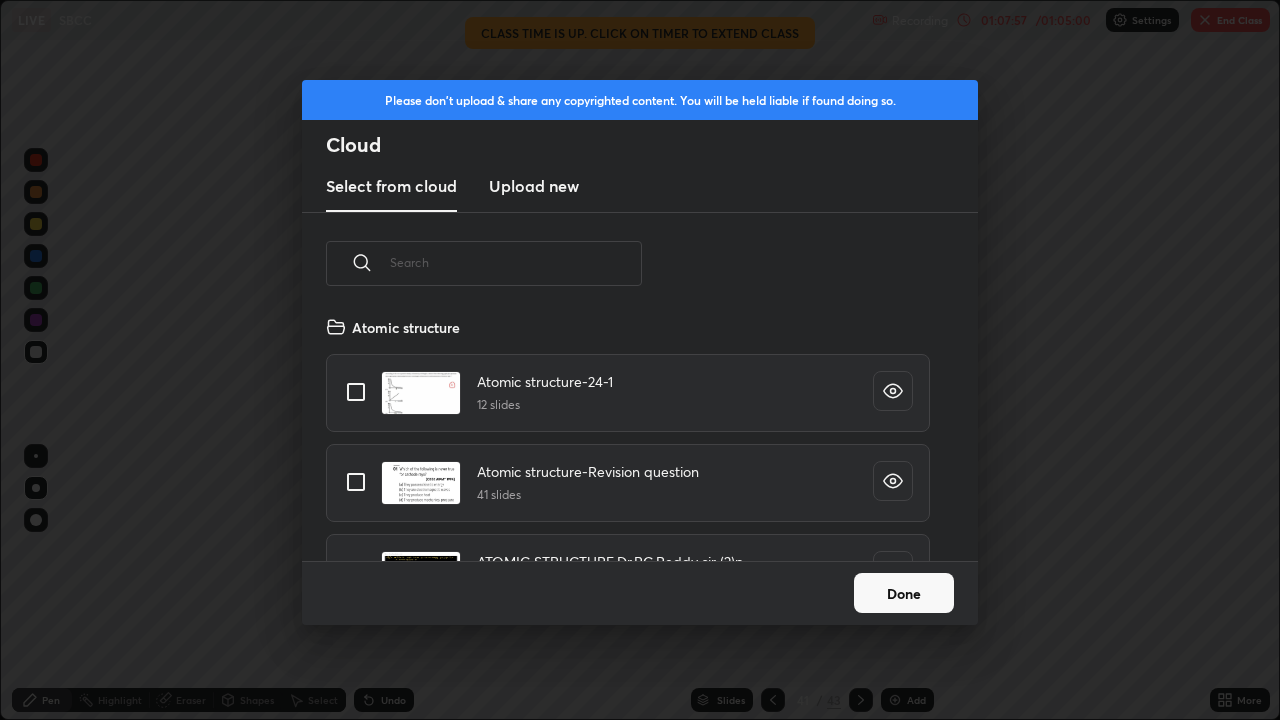 scroll, scrollTop: 7, scrollLeft: 11, axis: both 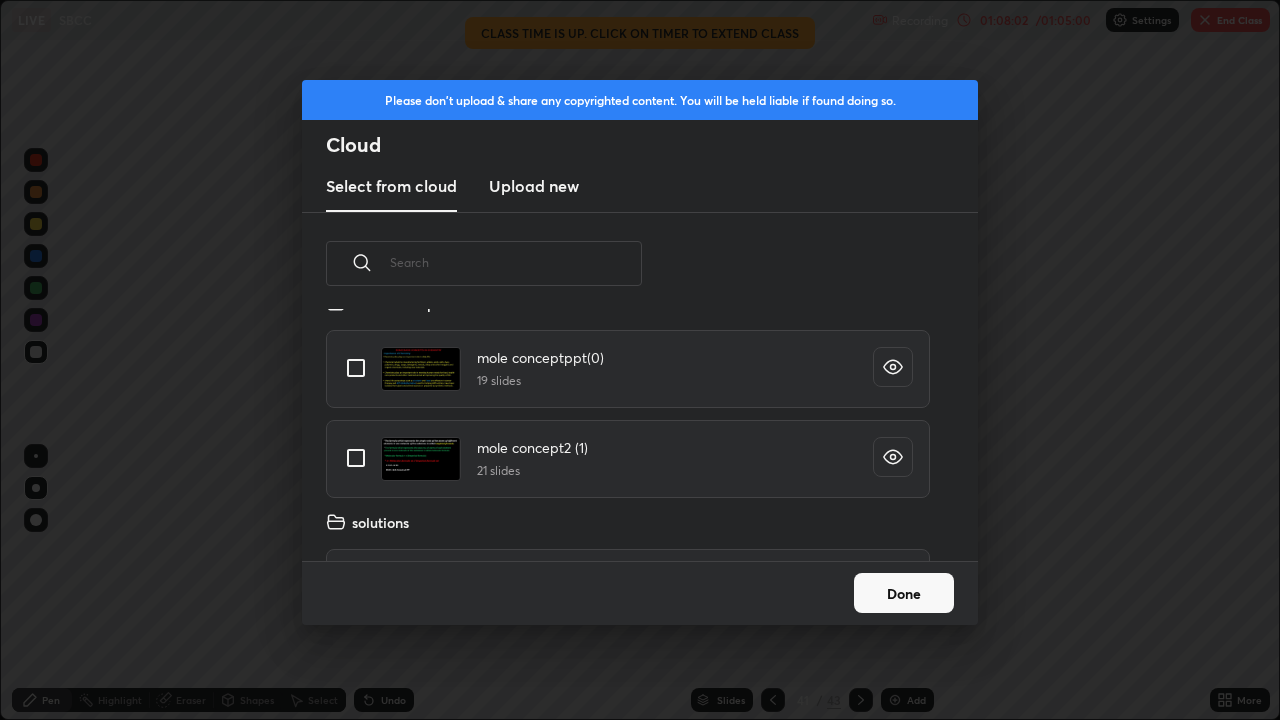 click at bounding box center [356, 368] 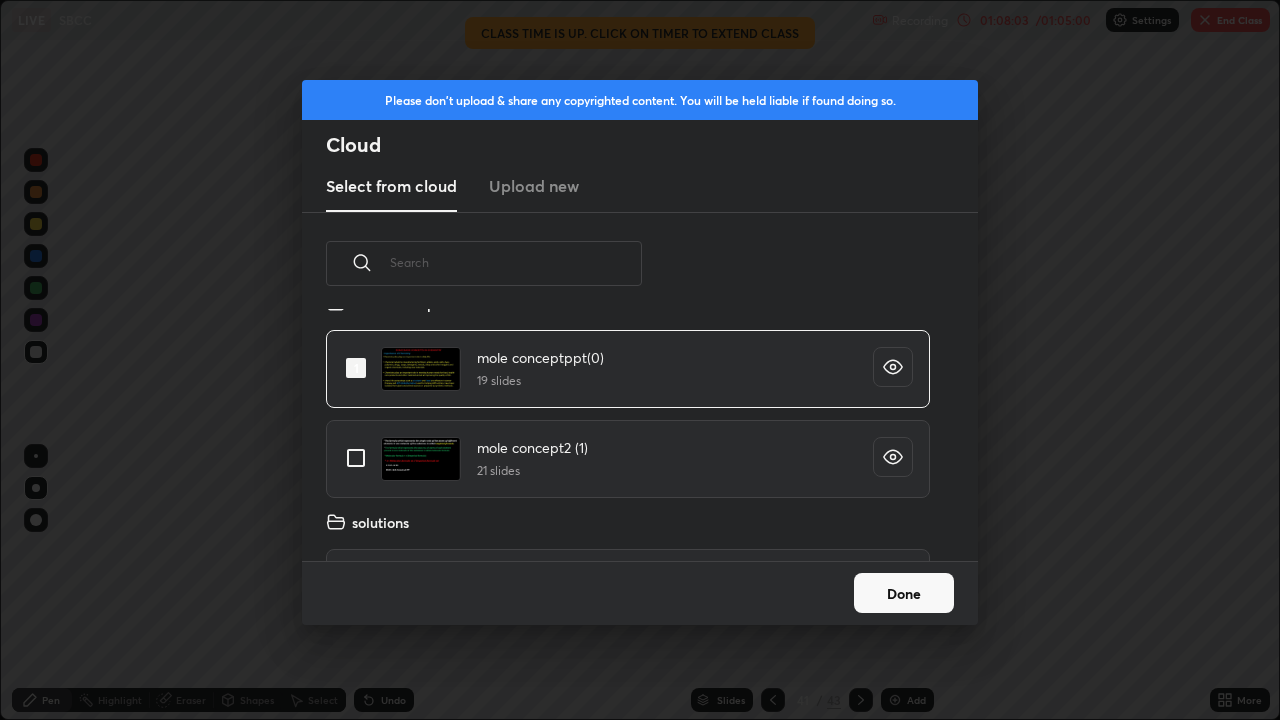 click on "Done" at bounding box center (904, 593) 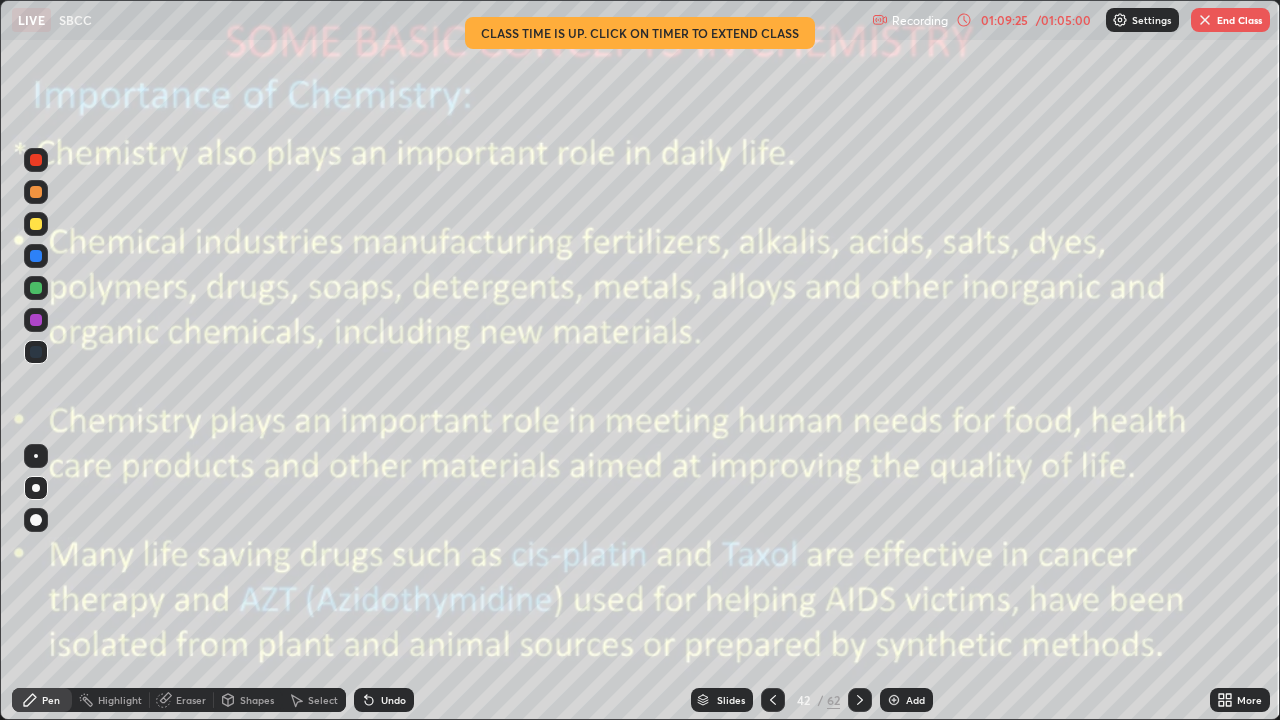 click 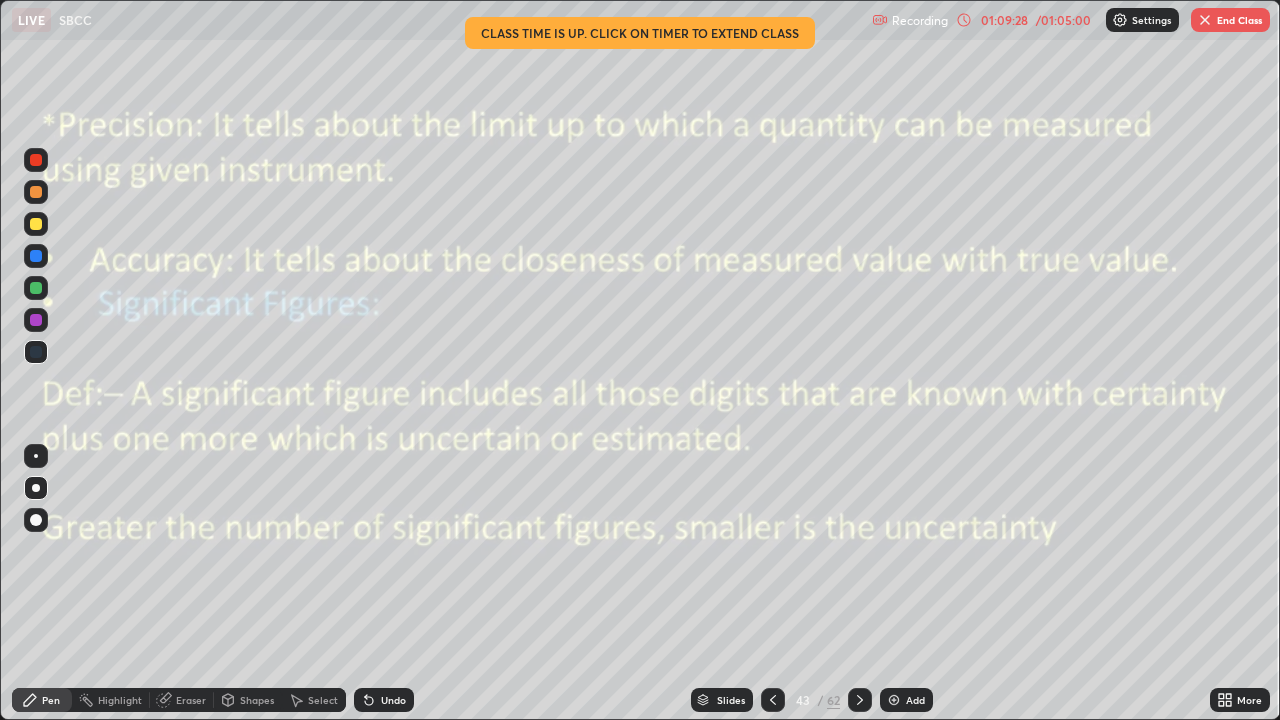 click 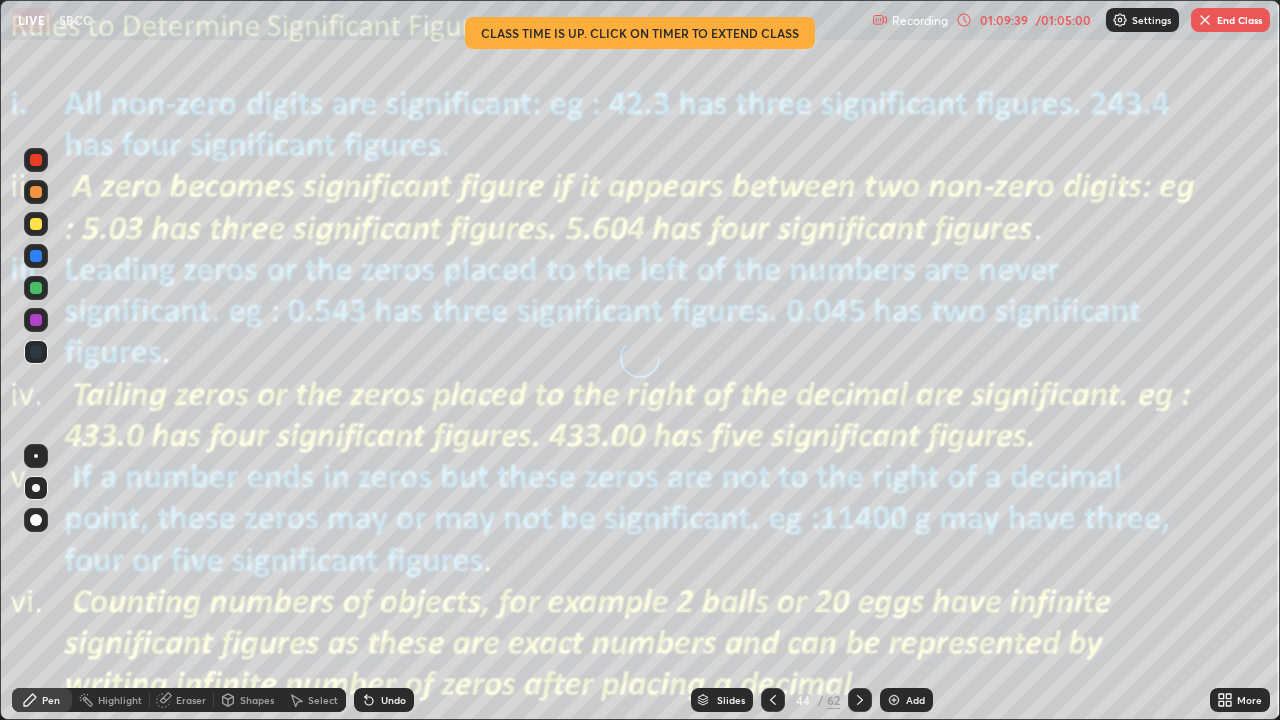 click 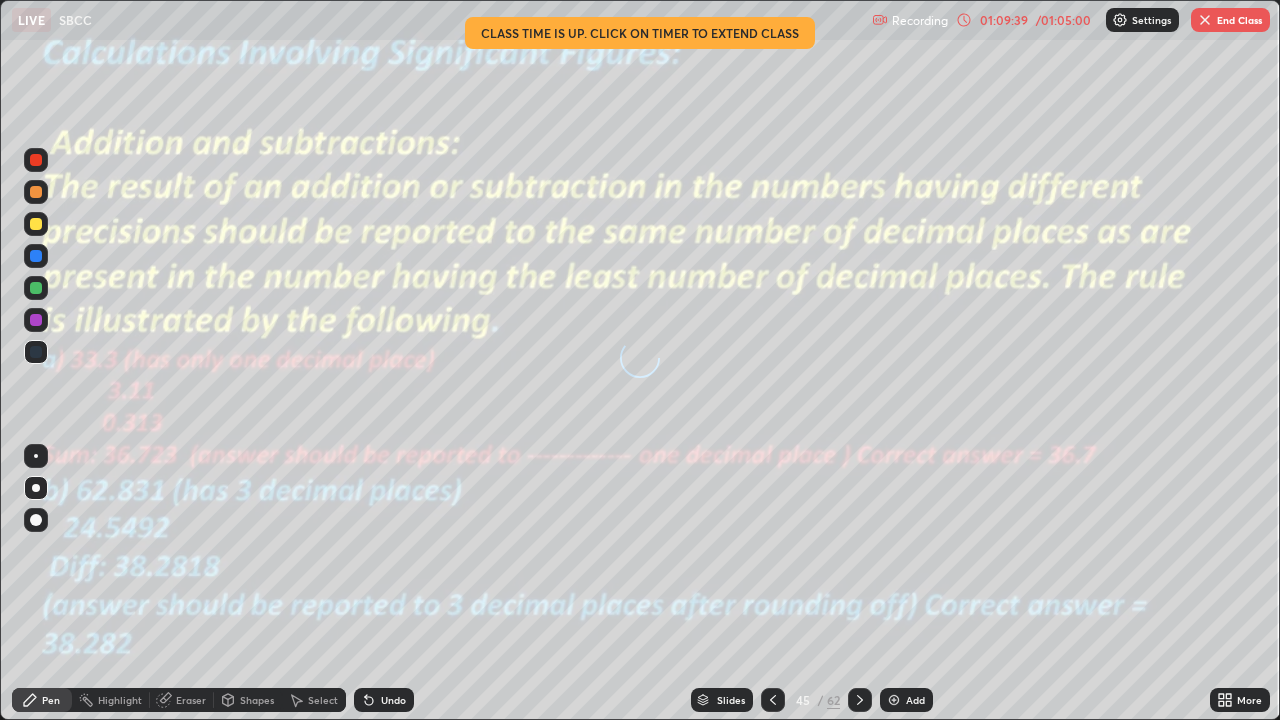 click 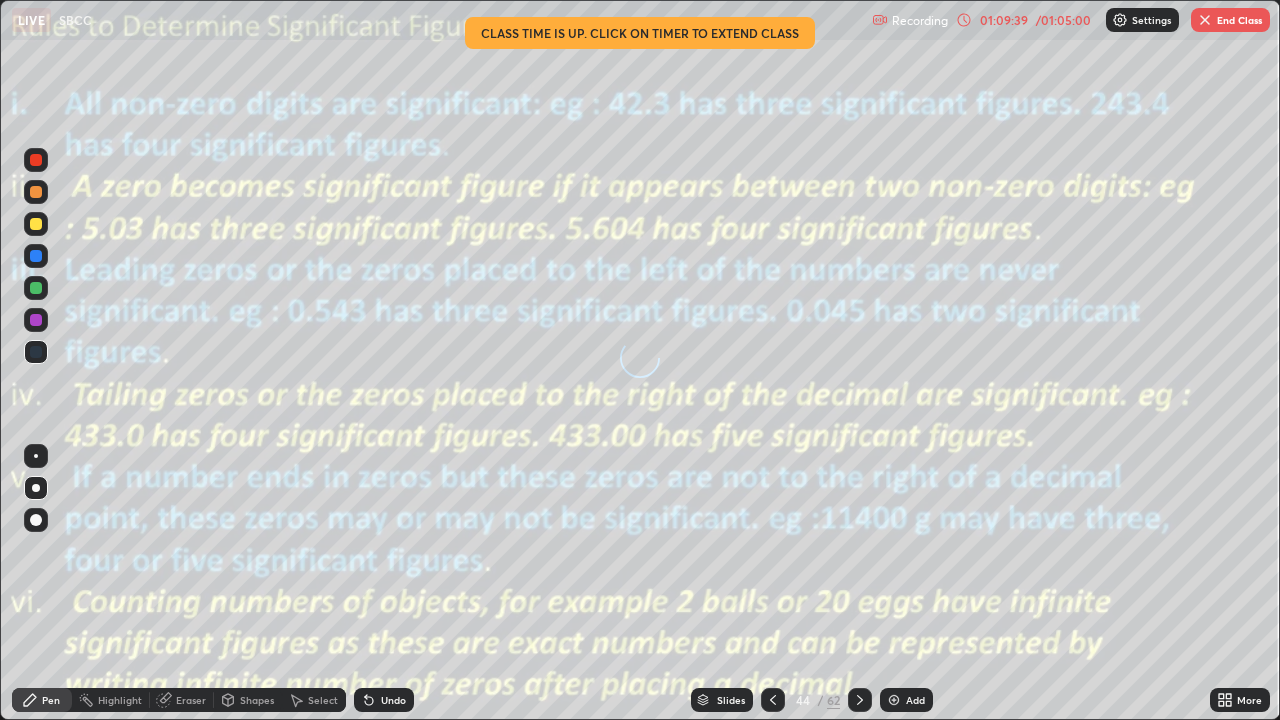 click at bounding box center (860, 700) 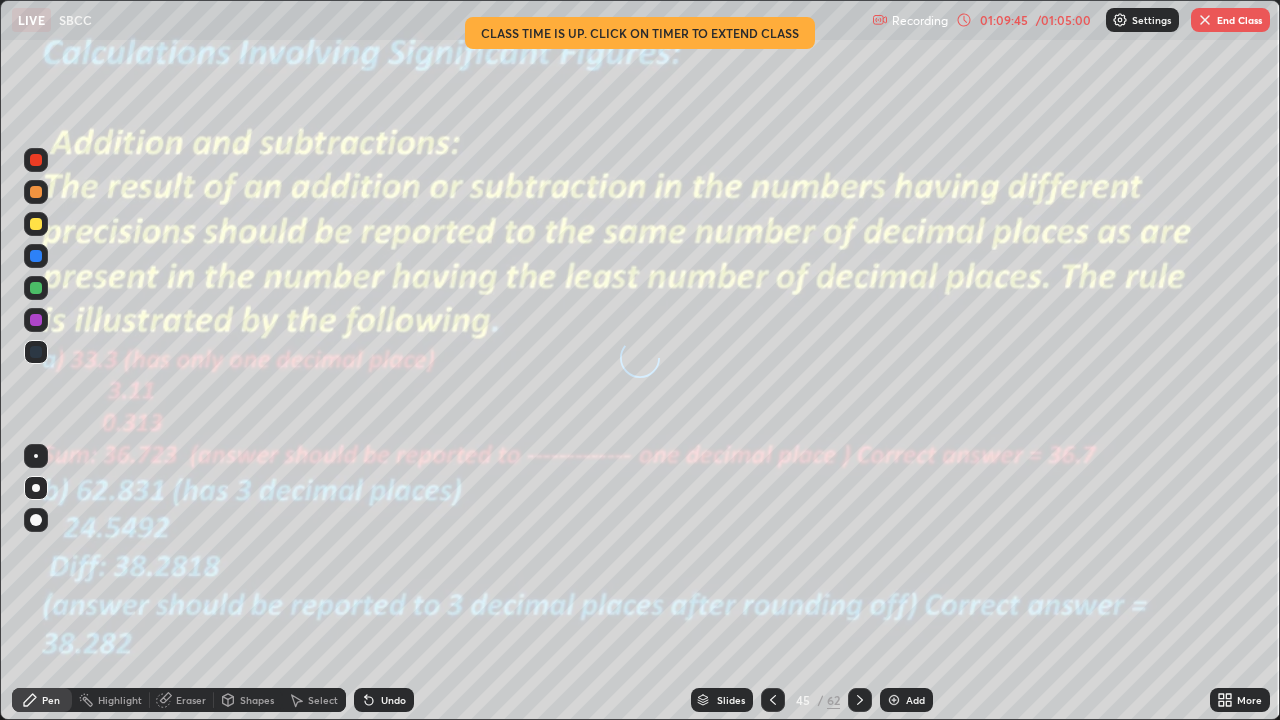 click 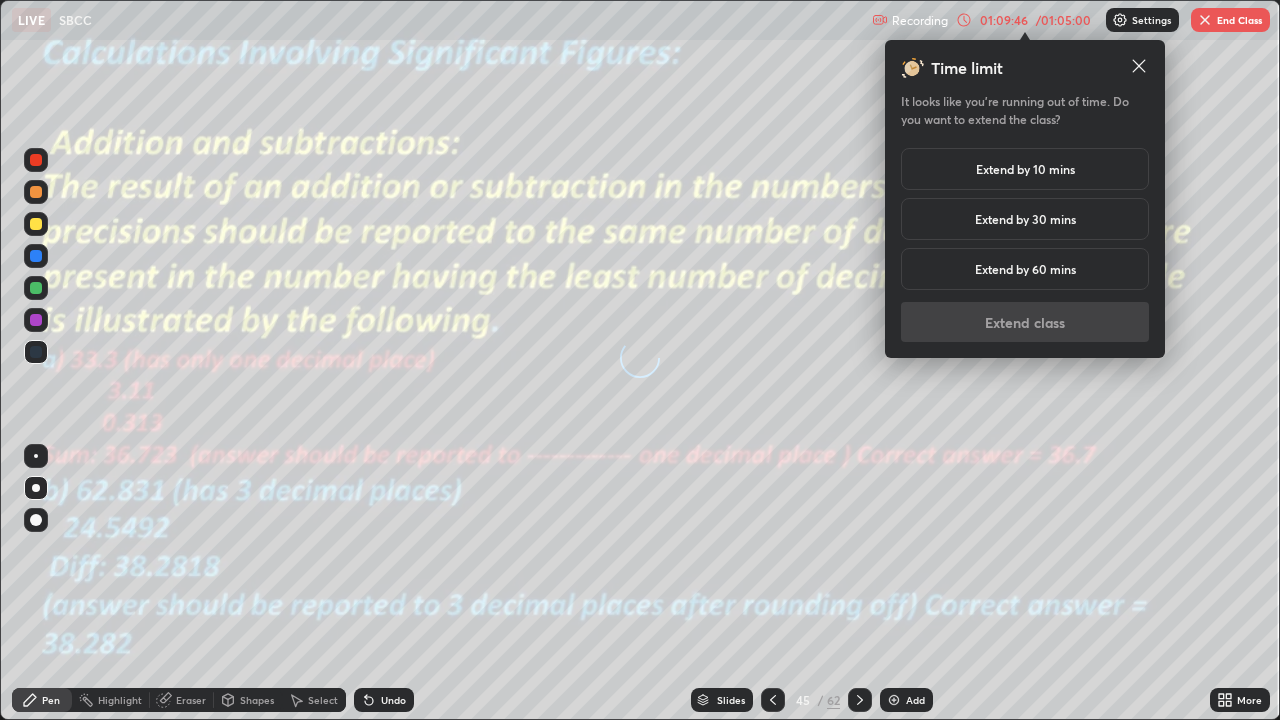 click on "Extend by 10 mins" at bounding box center (1025, 169) 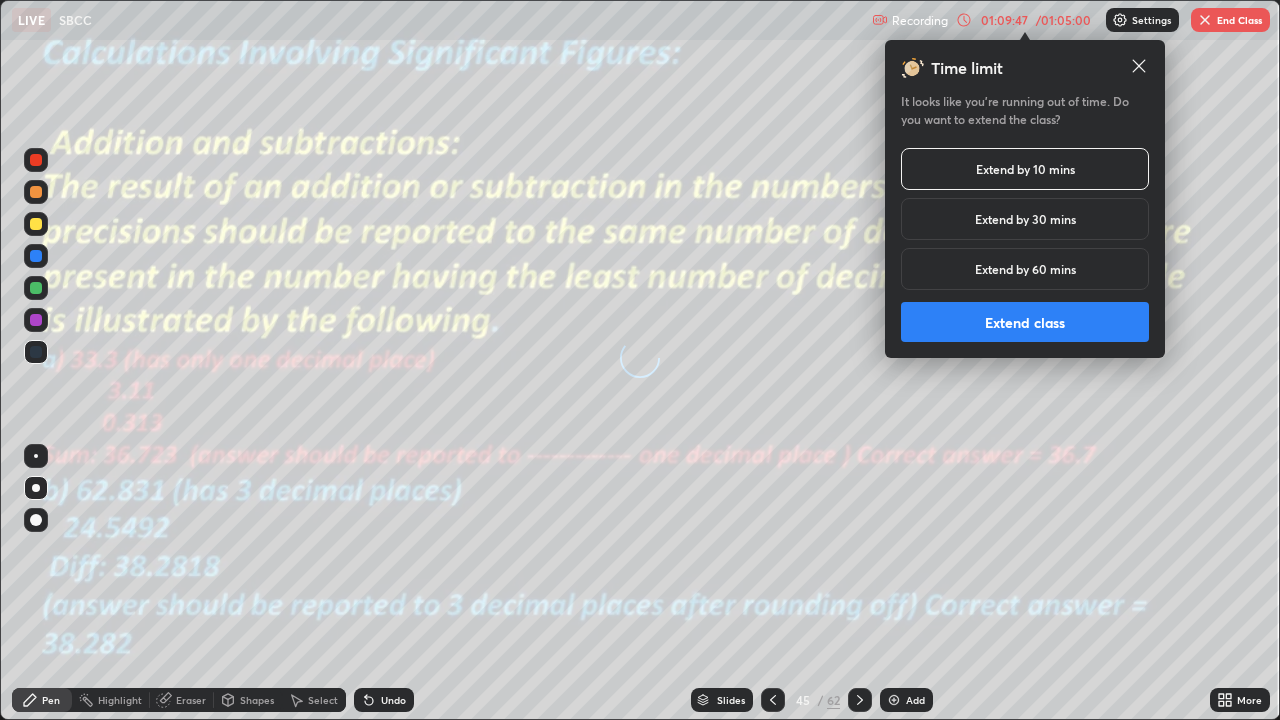 click on "Extend class" at bounding box center (1025, 322) 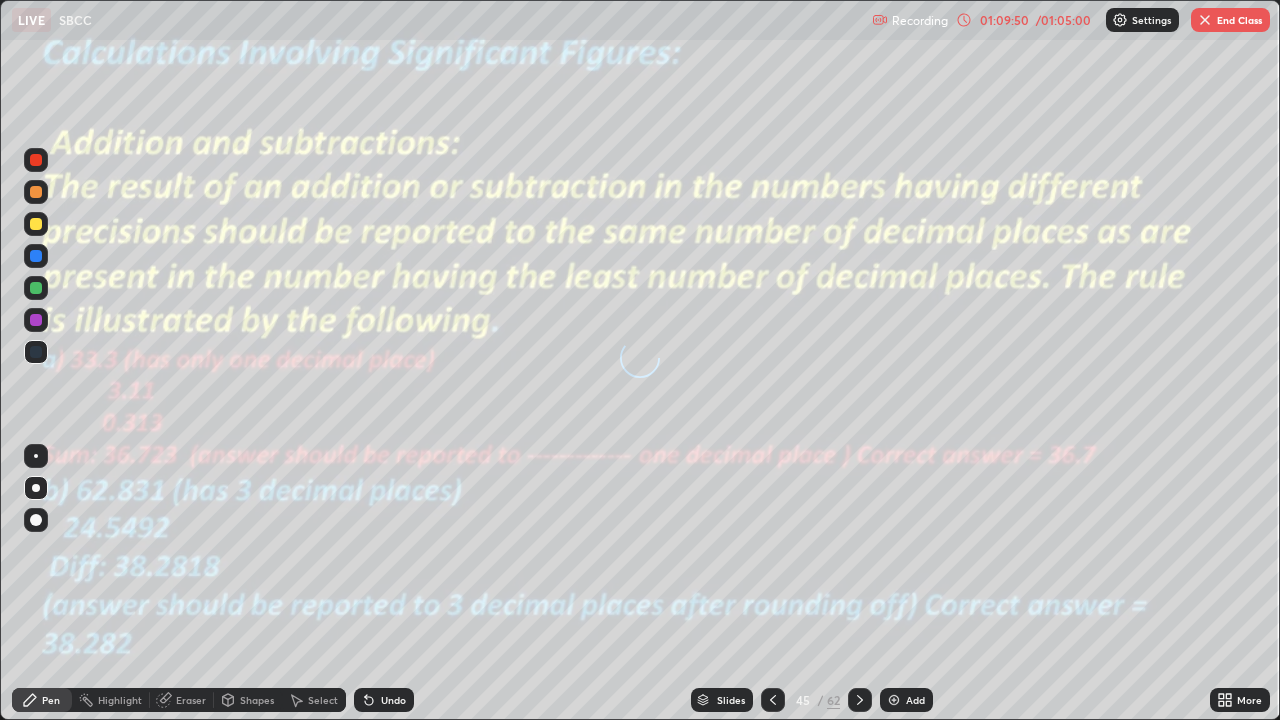 click 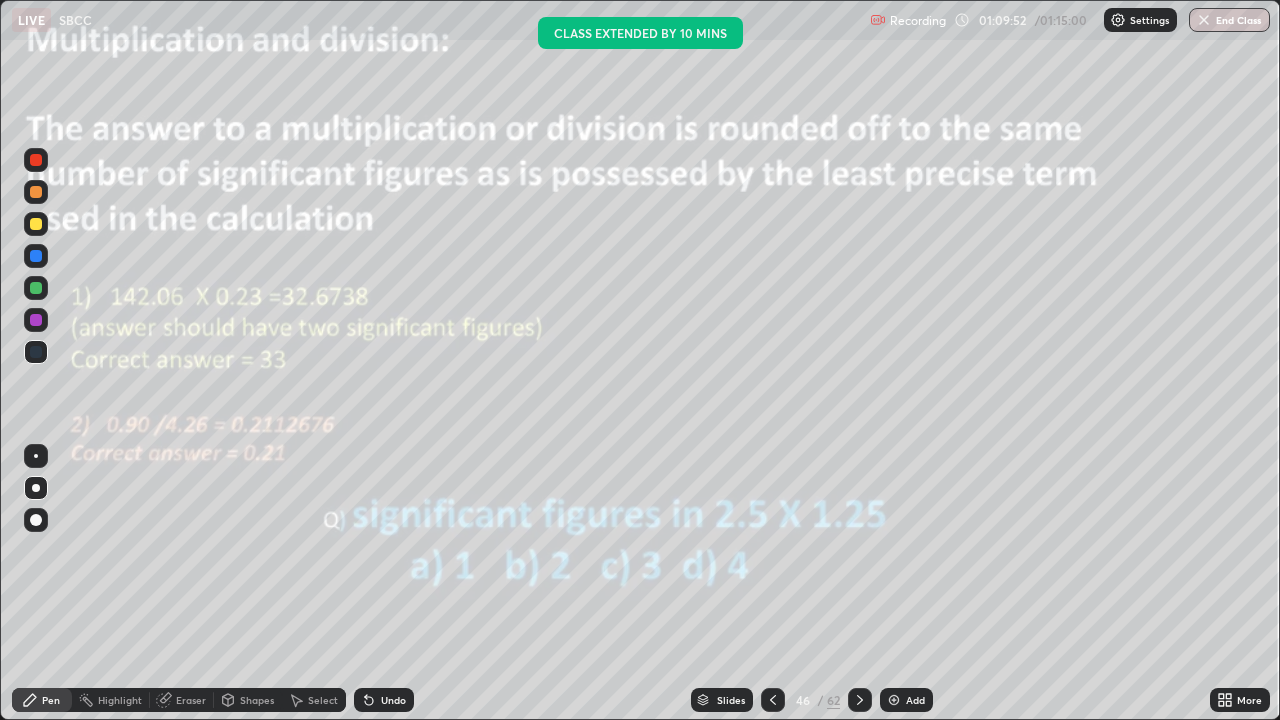 click 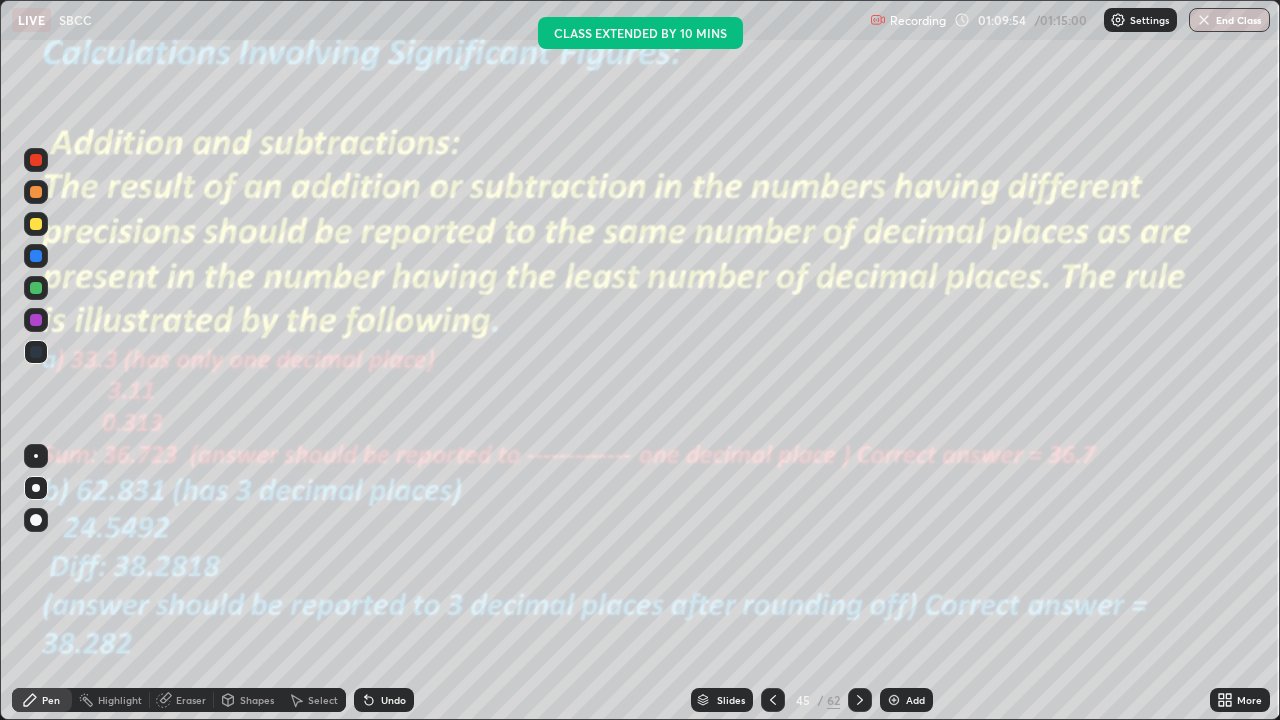 click 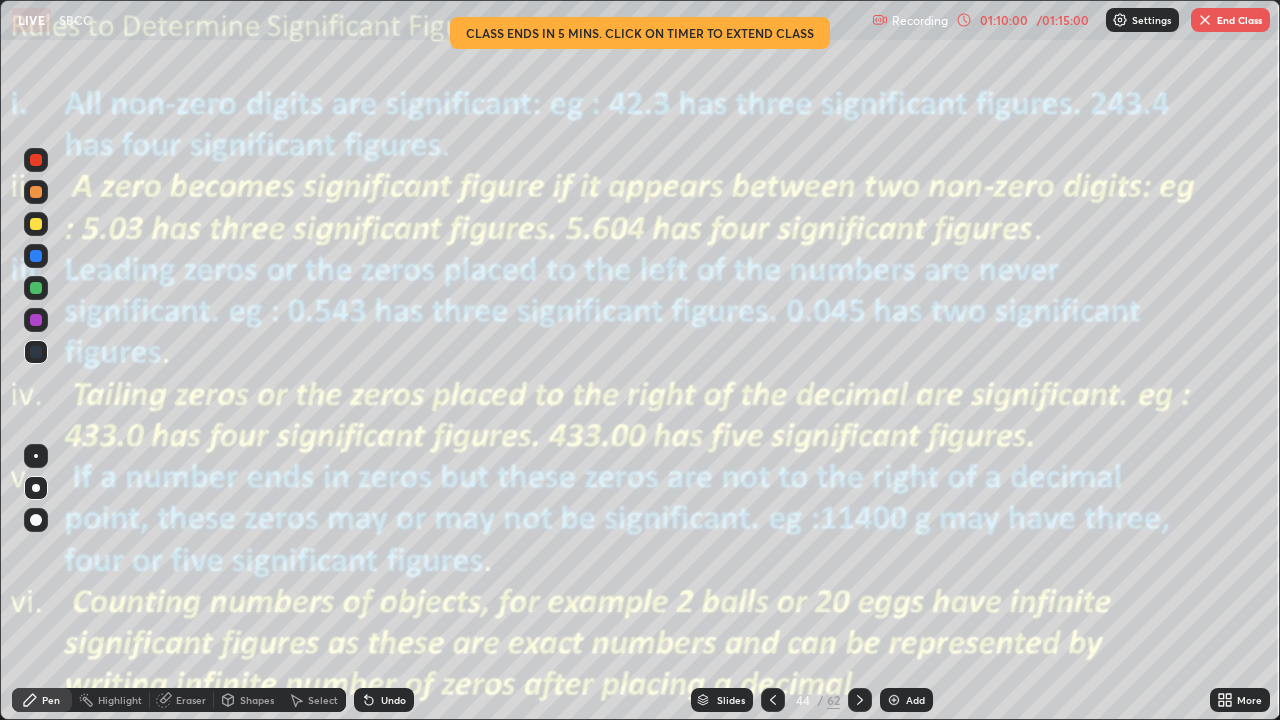 click at bounding box center (36, 160) 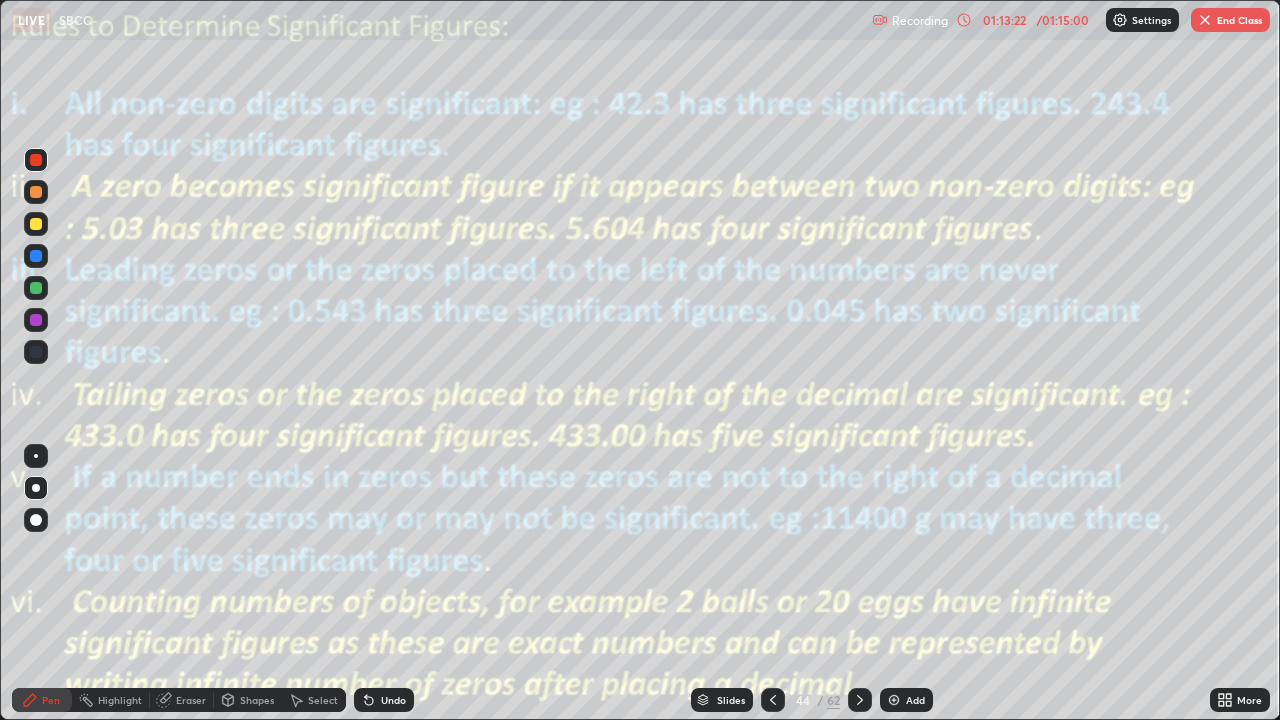 click 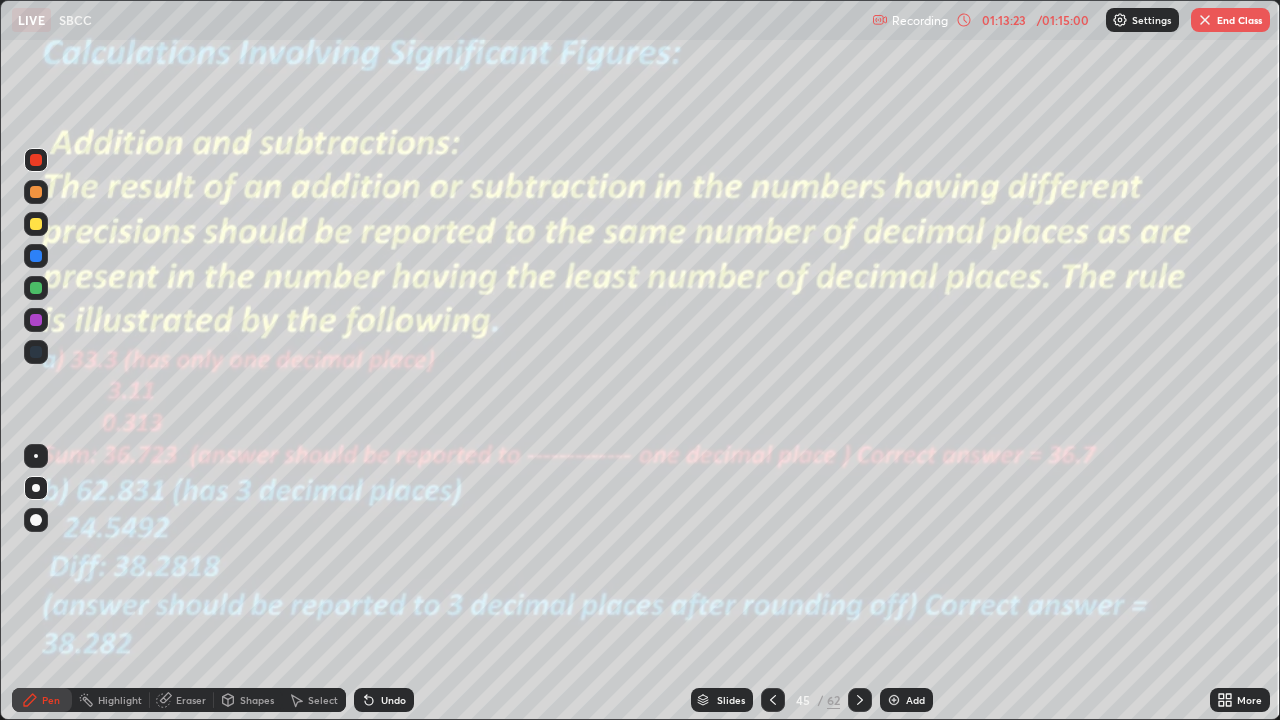 click 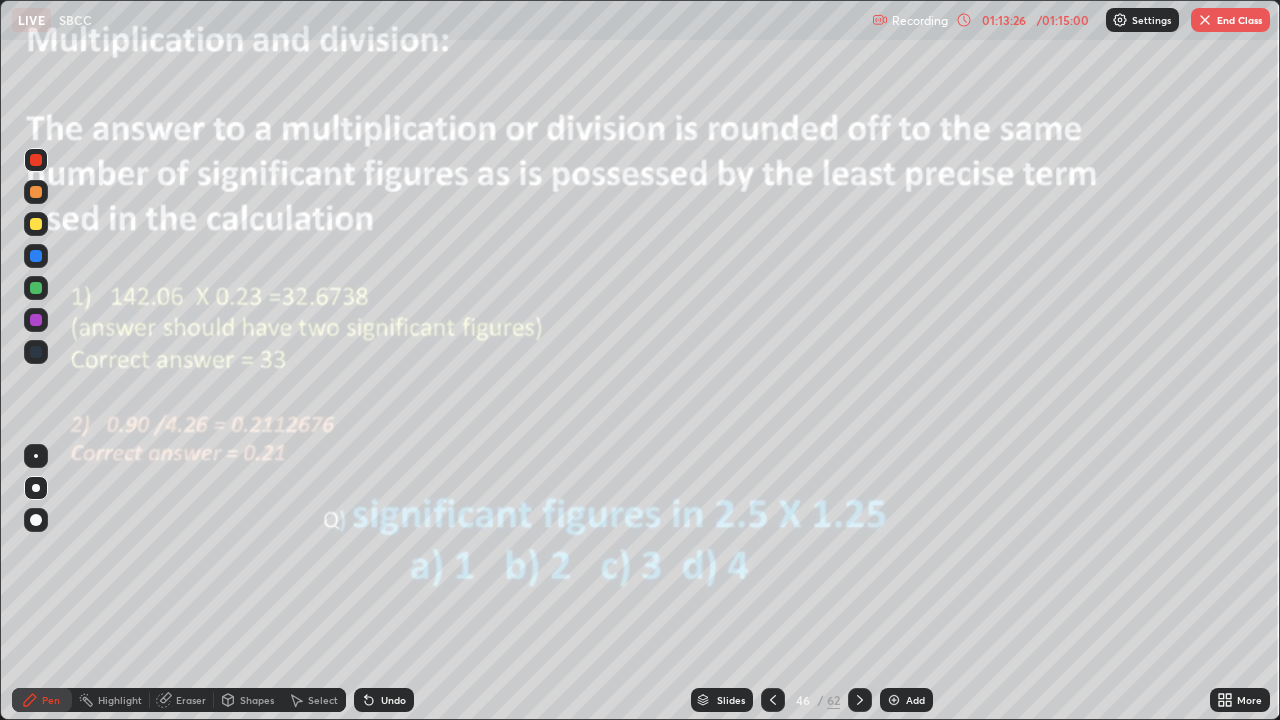 click at bounding box center (860, 700) 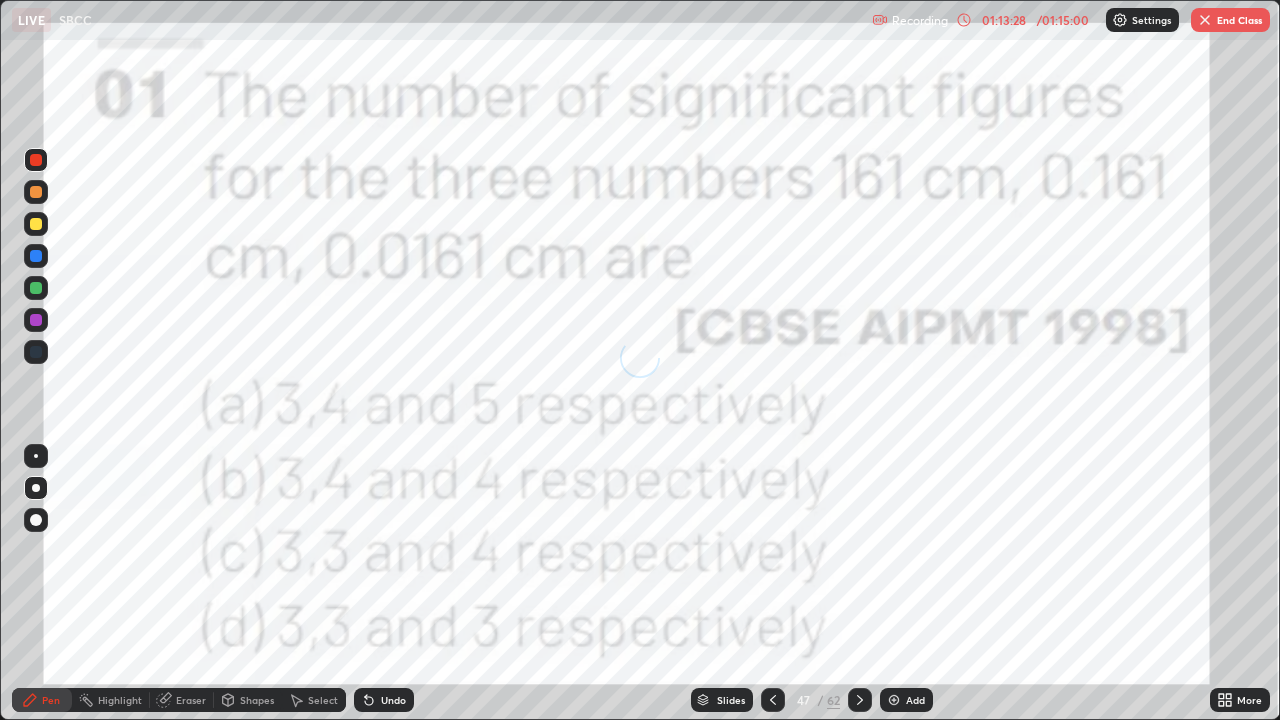 click 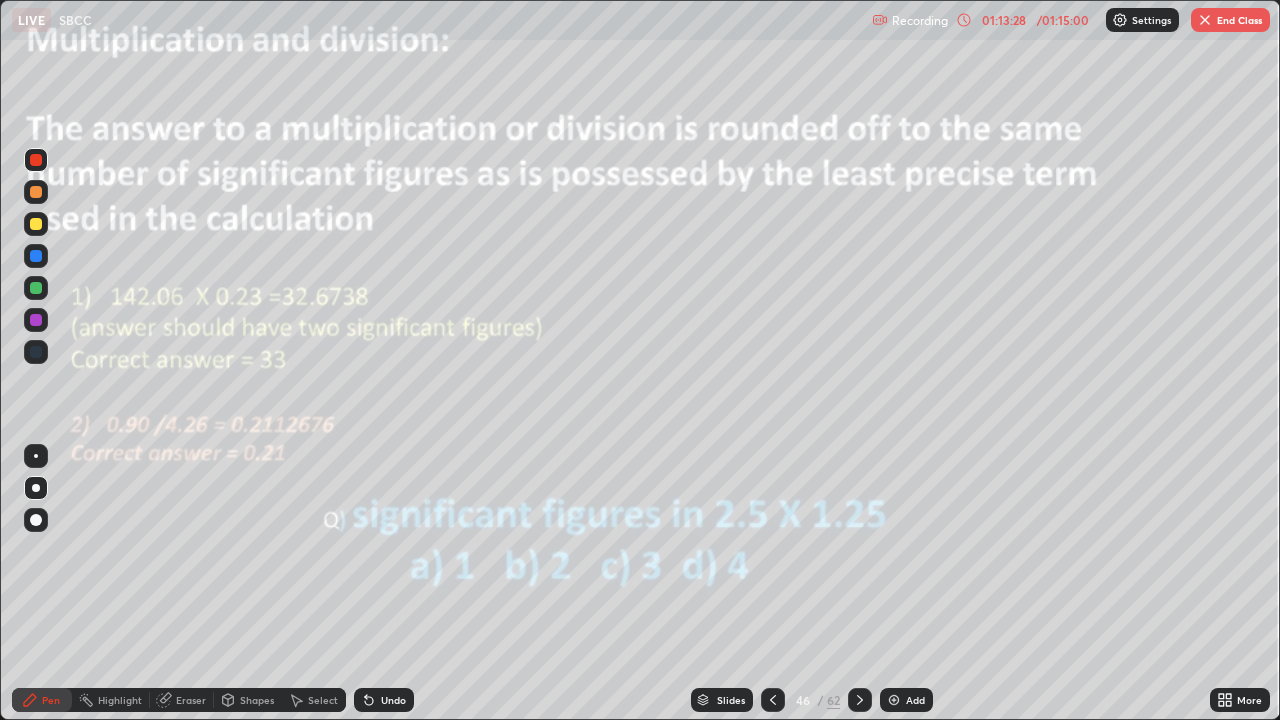 click 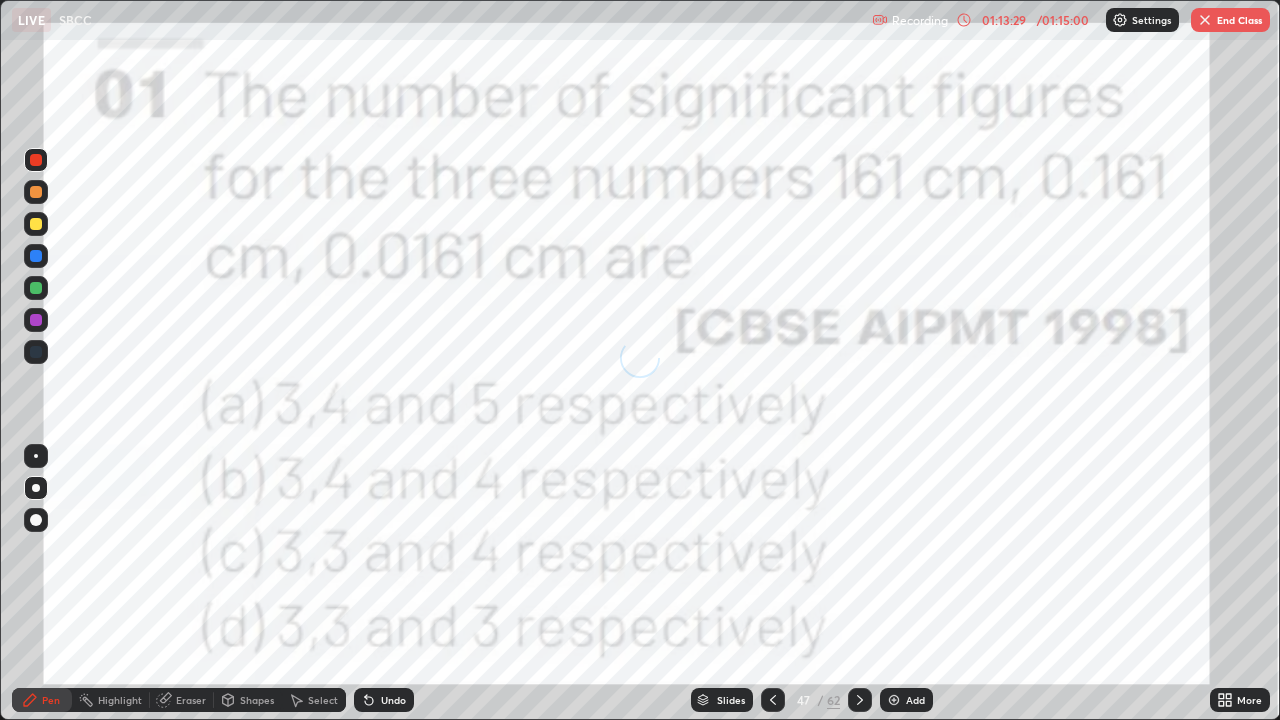 click 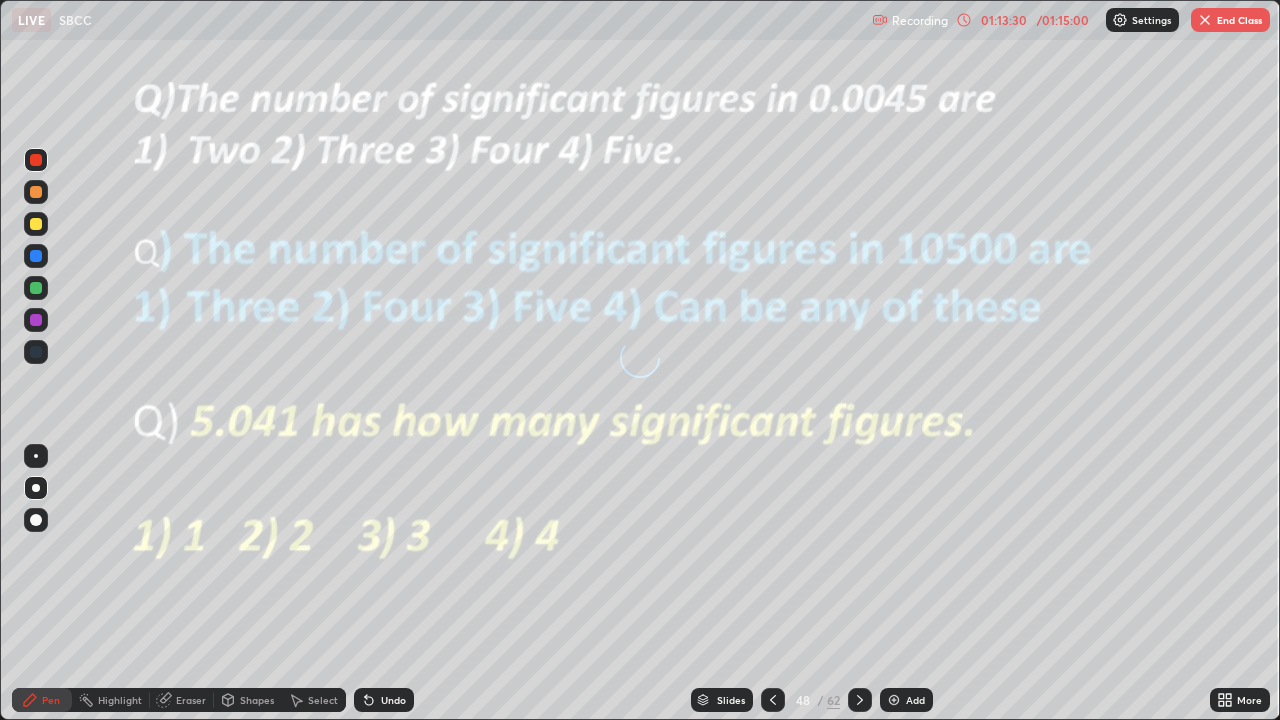 click 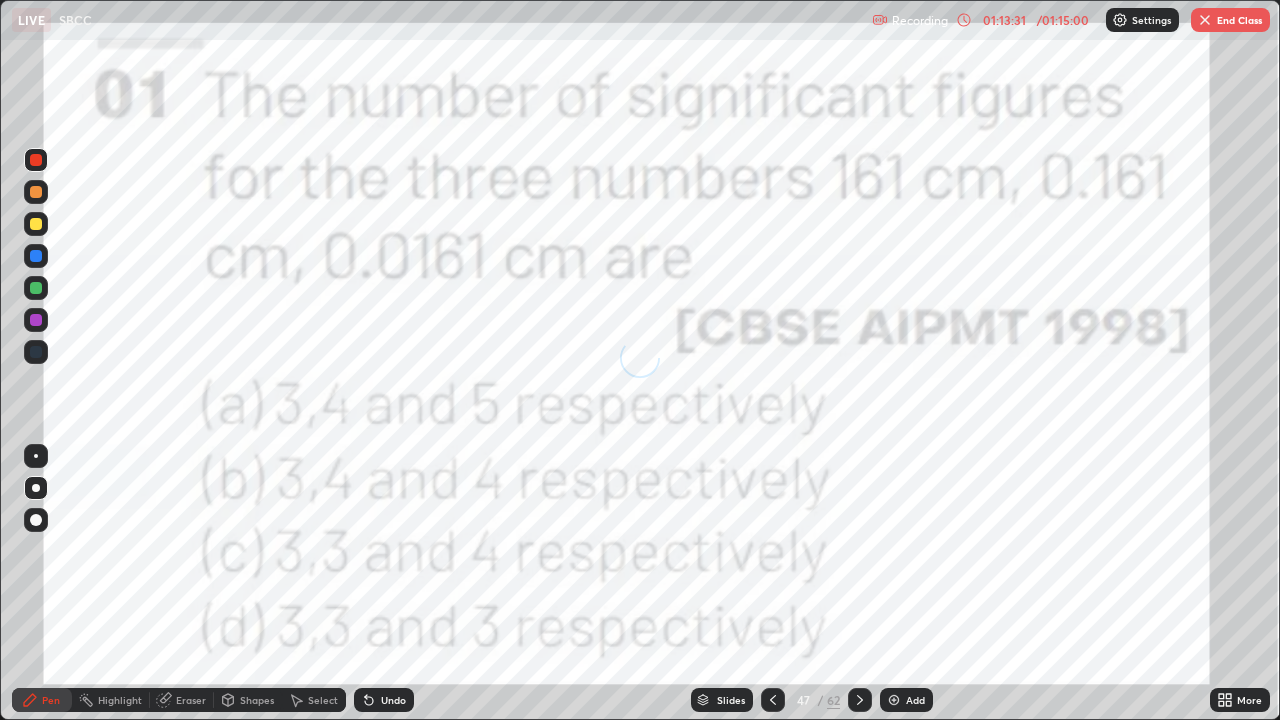 click 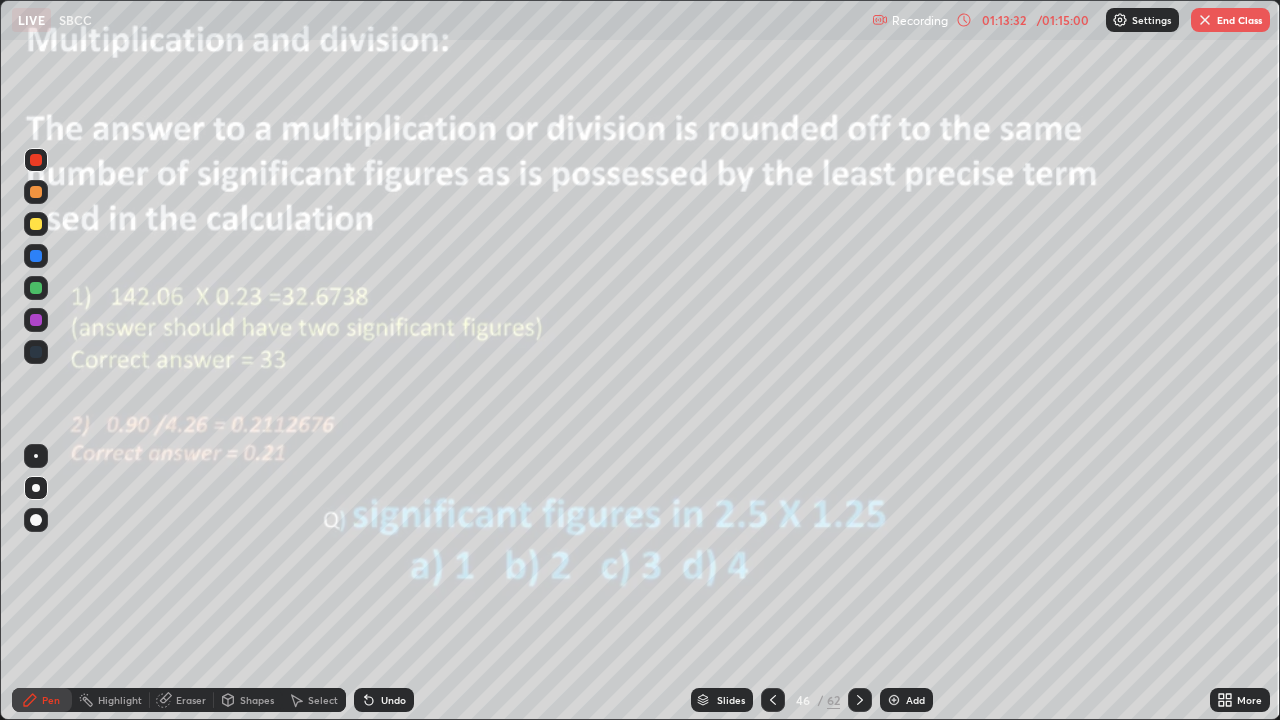 click 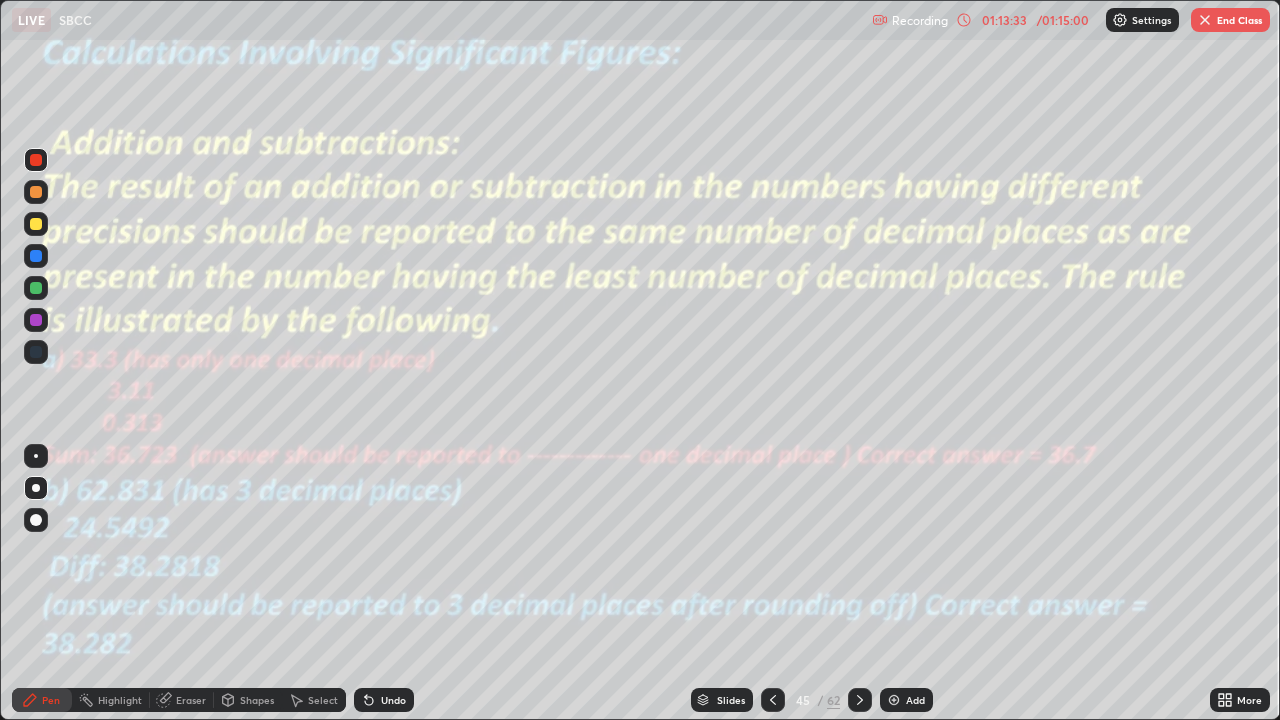 click at bounding box center (860, 700) 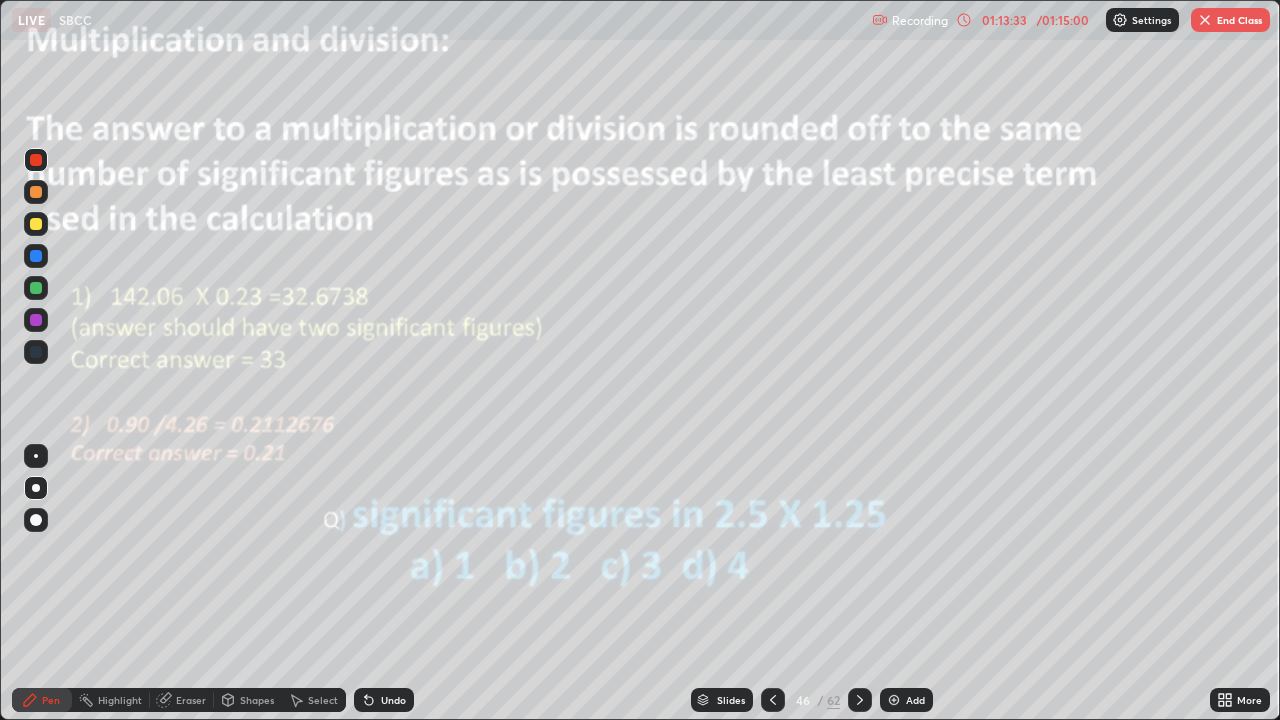 click 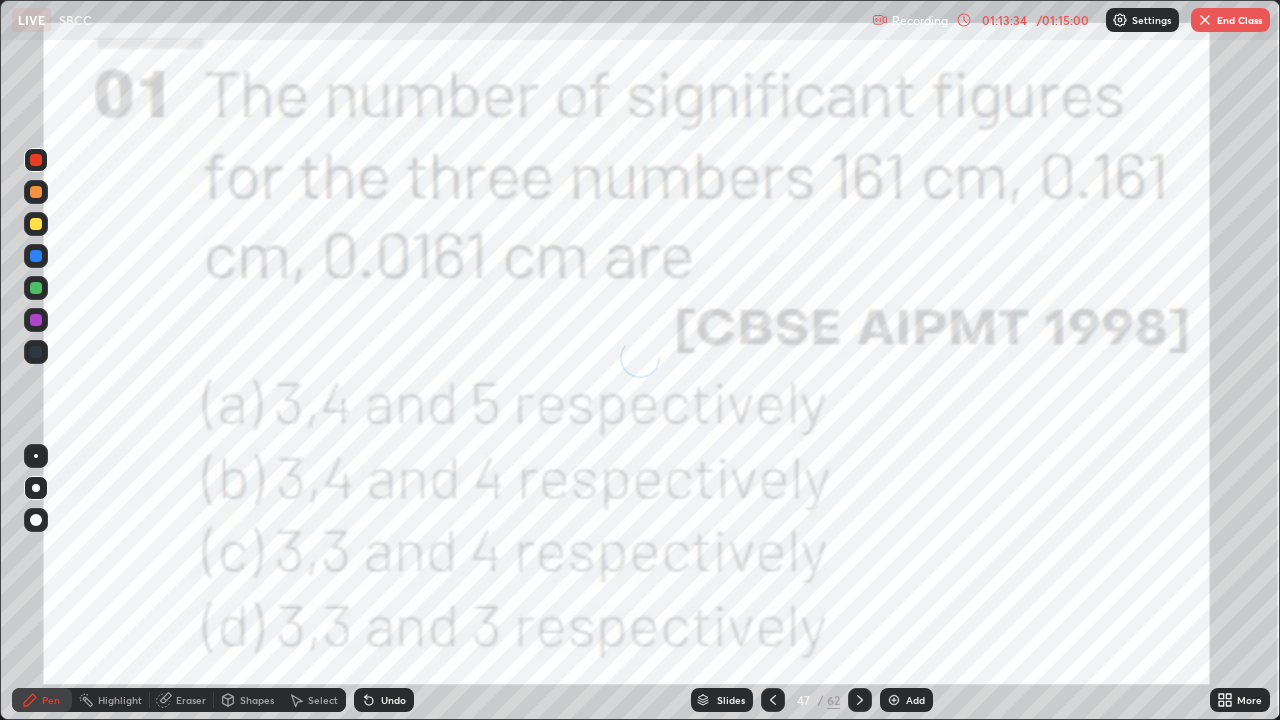 click on "Slides" at bounding box center (722, 700) 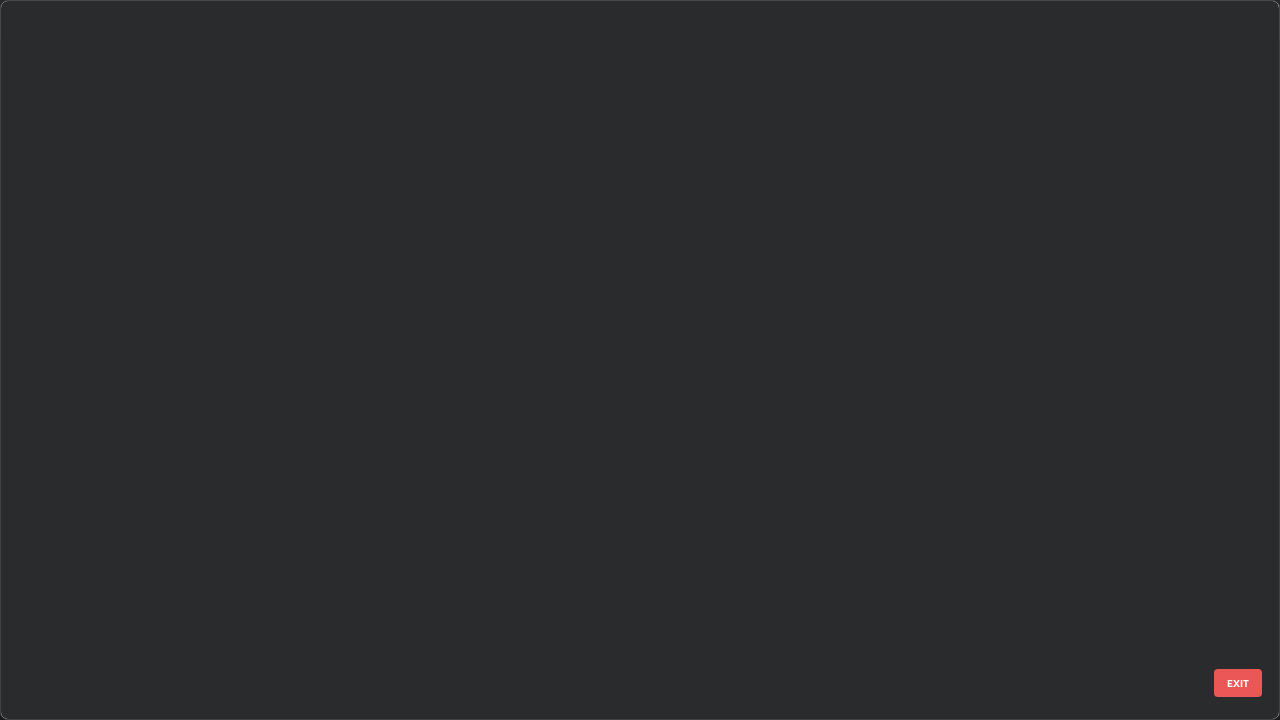 scroll, scrollTop: 2876, scrollLeft: 0, axis: vertical 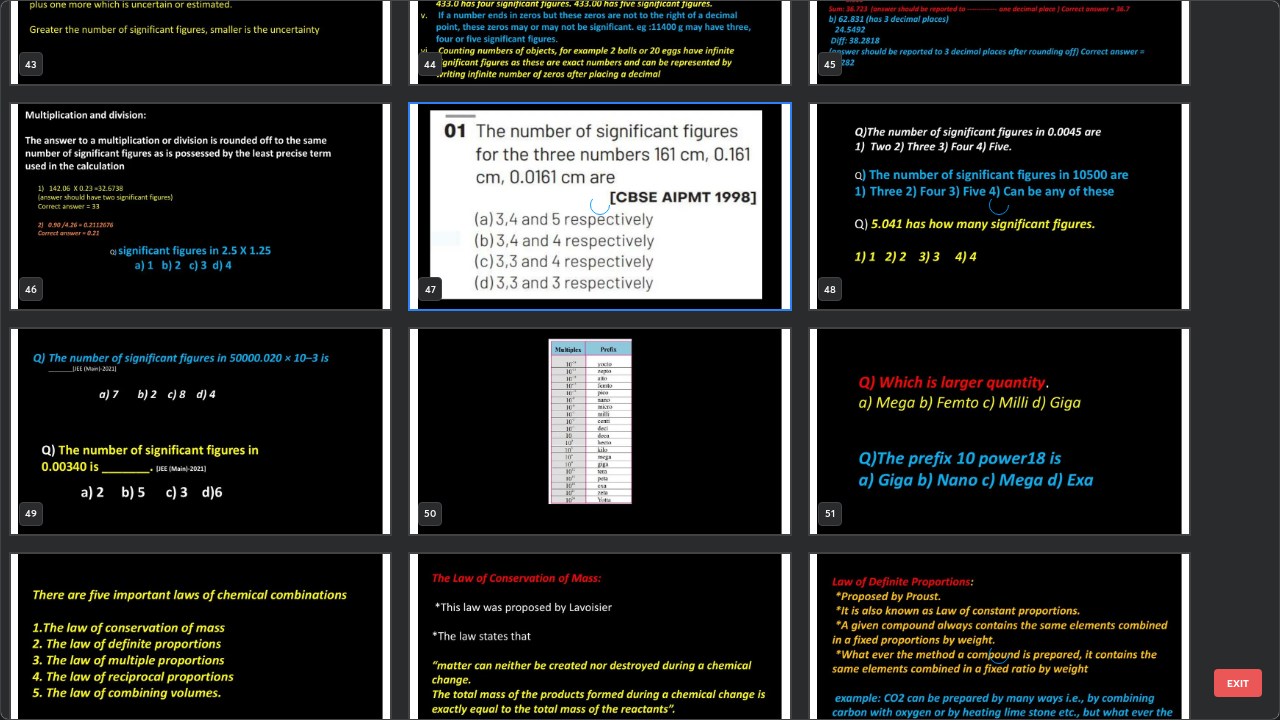 click at bounding box center [200, 431] 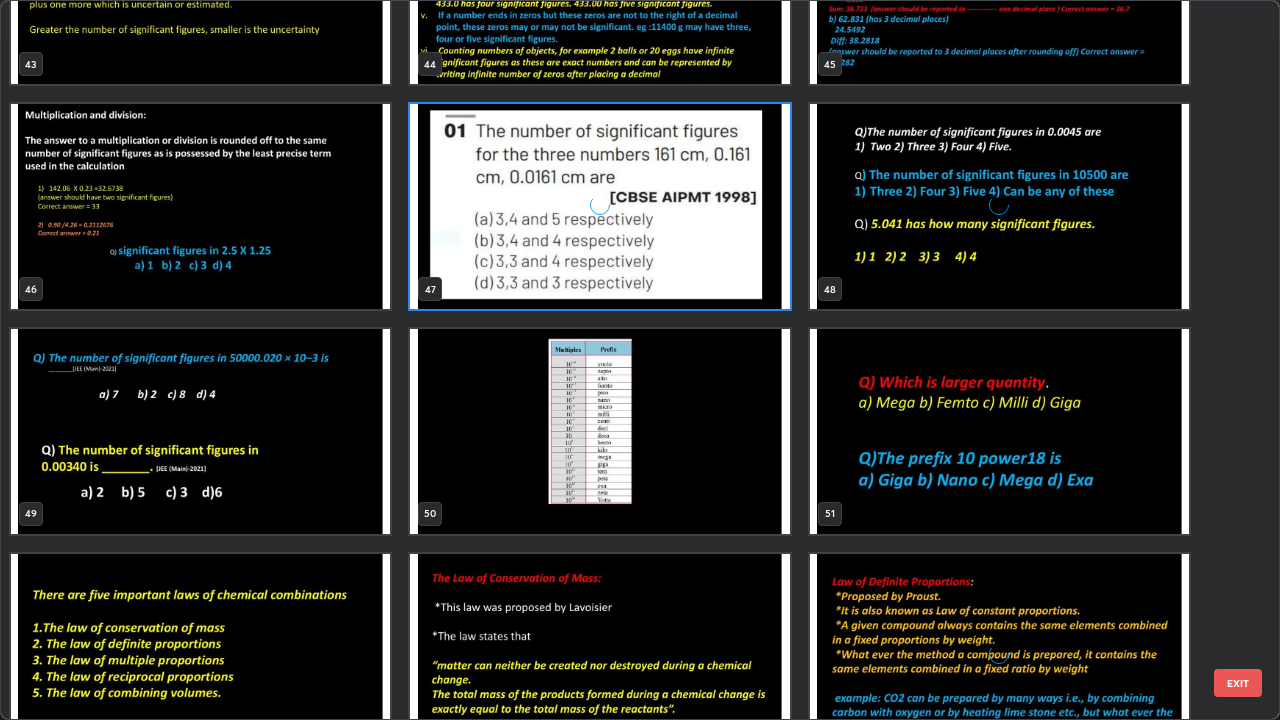 click at bounding box center [200, 431] 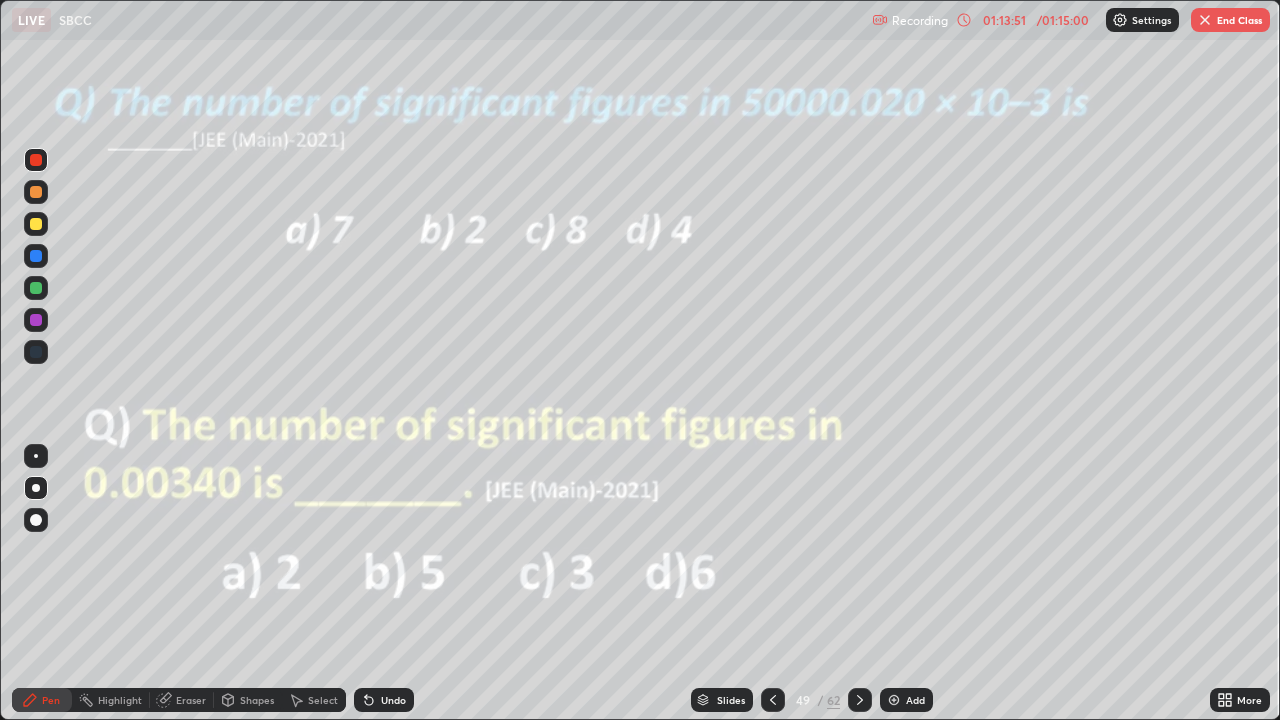 click at bounding box center [200, 431] 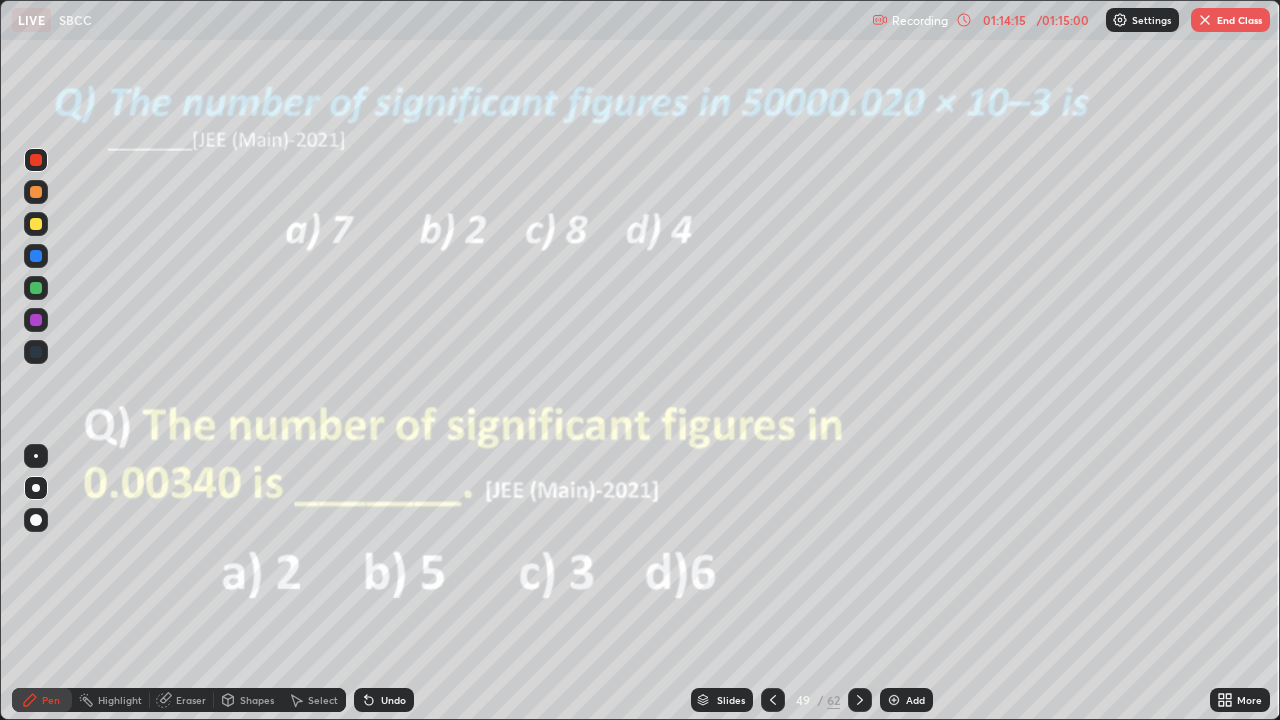 click on "Slides" at bounding box center [731, 700] 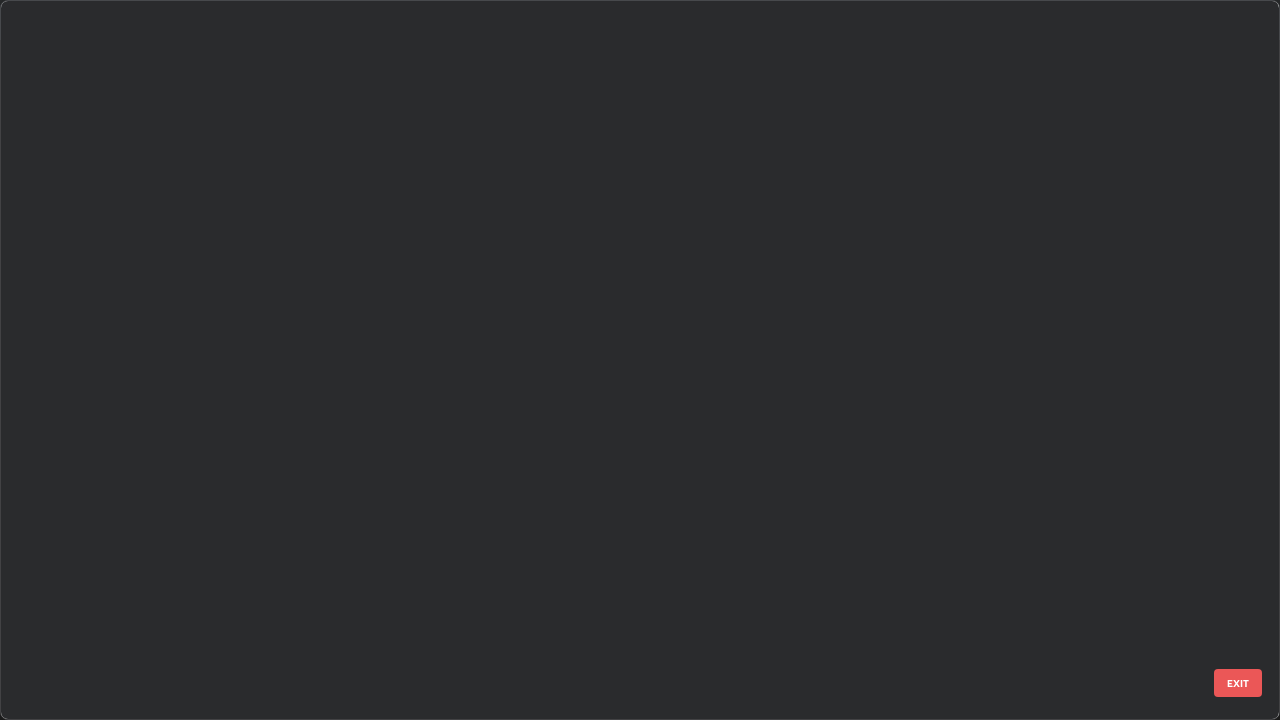 scroll, scrollTop: 3100, scrollLeft: 0, axis: vertical 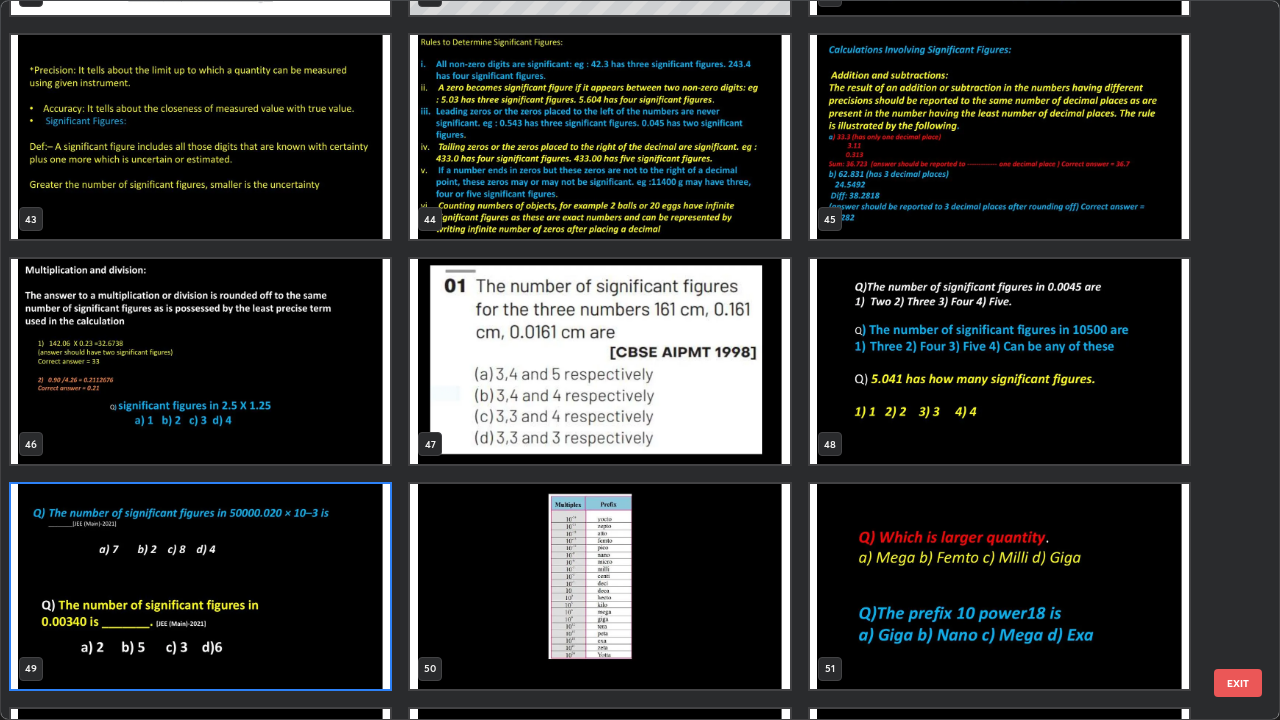 click at bounding box center (599, 361) 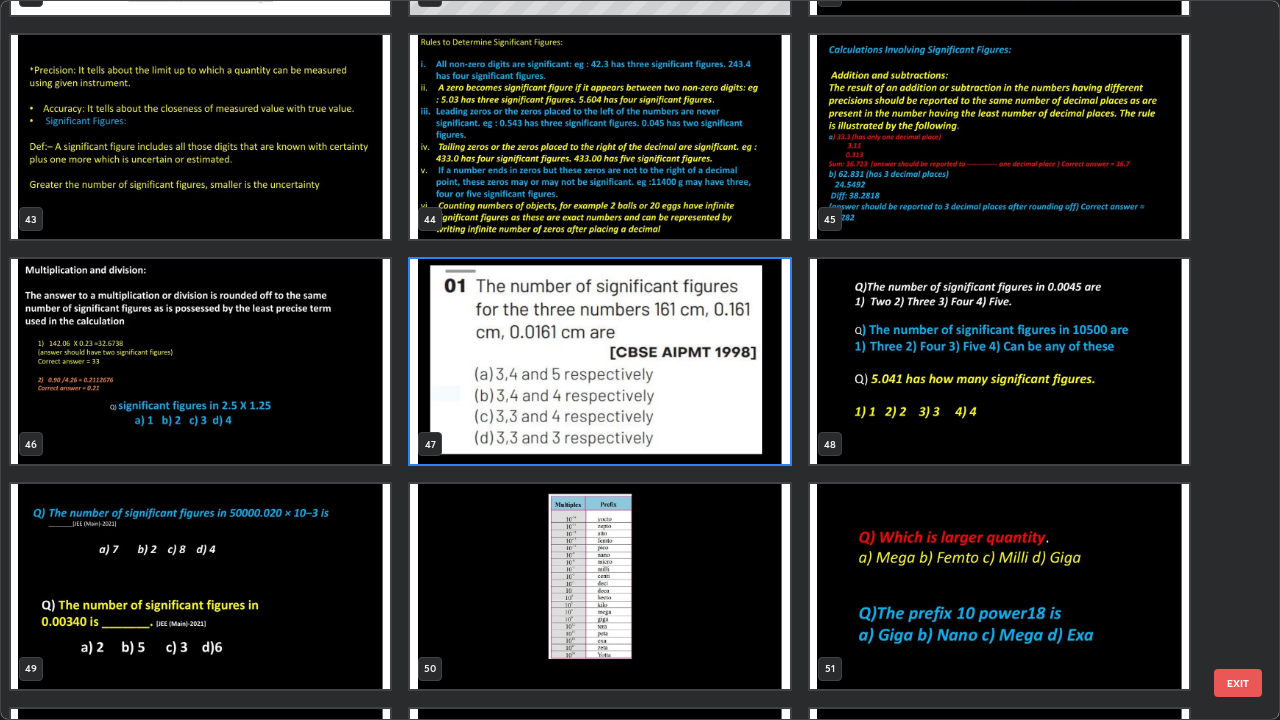 click at bounding box center [599, 361] 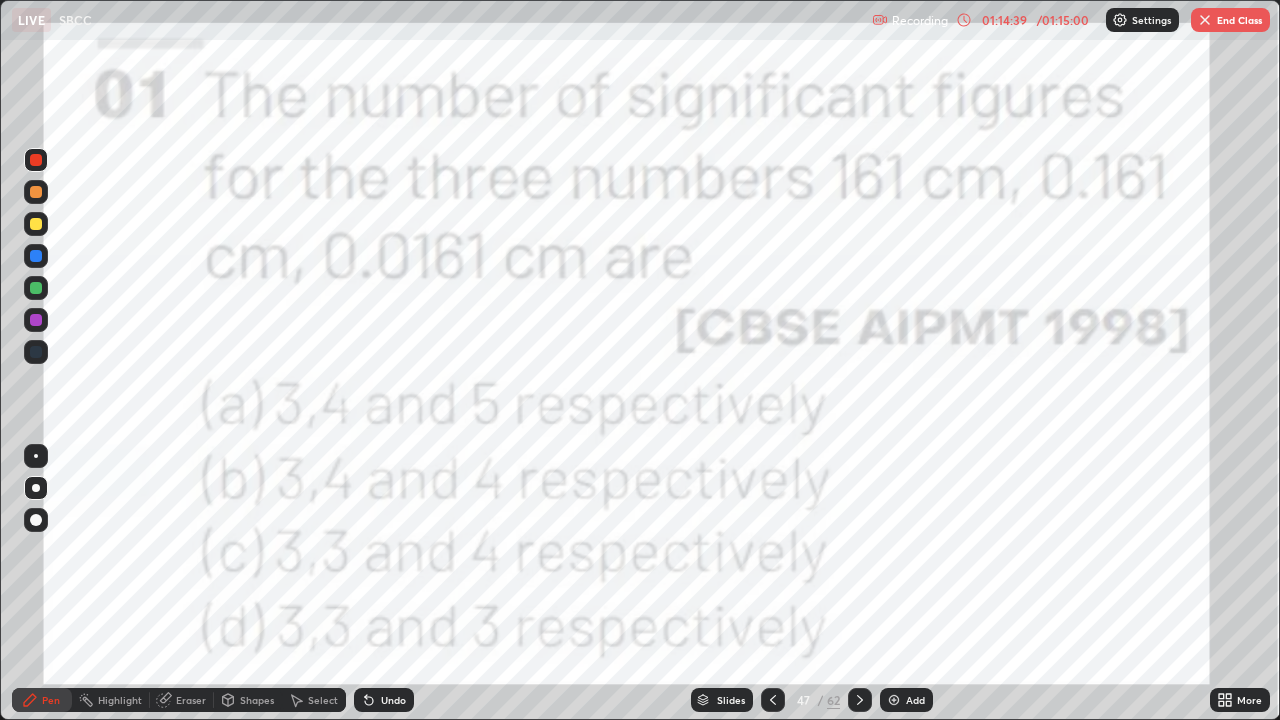 click 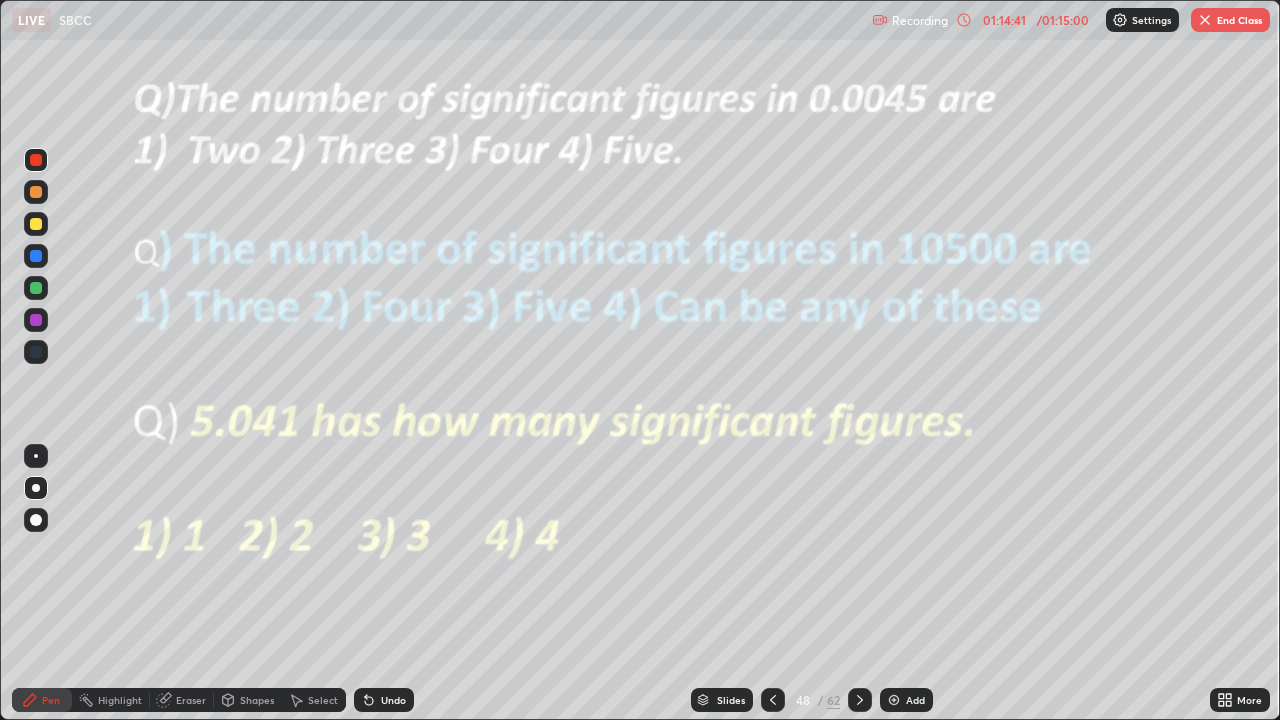 click at bounding box center [860, 700] 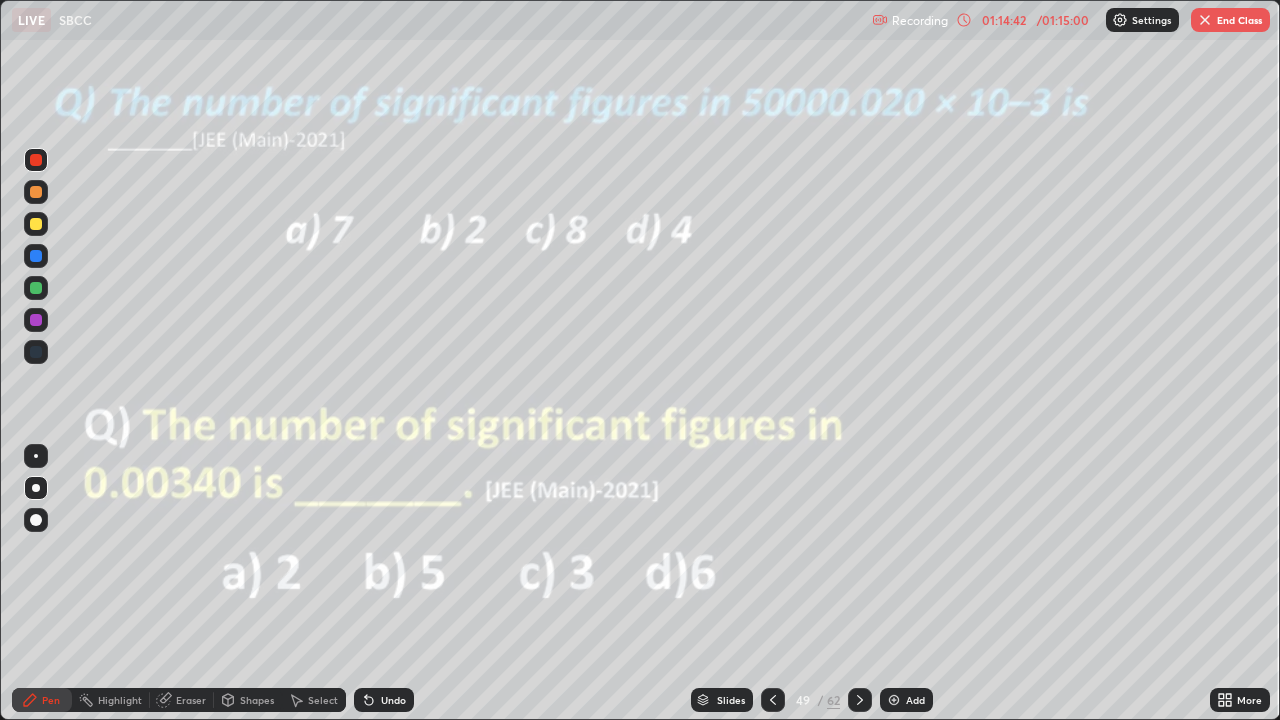 click 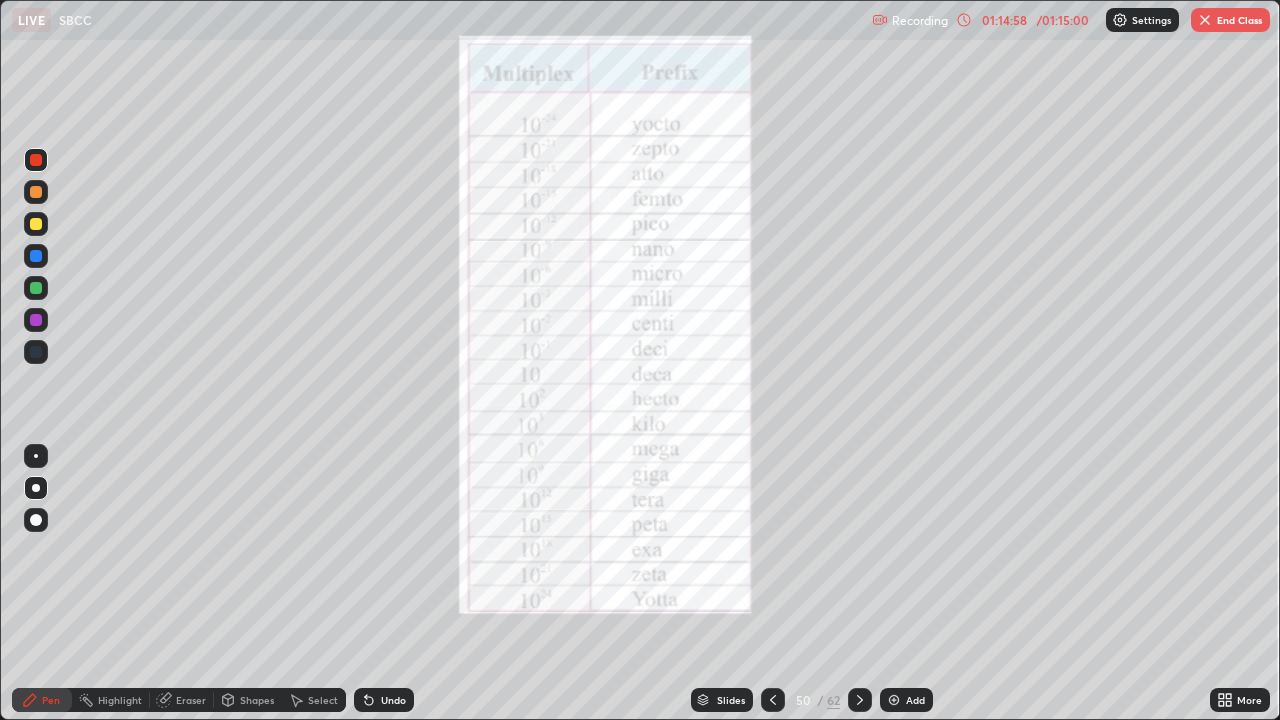 click 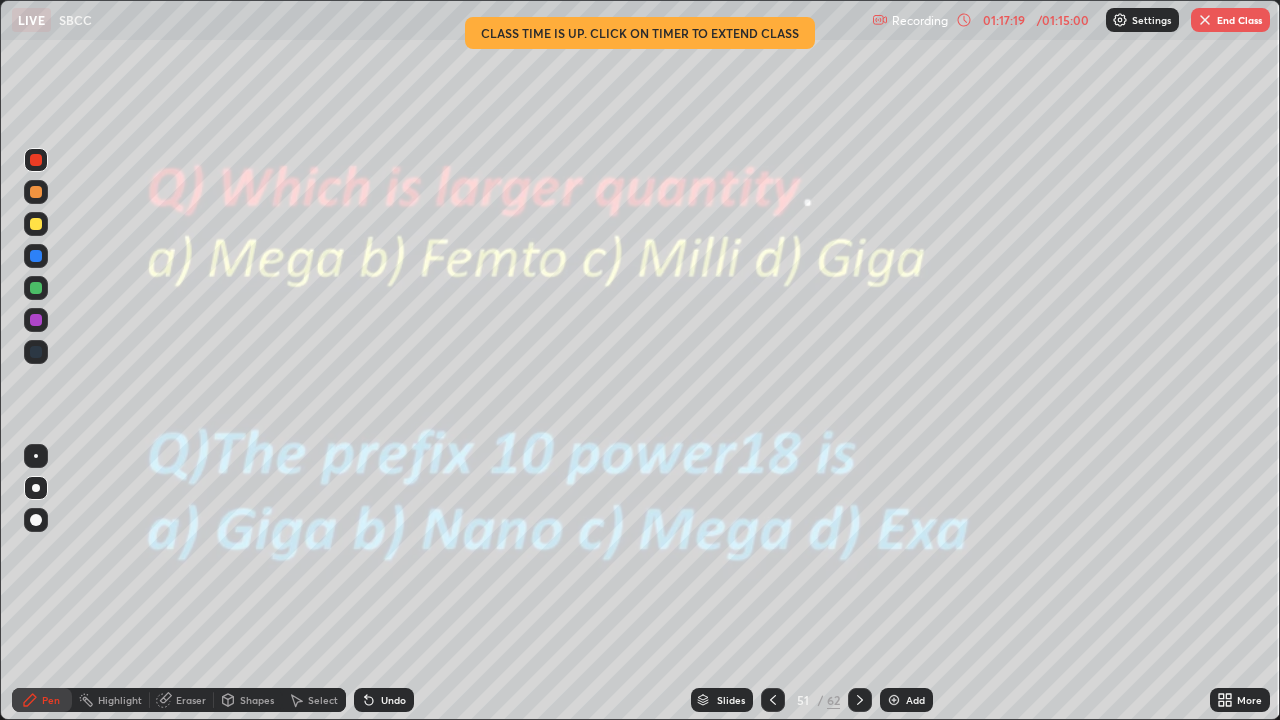 click on "End Class" at bounding box center (1230, 20) 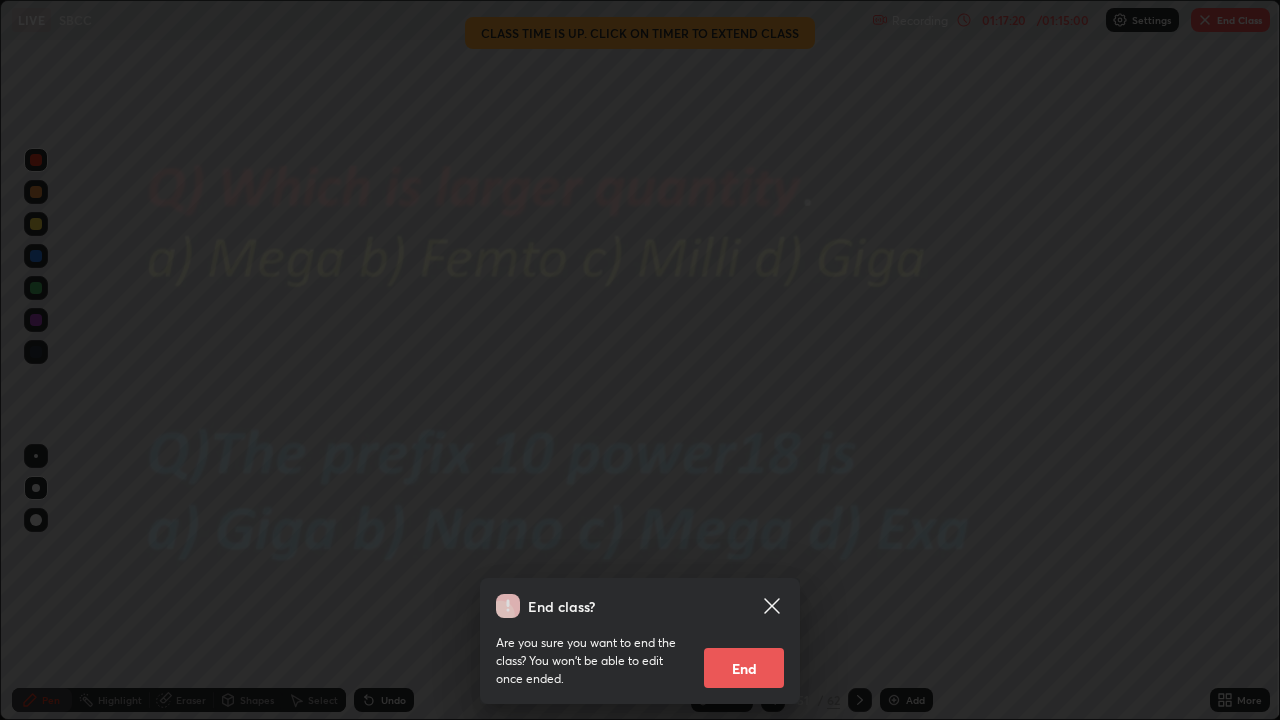 click on "End" at bounding box center [744, 668] 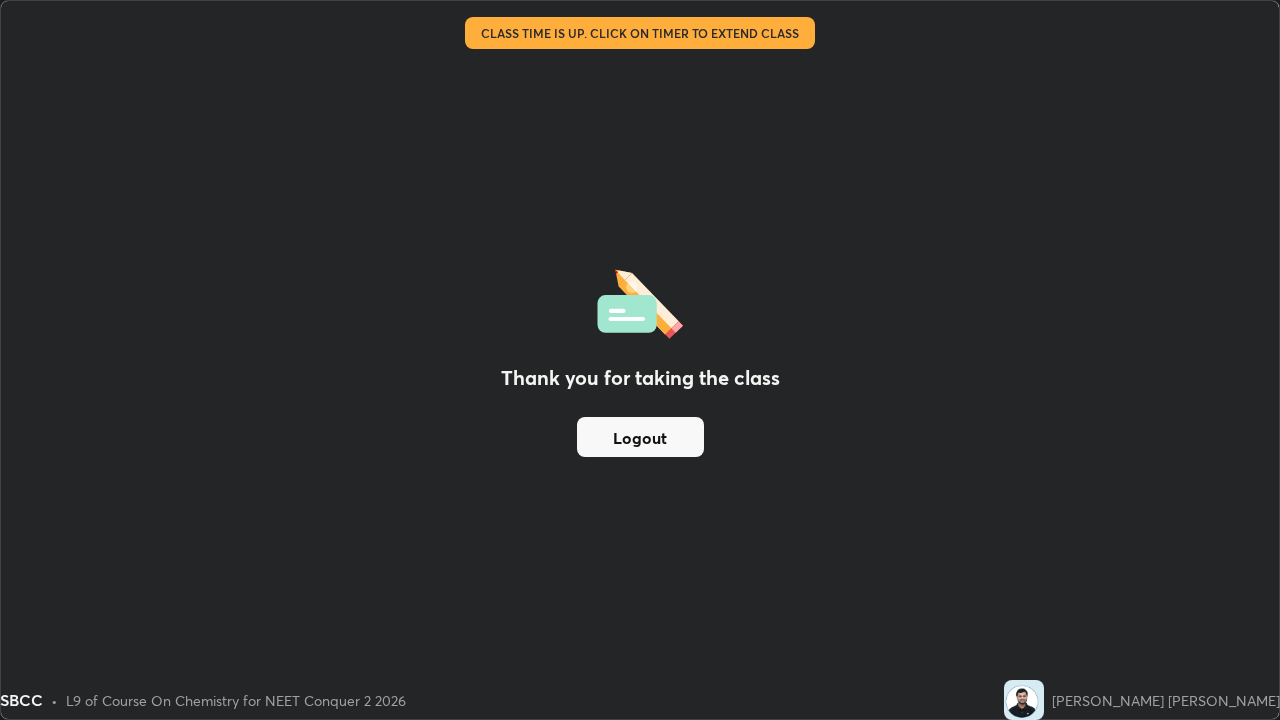 click on "Logout" at bounding box center [640, 437] 